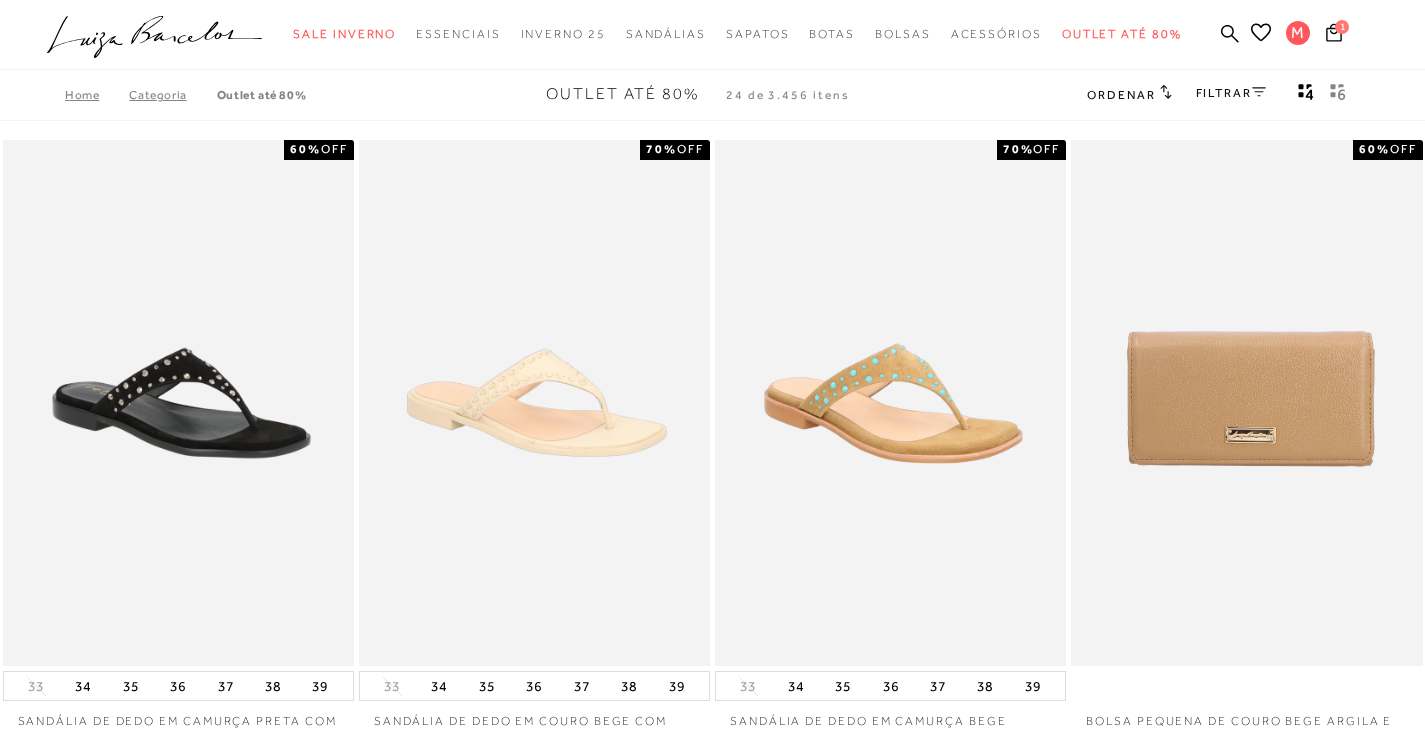 scroll, scrollTop: 0, scrollLeft: 0, axis: both 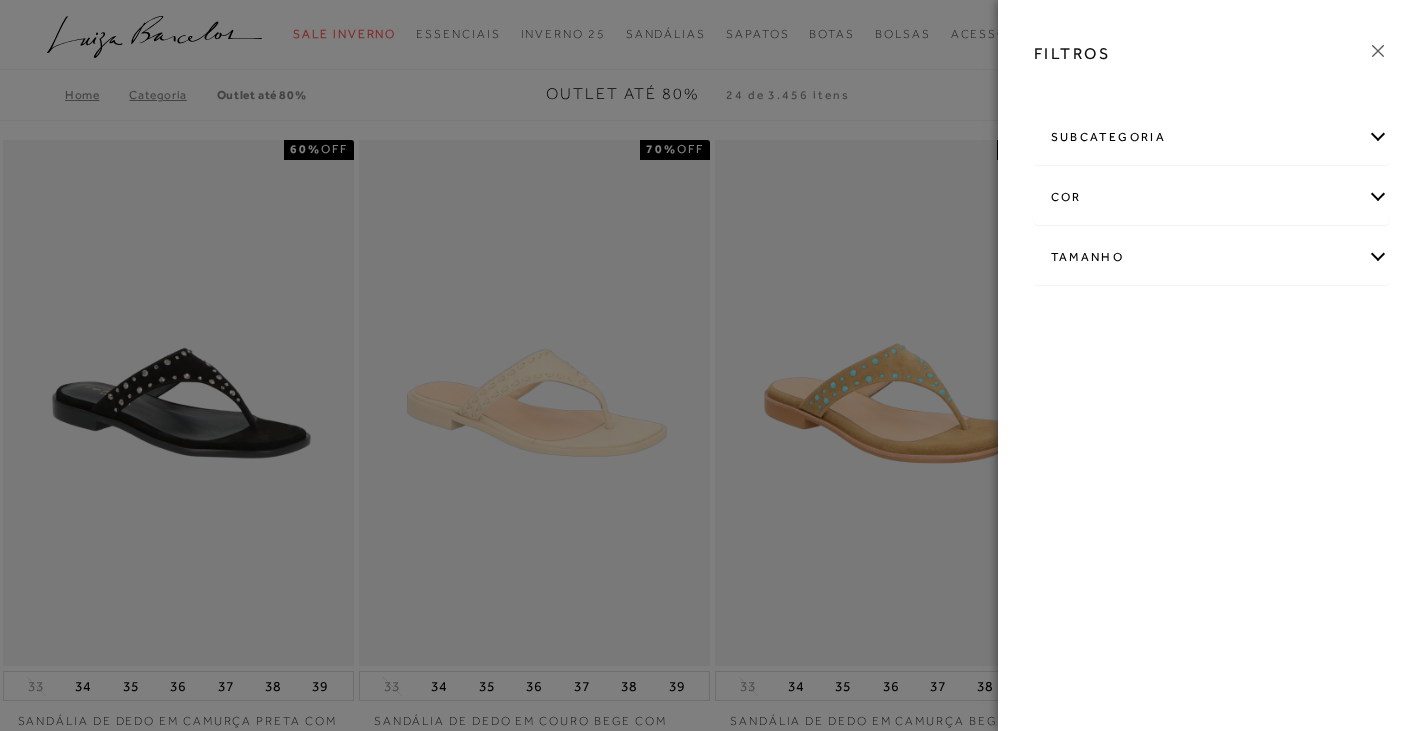 click on "Tamanho" at bounding box center (1212, 257) 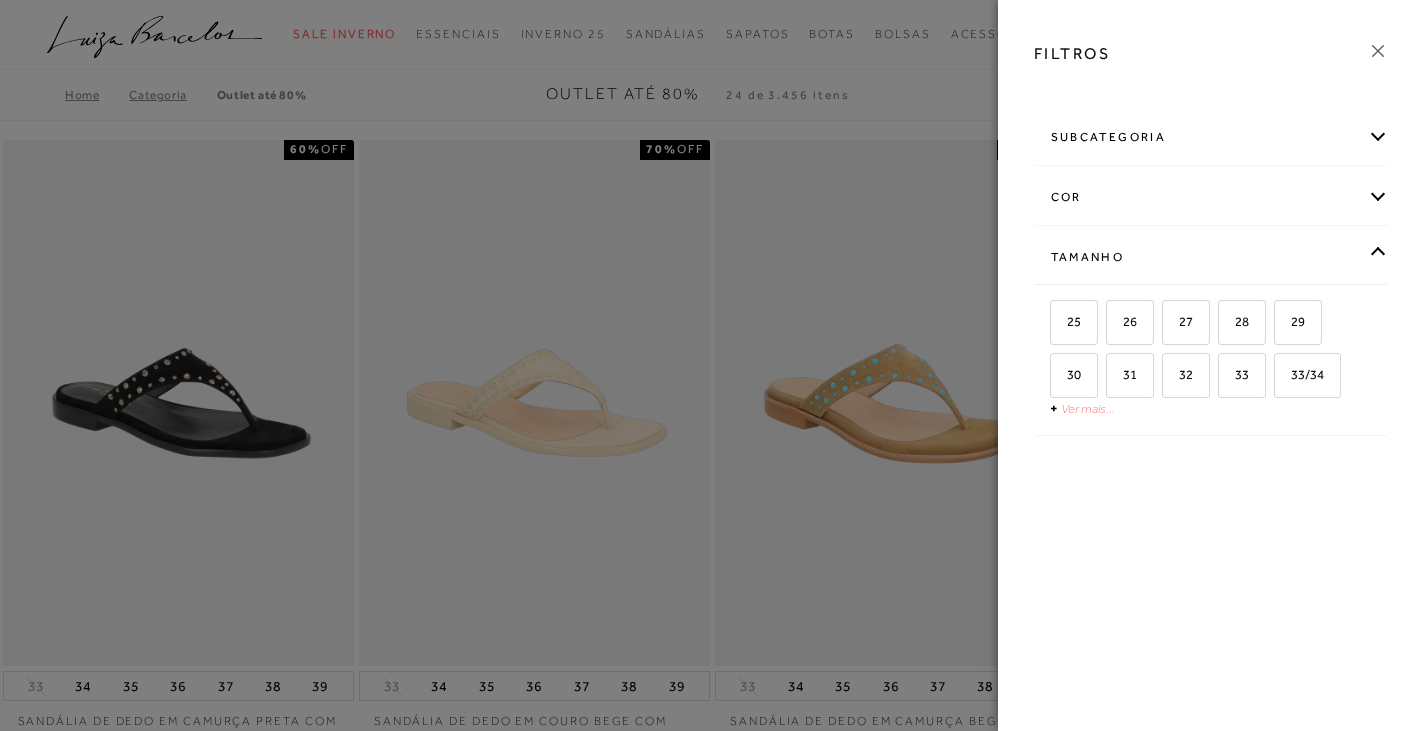 click on "Ver mais..." at bounding box center (1088, 408) 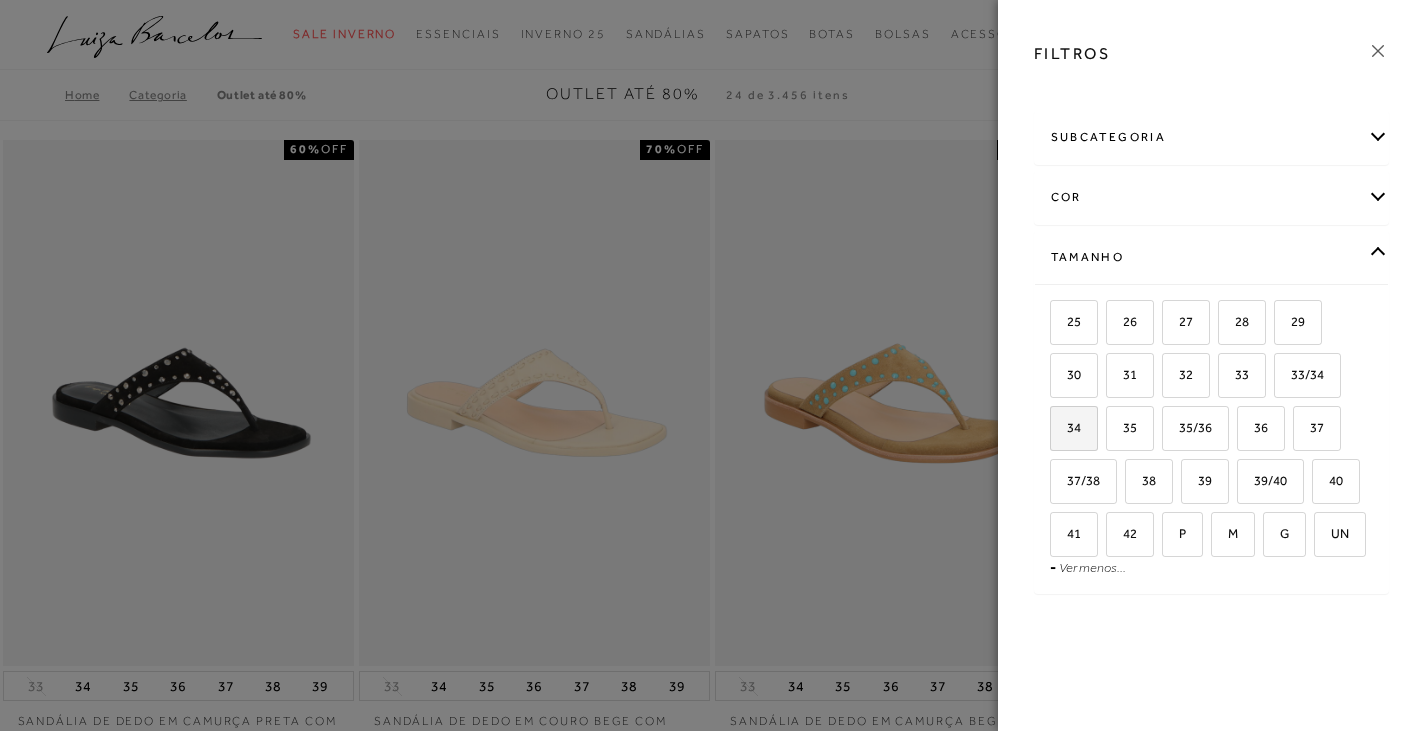 click on "34" at bounding box center [1066, 427] 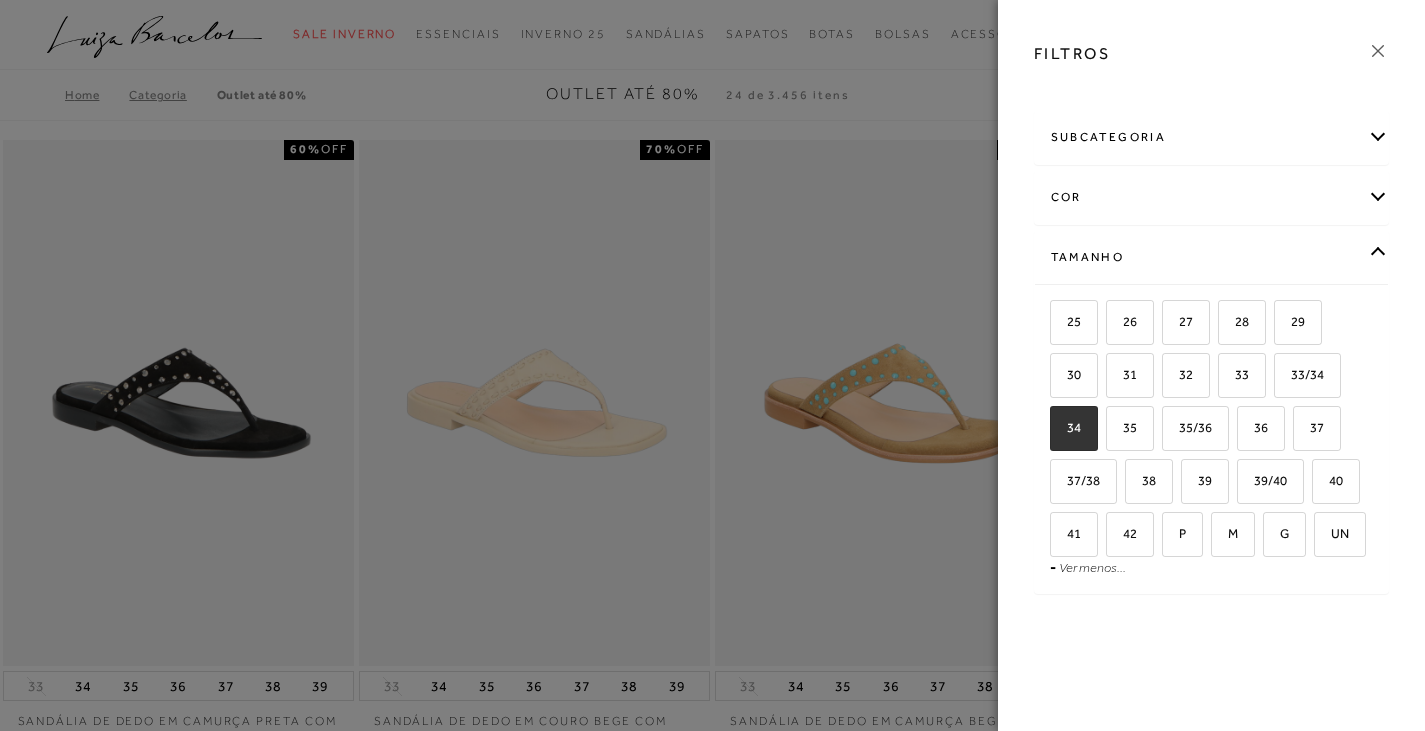 checkbox on "true" 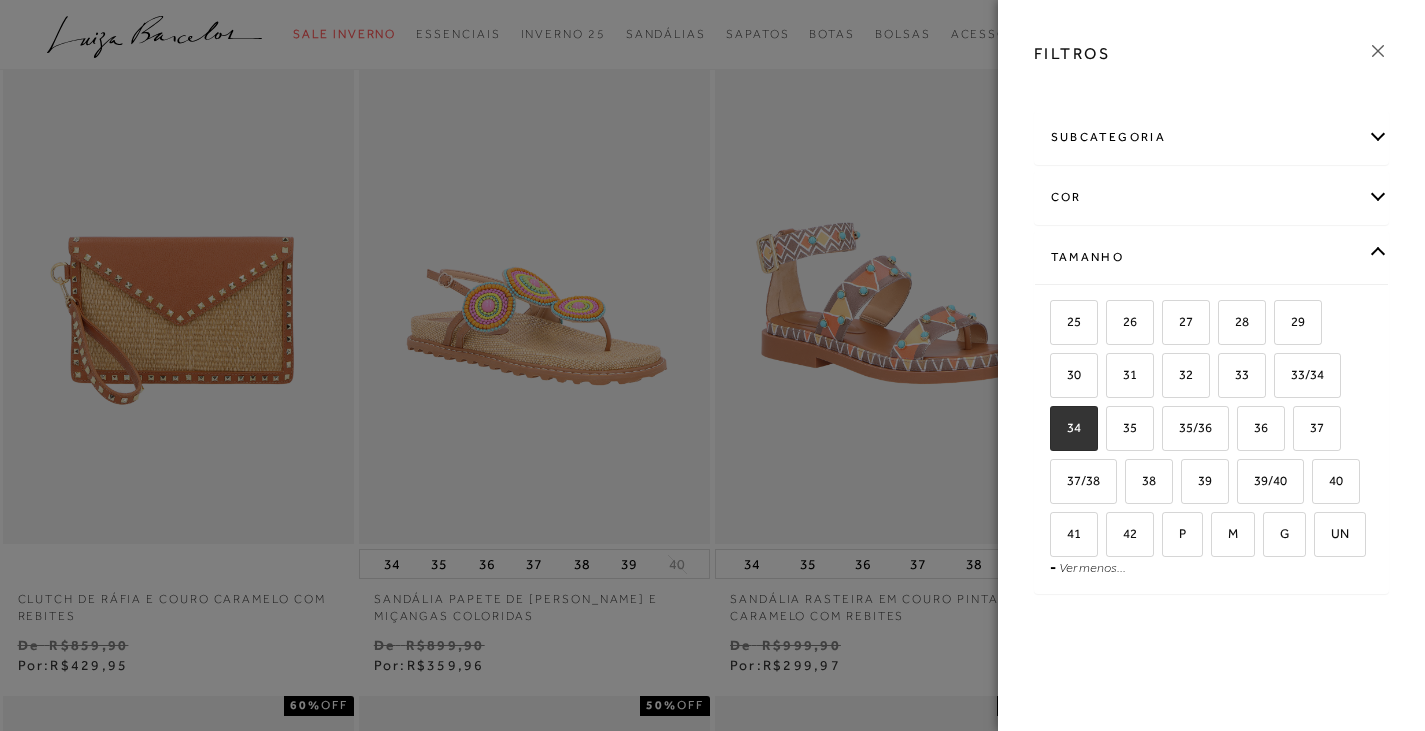 scroll, scrollTop: 0, scrollLeft: 0, axis: both 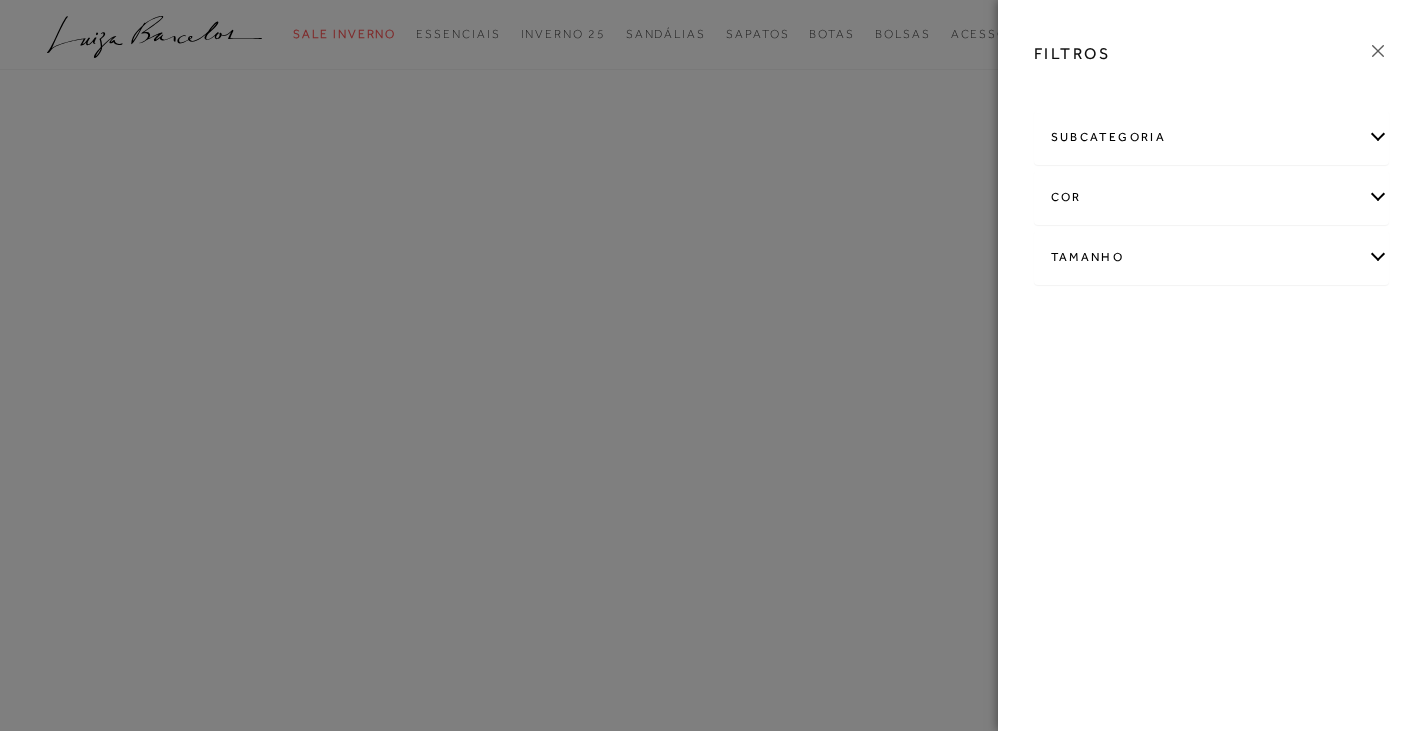 click 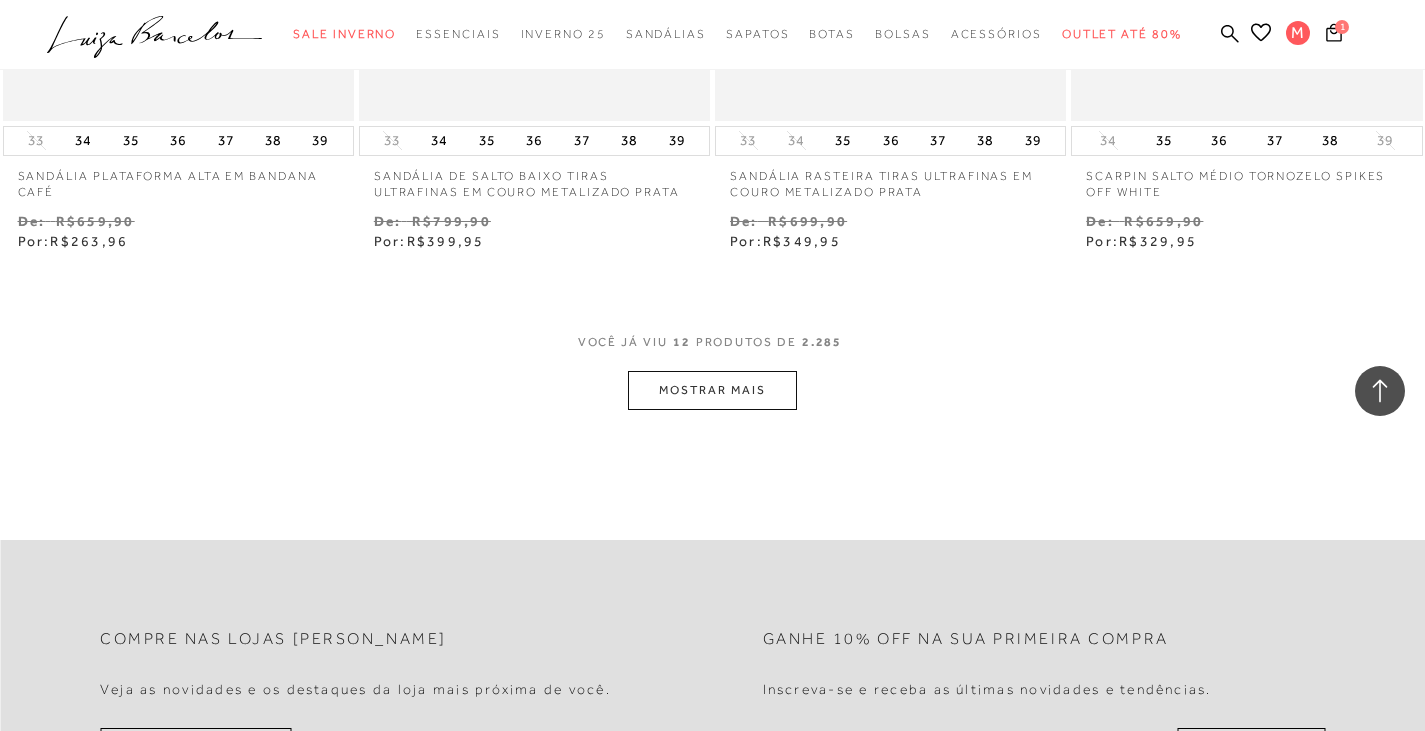 scroll, scrollTop: 2000, scrollLeft: 0, axis: vertical 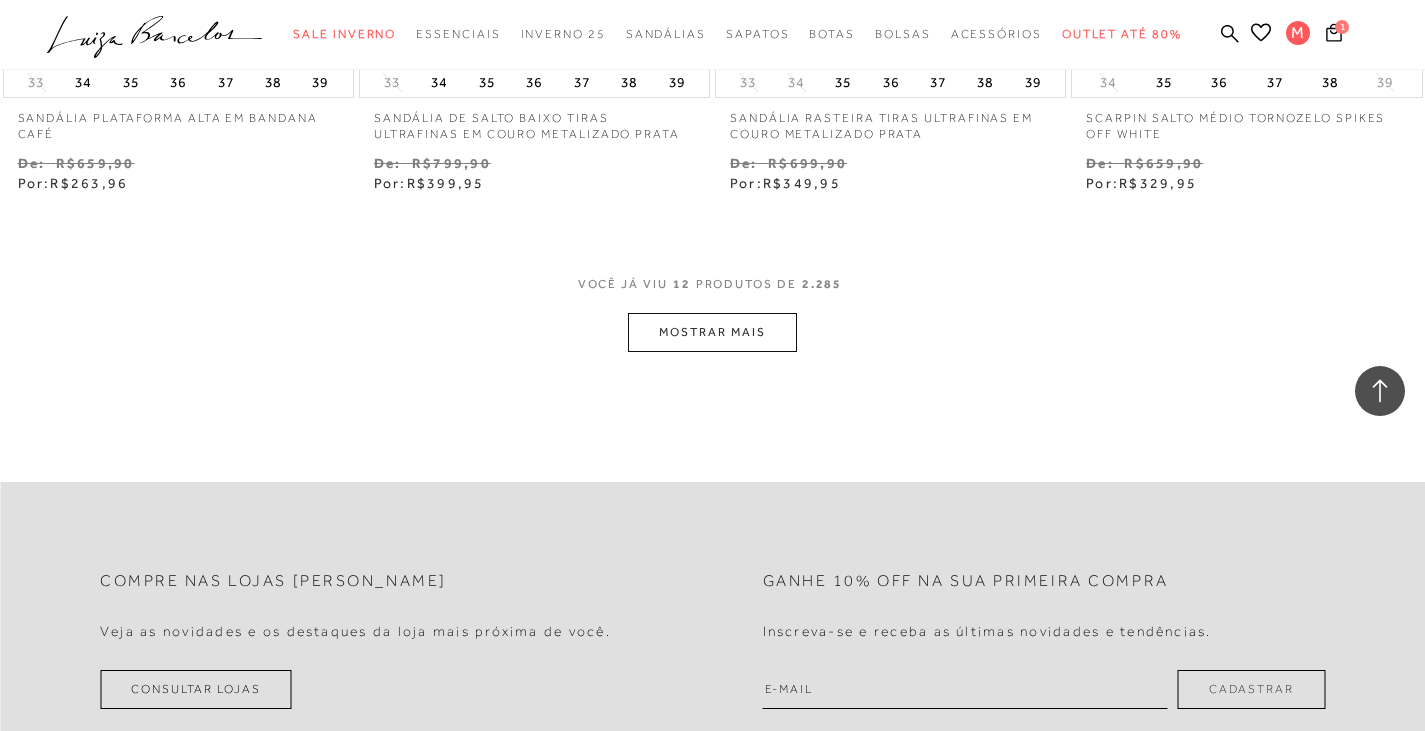 click on "MOSTRAR MAIS" at bounding box center [712, 332] 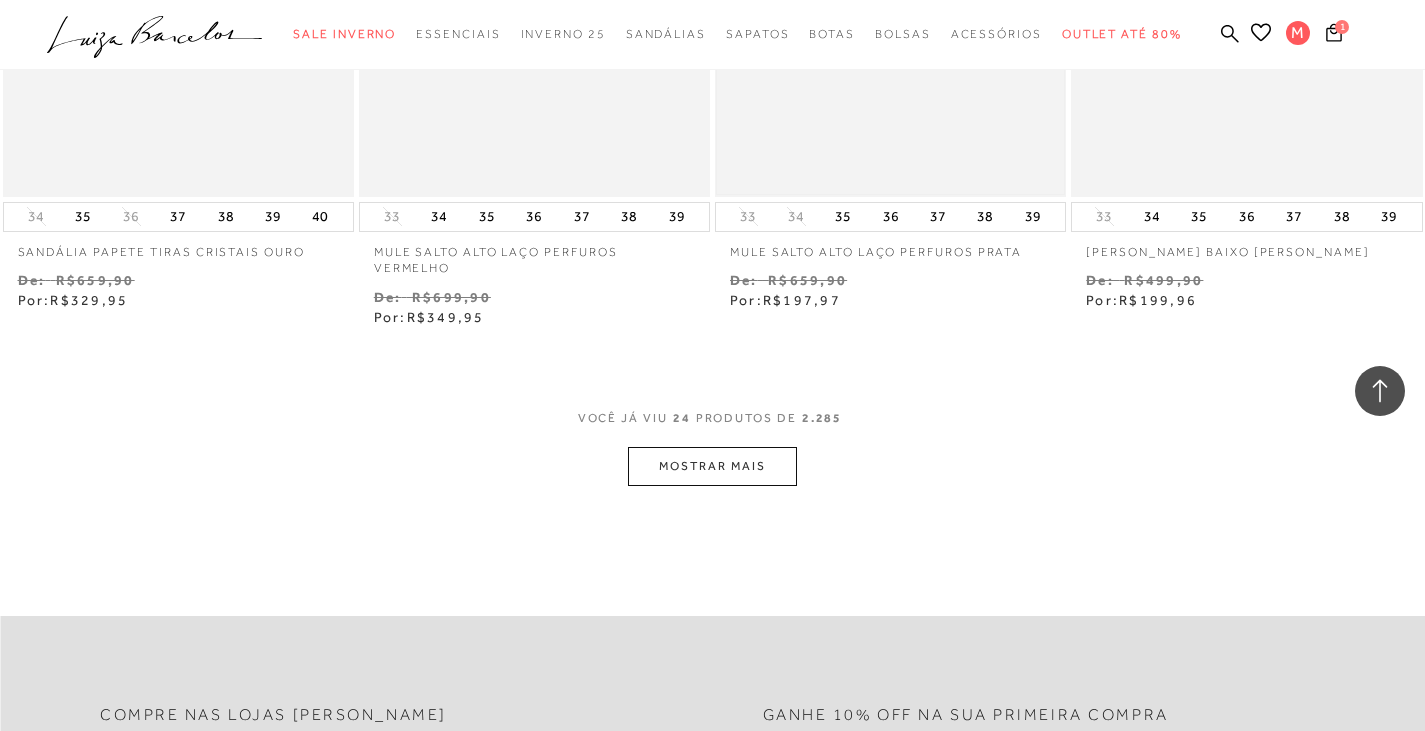 scroll, scrollTop: 4000, scrollLeft: 0, axis: vertical 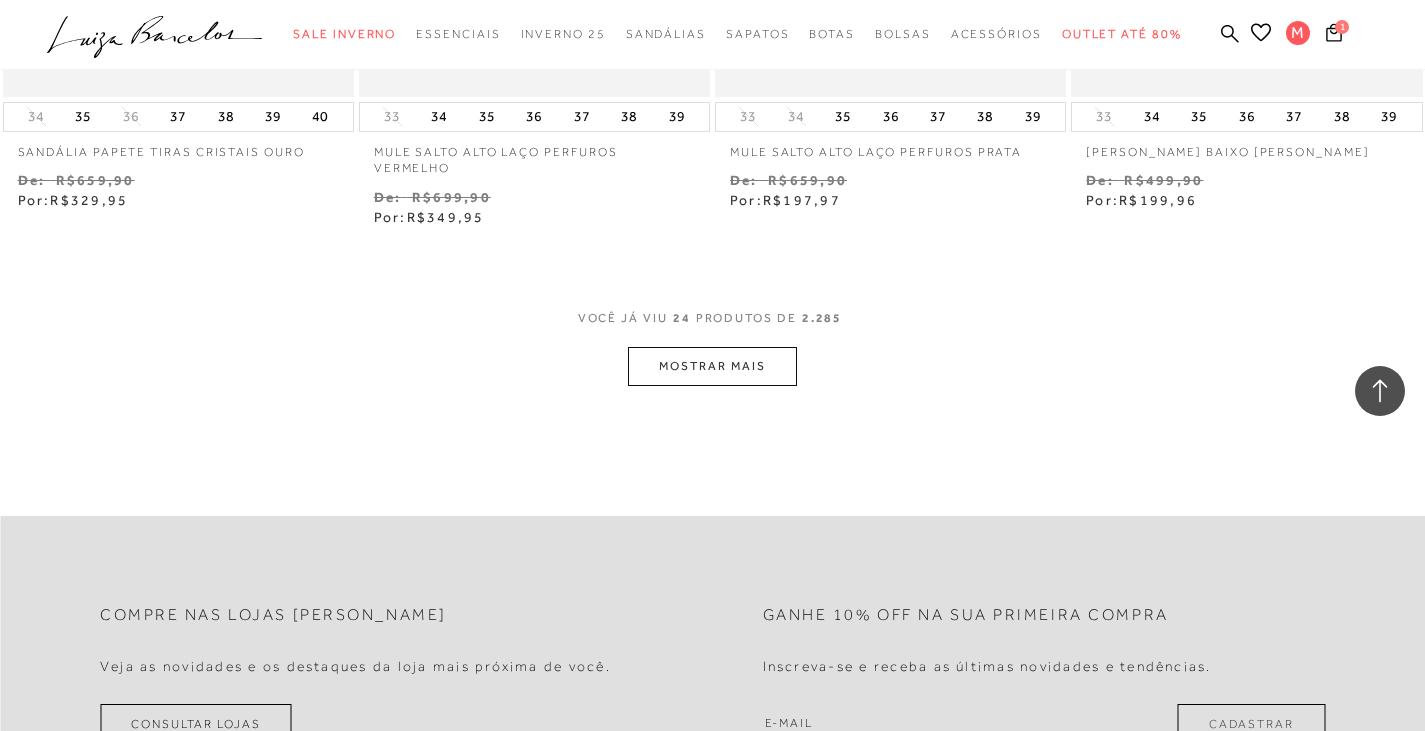 click on "MOSTRAR MAIS" at bounding box center [712, 366] 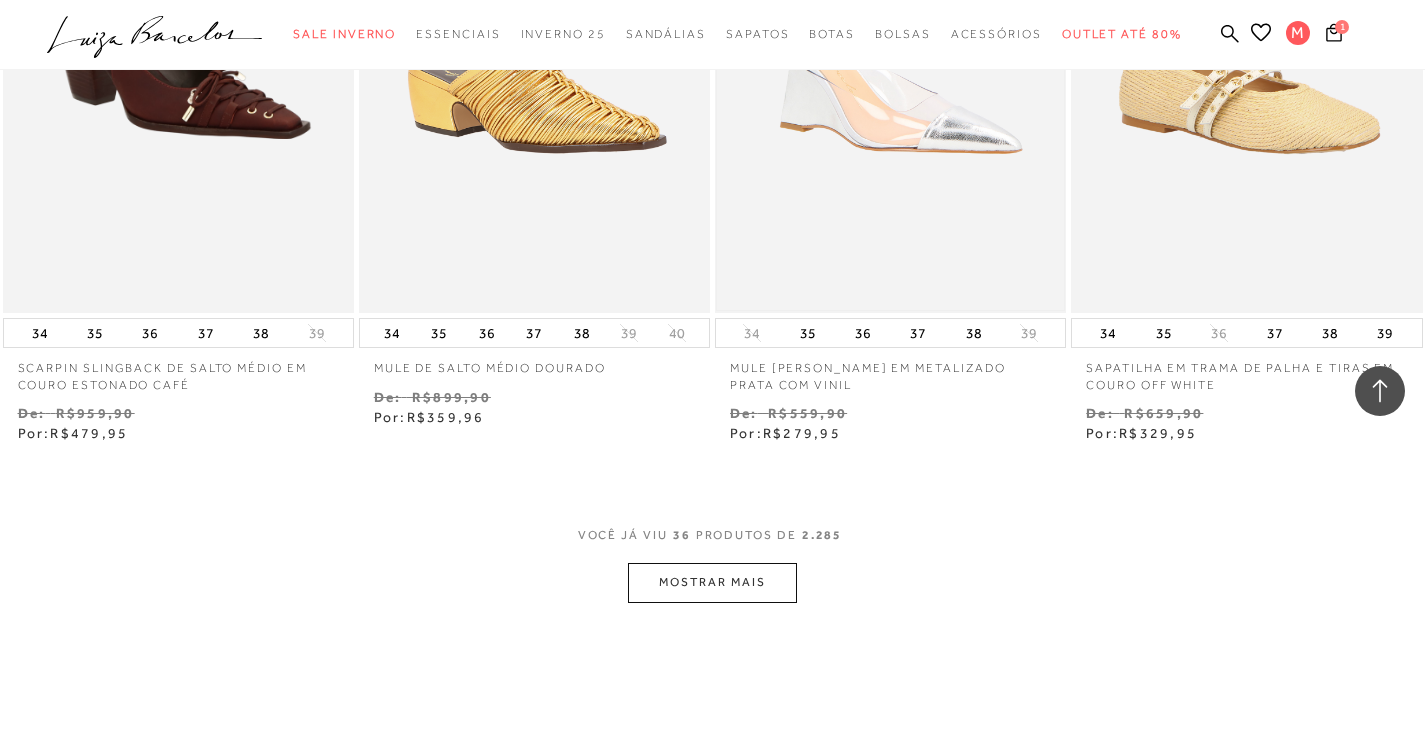 scroll, scrollTop: 6100, scrollLeft: 0, axis: vertical 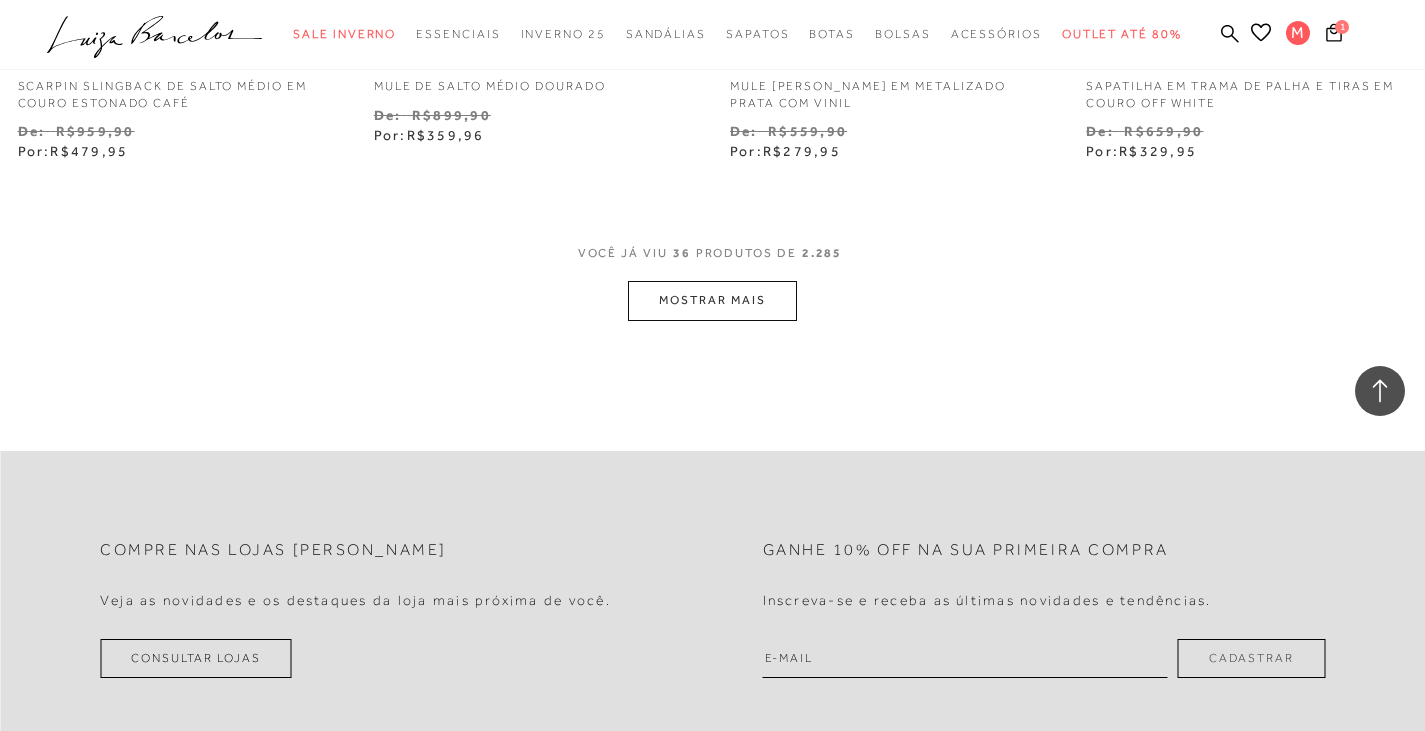 click on "MOSTRAR MAIS" at bounding box center (712, 300) 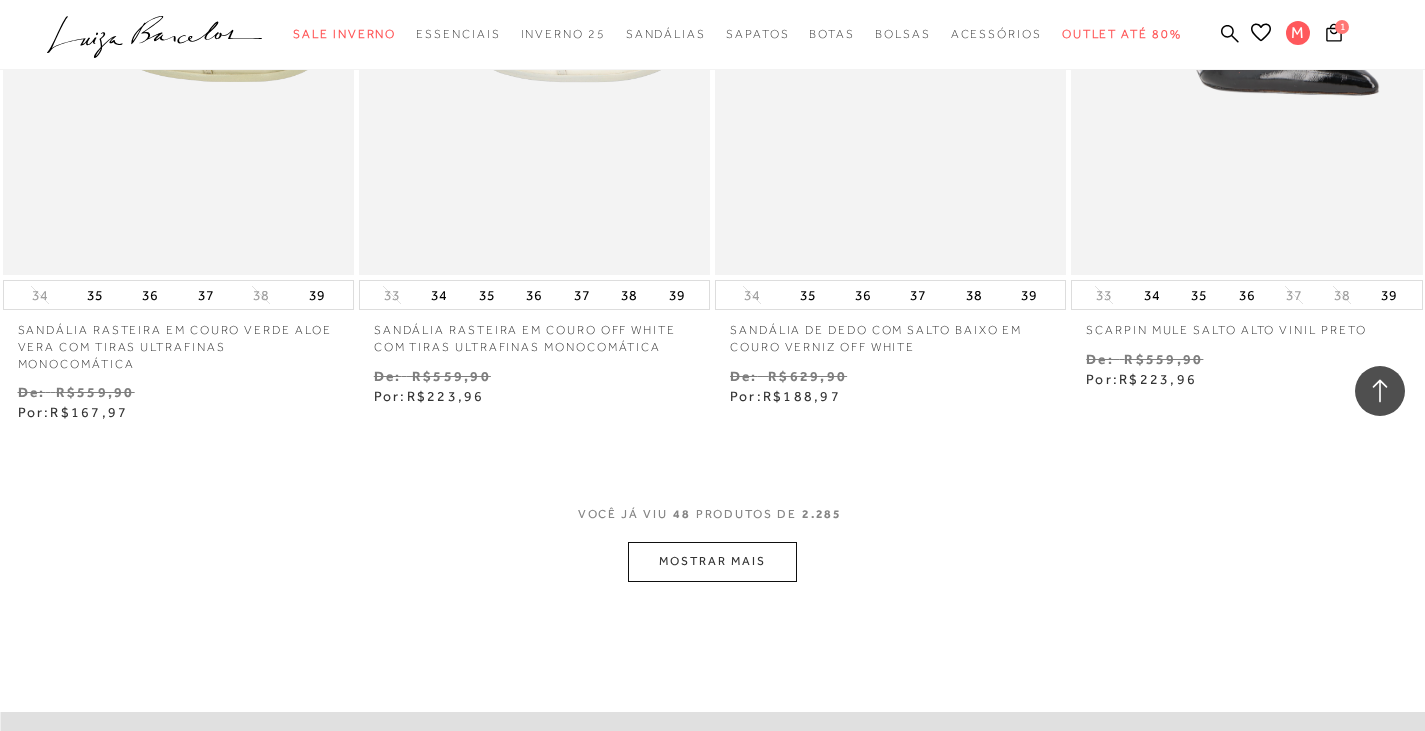 scroll, scrollTop: 8000, scrollLeft: 0, axis: vertical 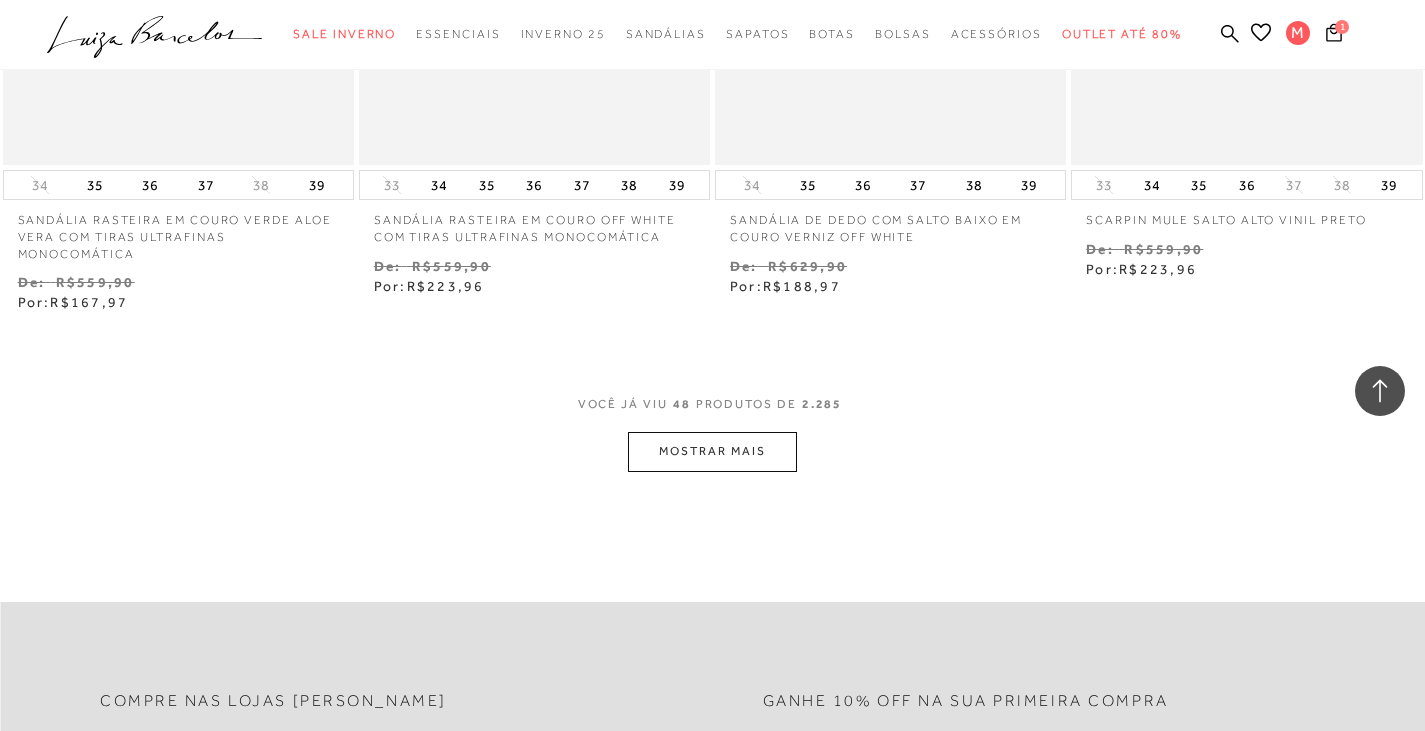 click on "MOSTRAR MAIS" at bounding box center (712, 451) 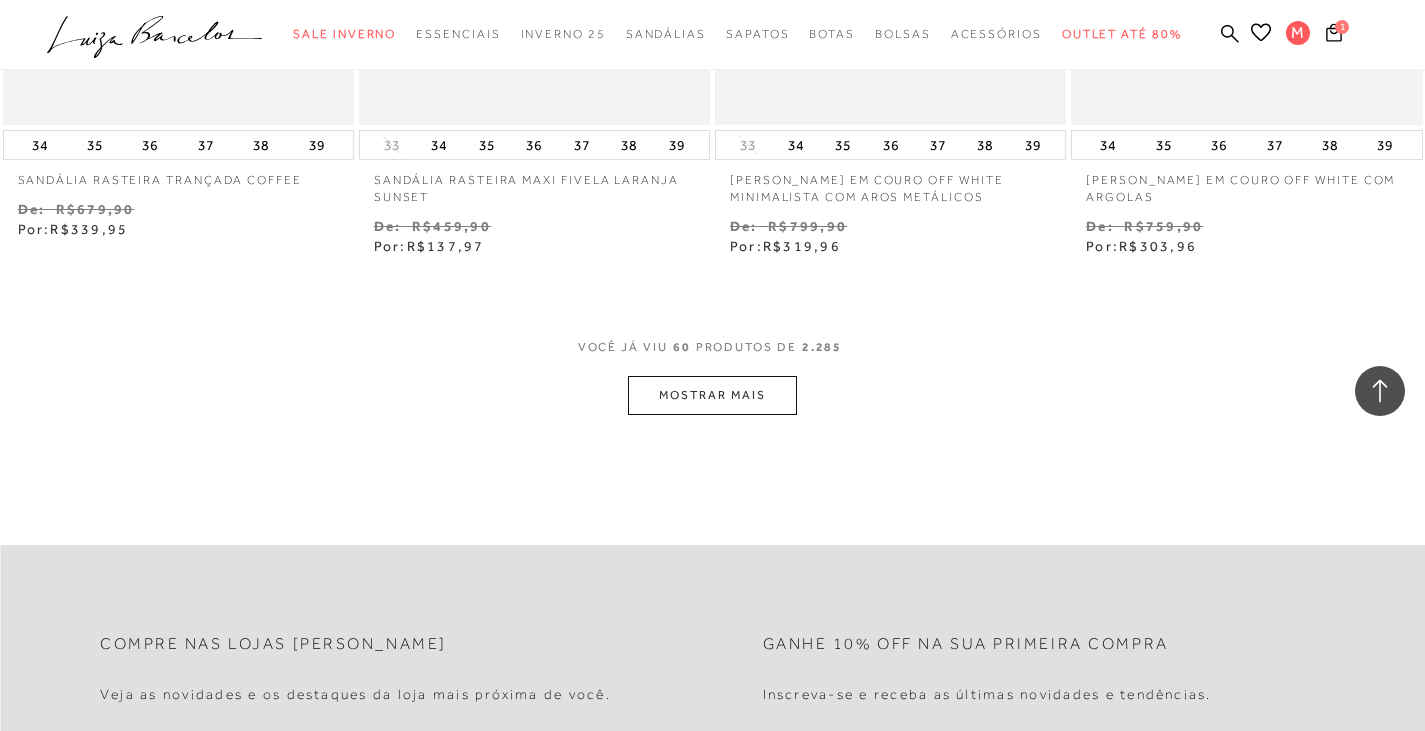 scroll, scrollTop: 10100, scrollLeft: 0, axis: vertical 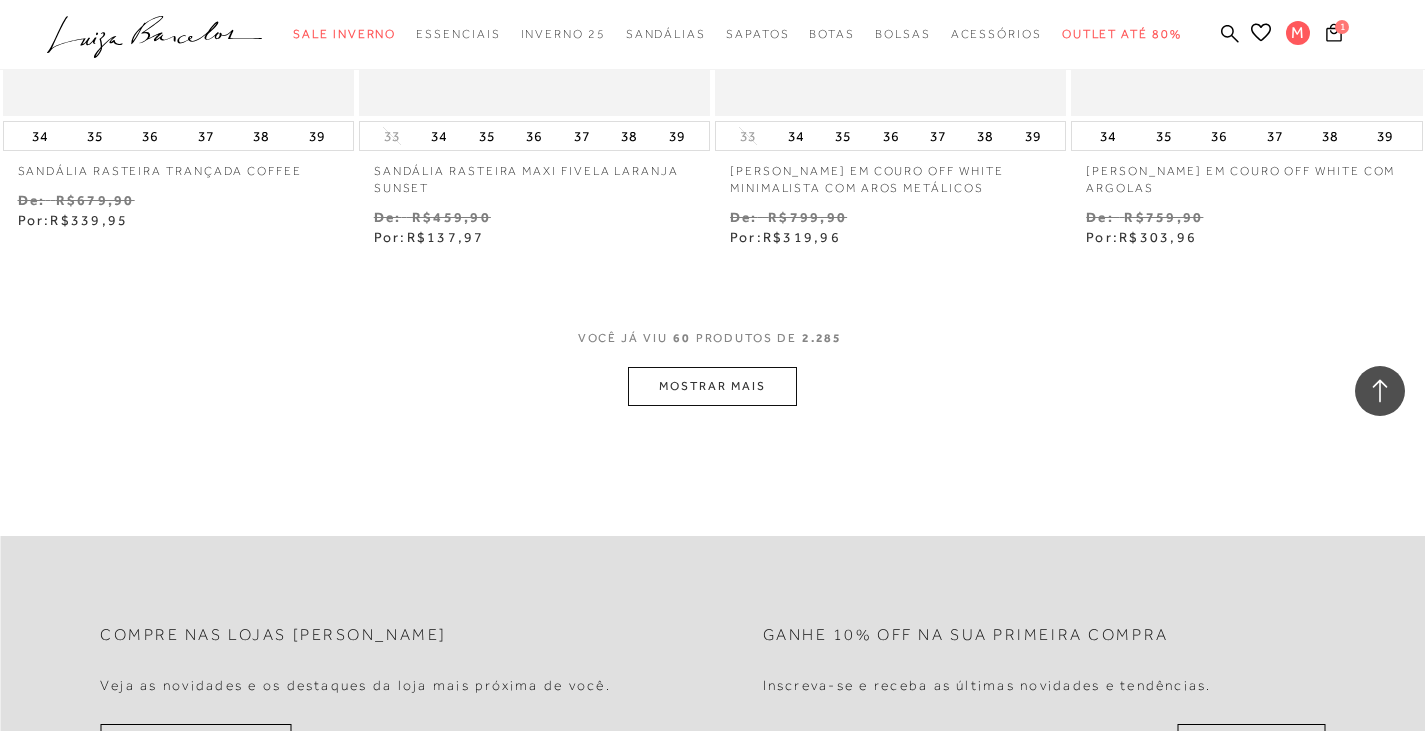 click on "MOSTRAR MAIS" at bounding box center [712, 386] 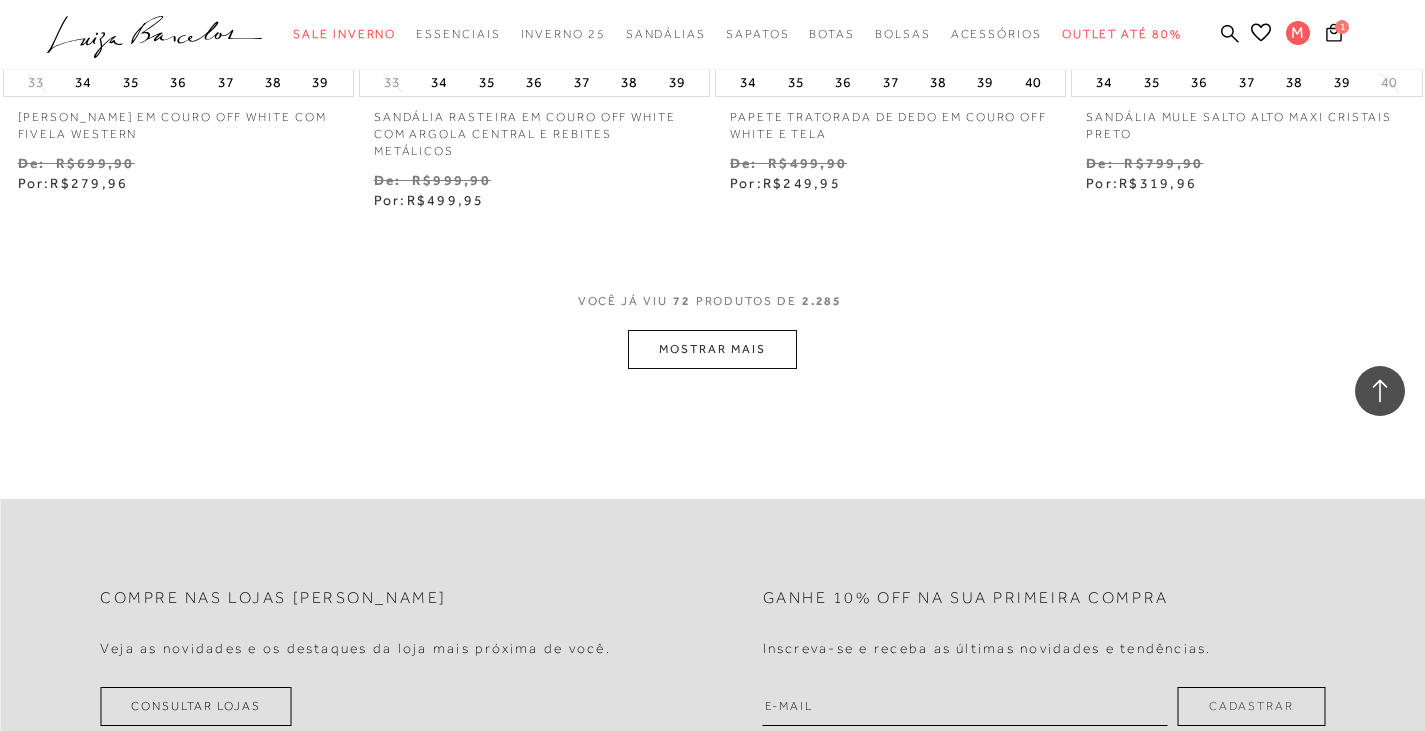 scroll, scrollTop: 12200, scrollLeft: 0, axis: vertical 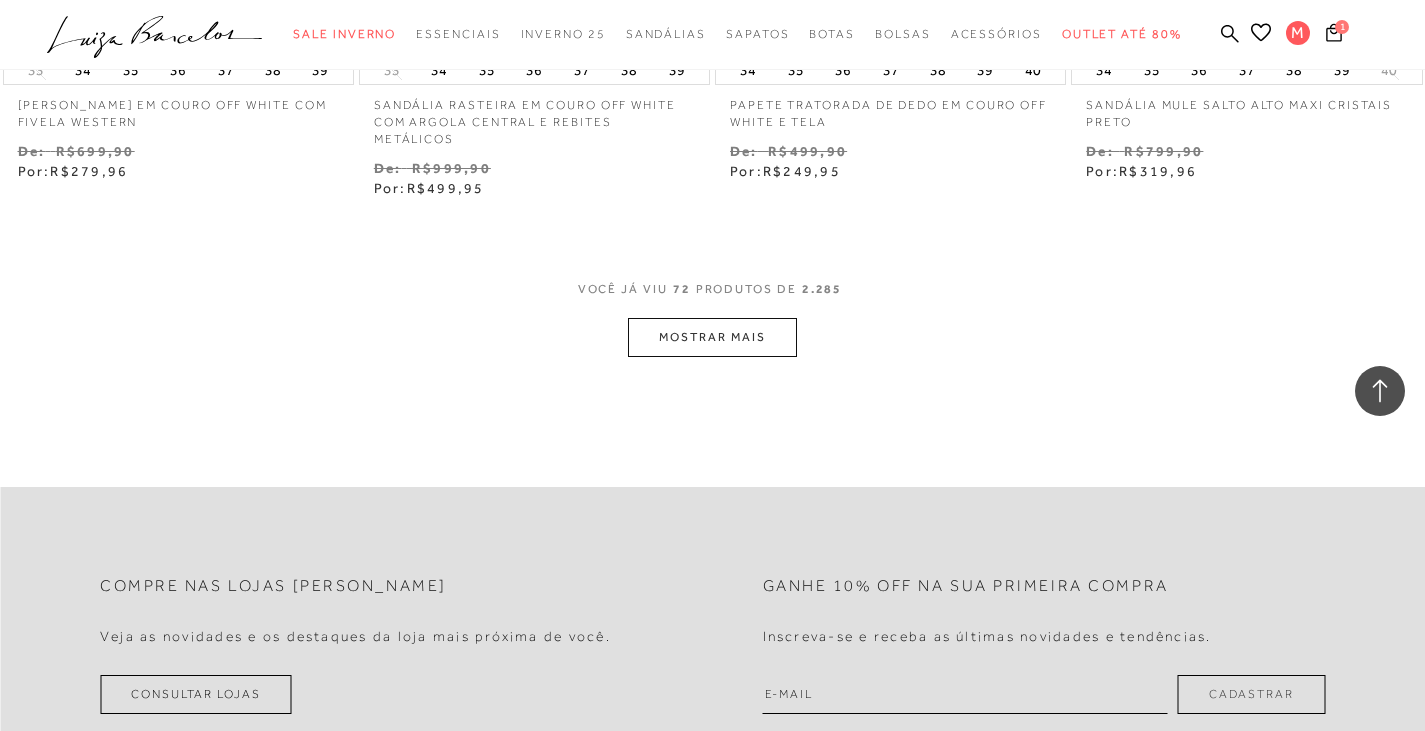 click on "MOSTRAR MAIS" at bounding box center [712, 337] 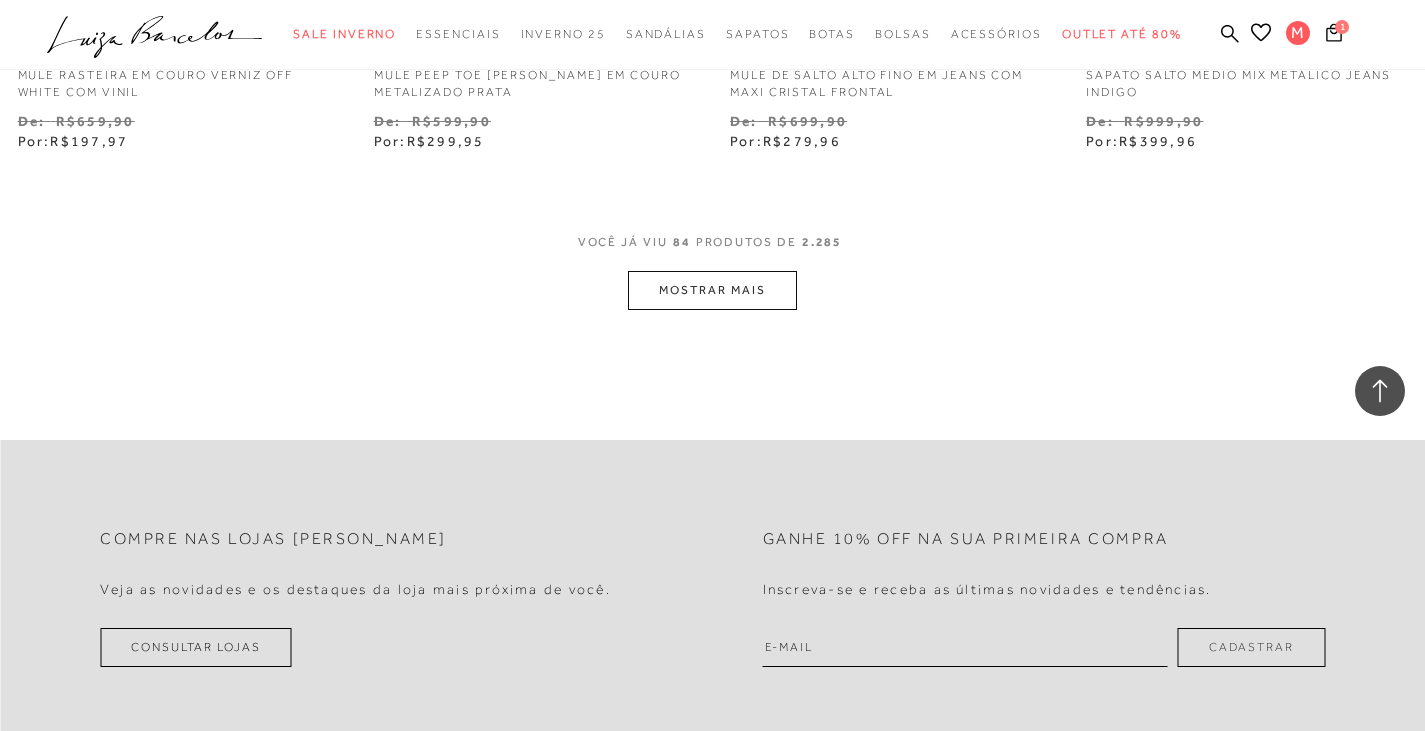 scroll, scrollTop: 14300, scrollLeft: 0, axis: vertical 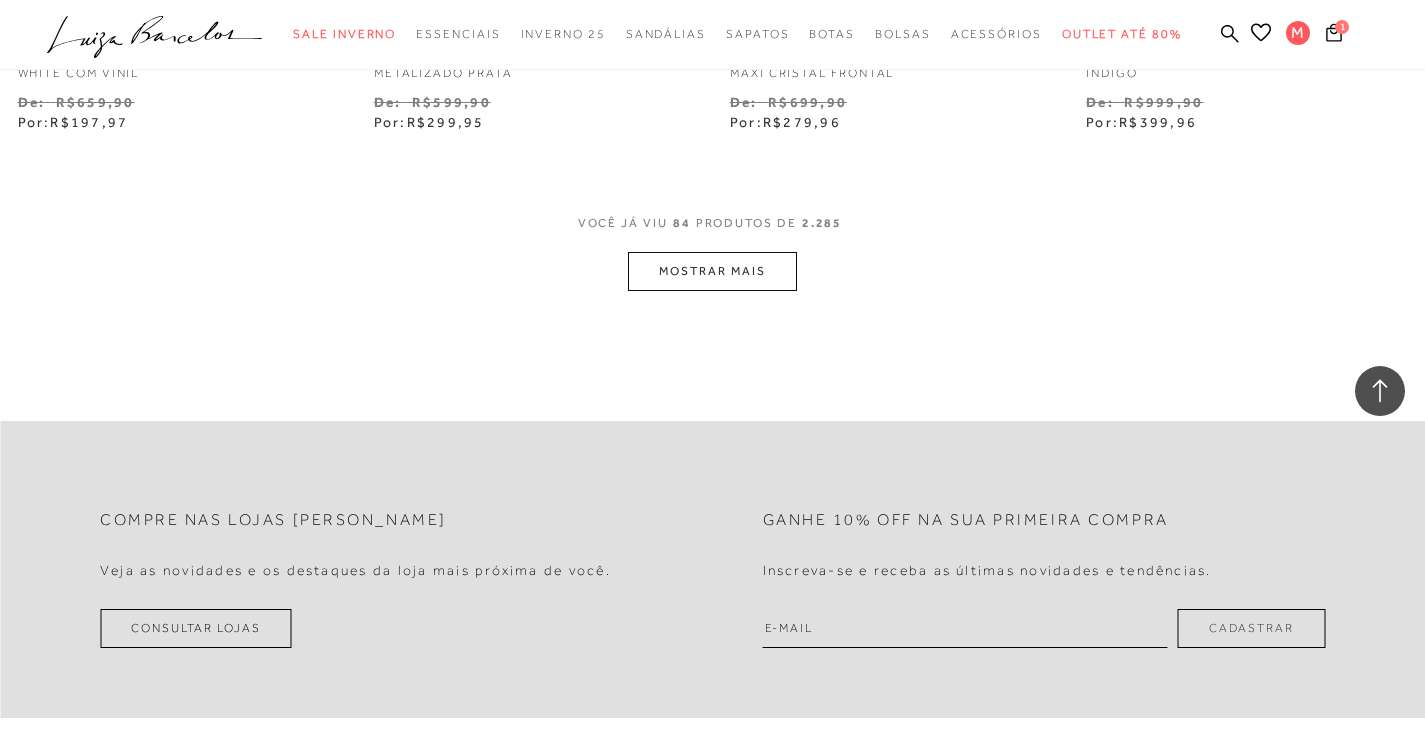 click on "MOSTRAR MAIS" at bounding box center [712, 271] 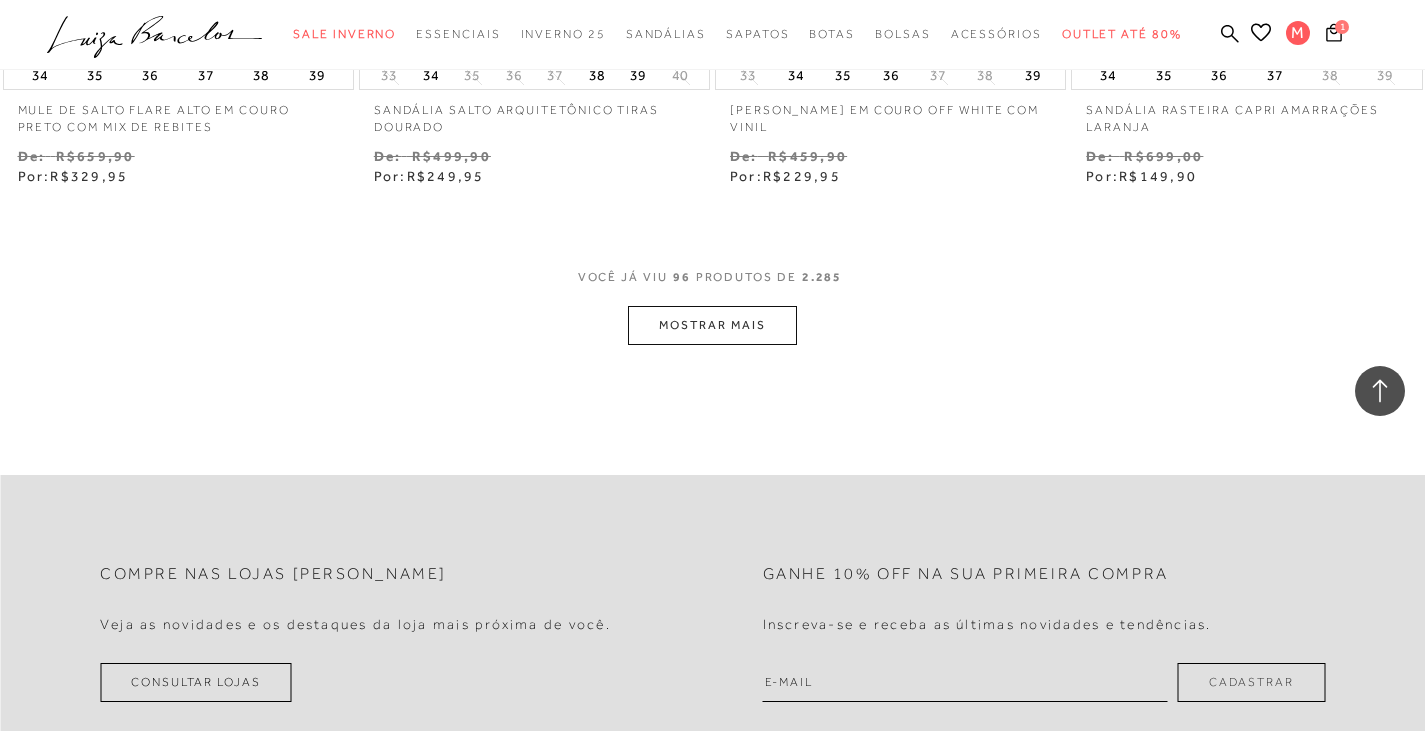 scroll, scrollTop: 16300, scrollLeft: 0, axis: vertical 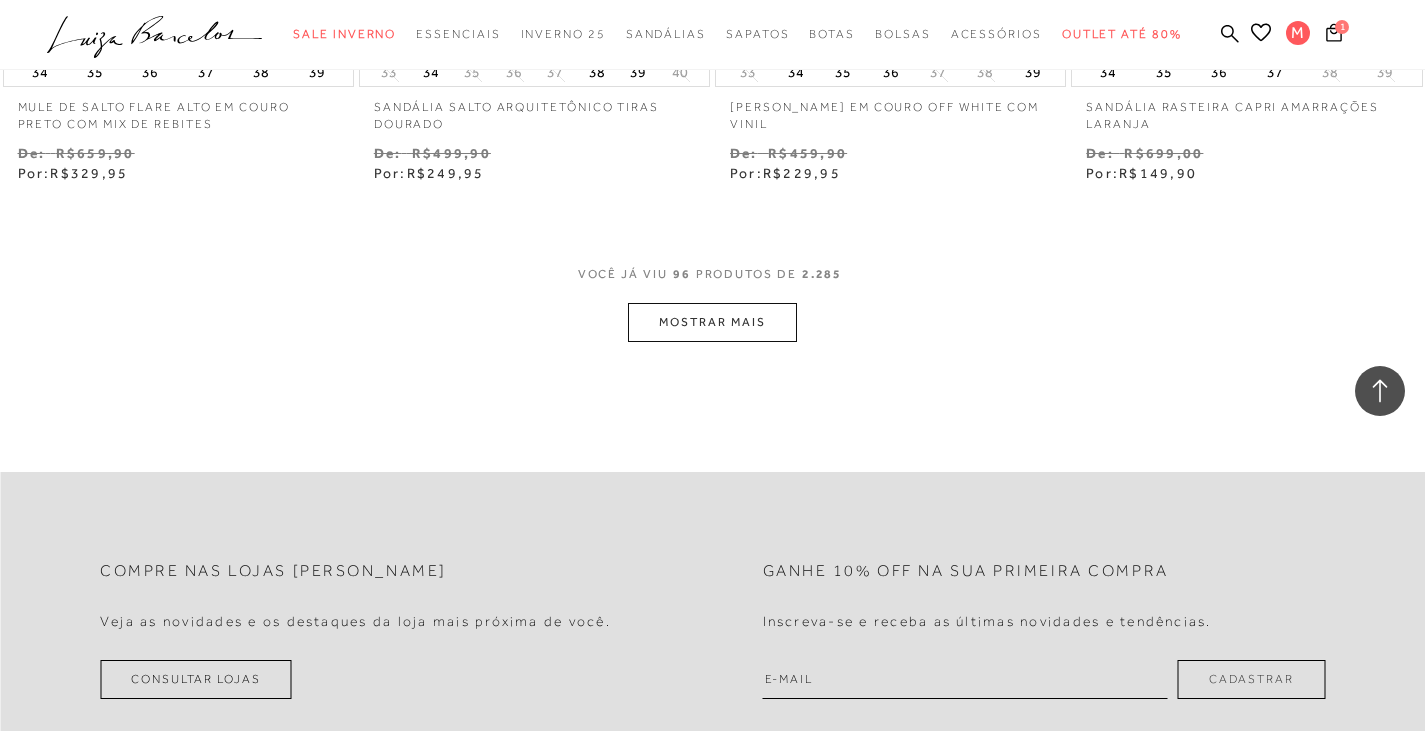 click on "MOSTRAR MAIS" at bounding box center [712, 322] 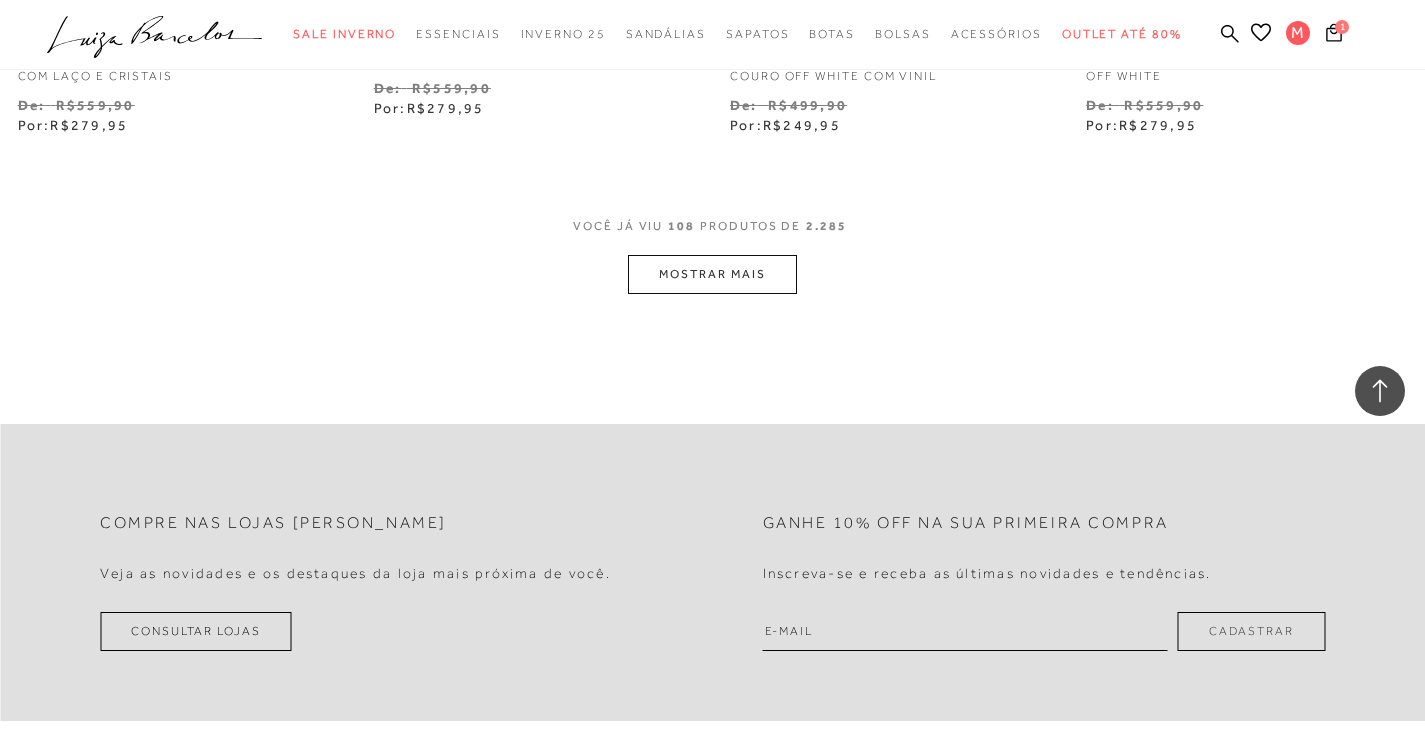 scroll, scrollTop: 18400, scrollLeft: 0, axis: vertical 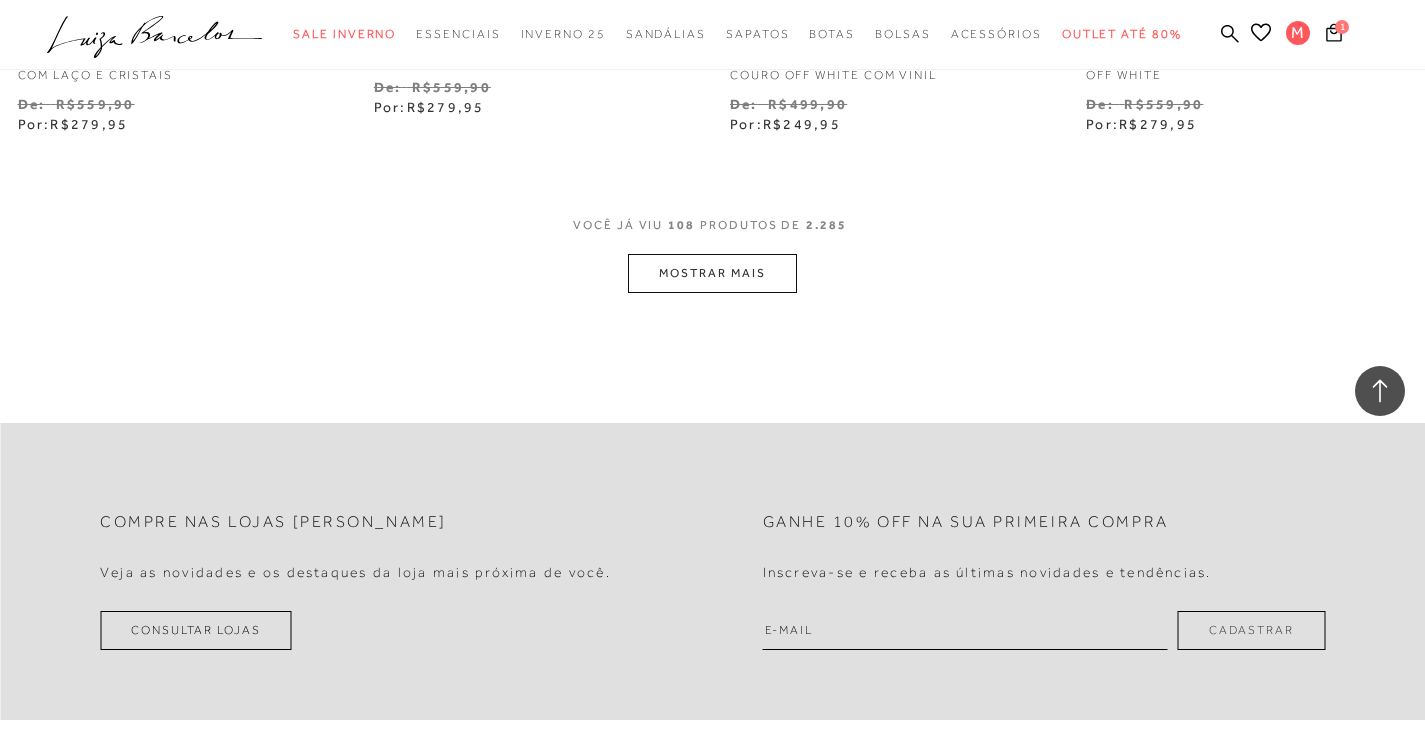 click on "MOSTRAR MAIS" at bounding box center [712, 273] 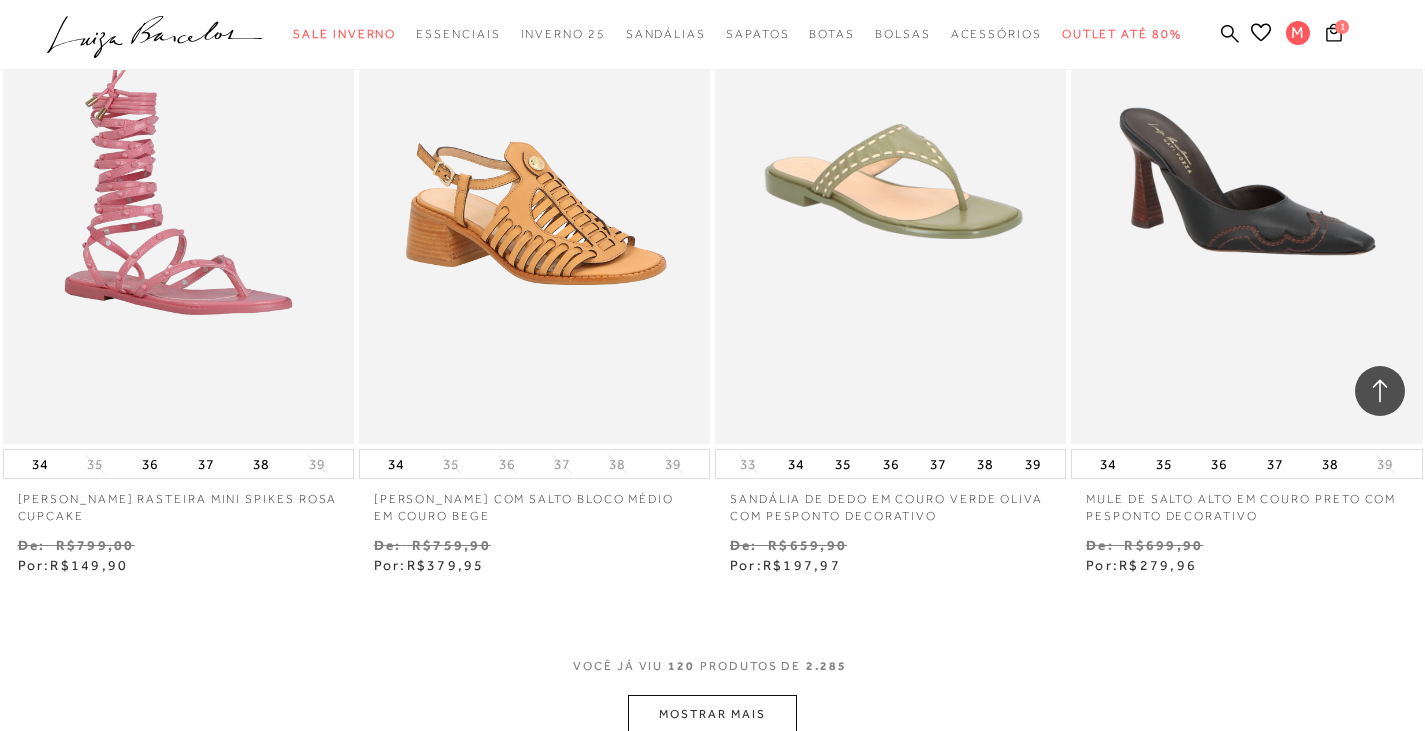 scroll, scrollTop: 20300, scrollLeft: 0, axis: vertical 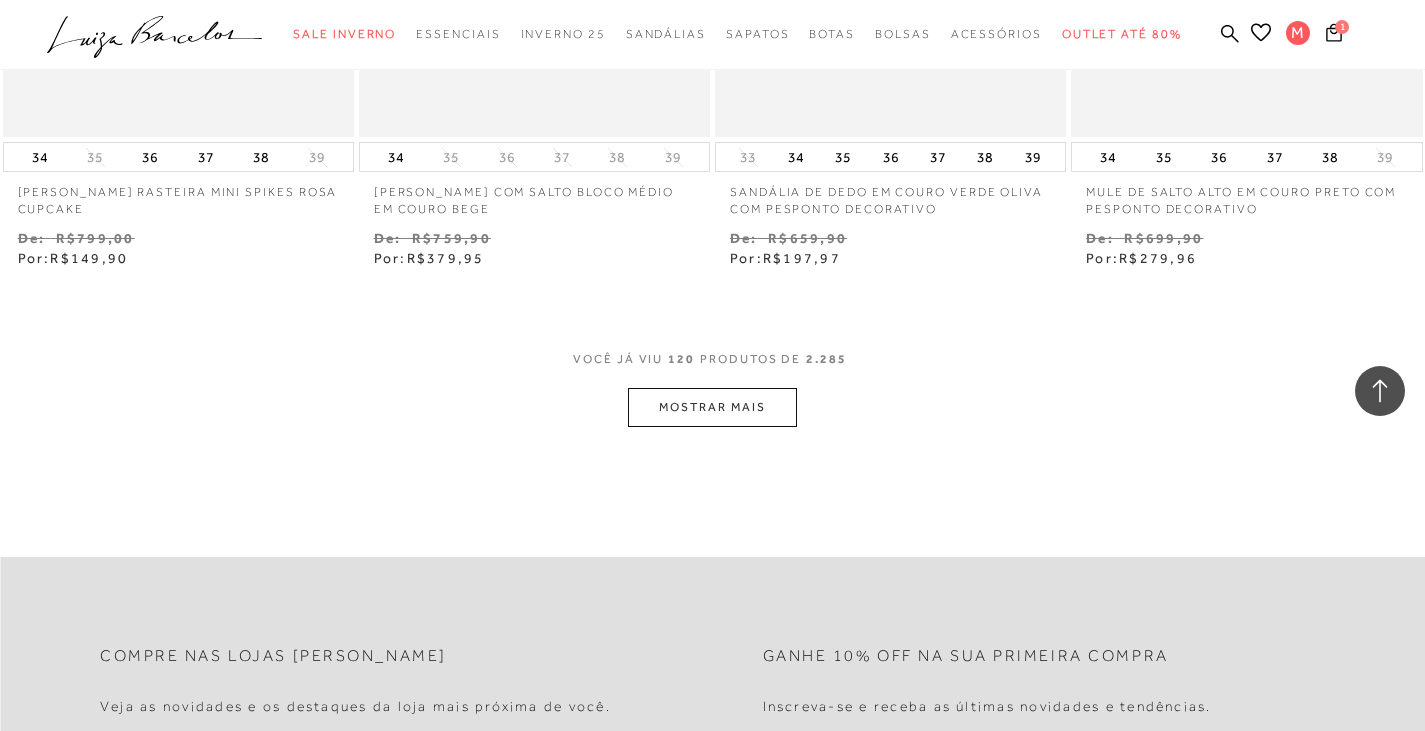 click on "MOSTRAR MAIS" at bounding box center (712, 407) 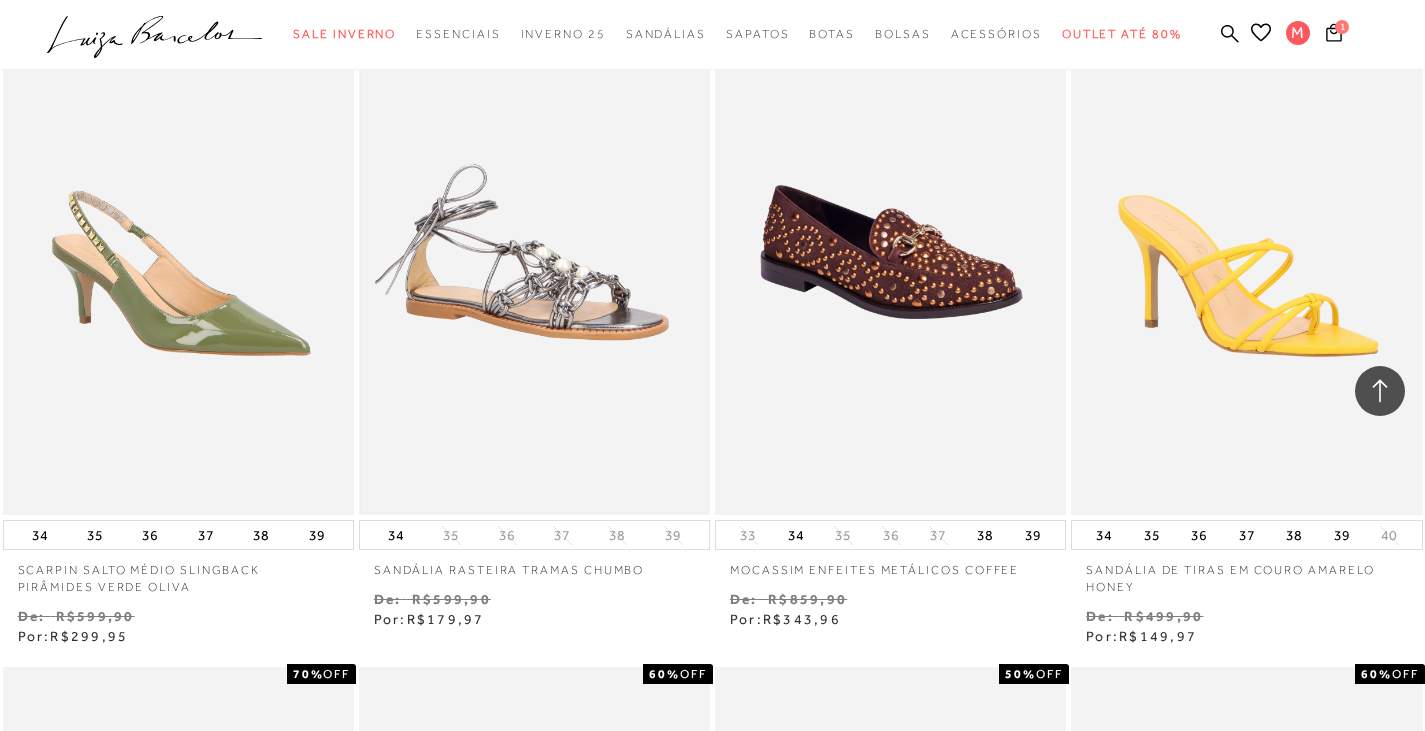 scroll, scrollTop: 20500, scrollLeft: 0, axis: vertical 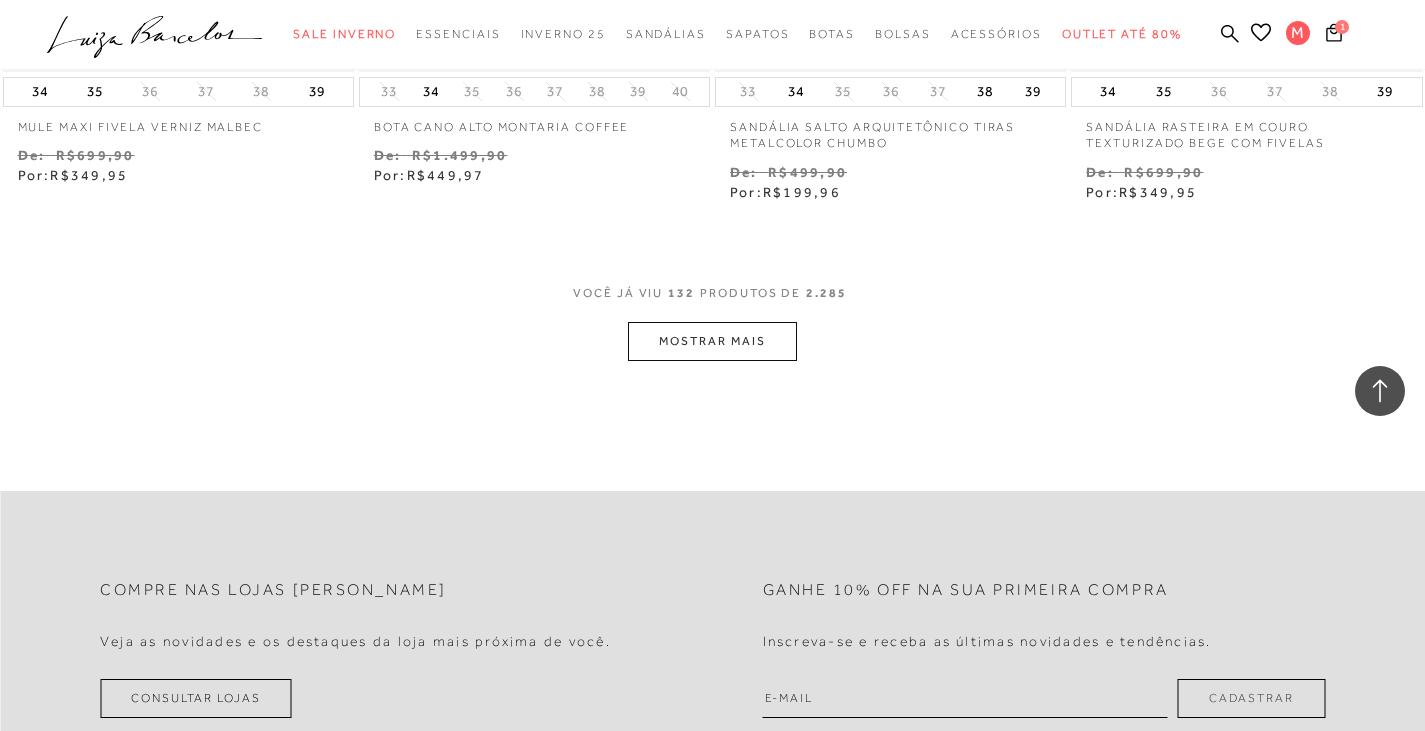 click on "MOSTRAR MAIS" at bounding box center [712, 341] 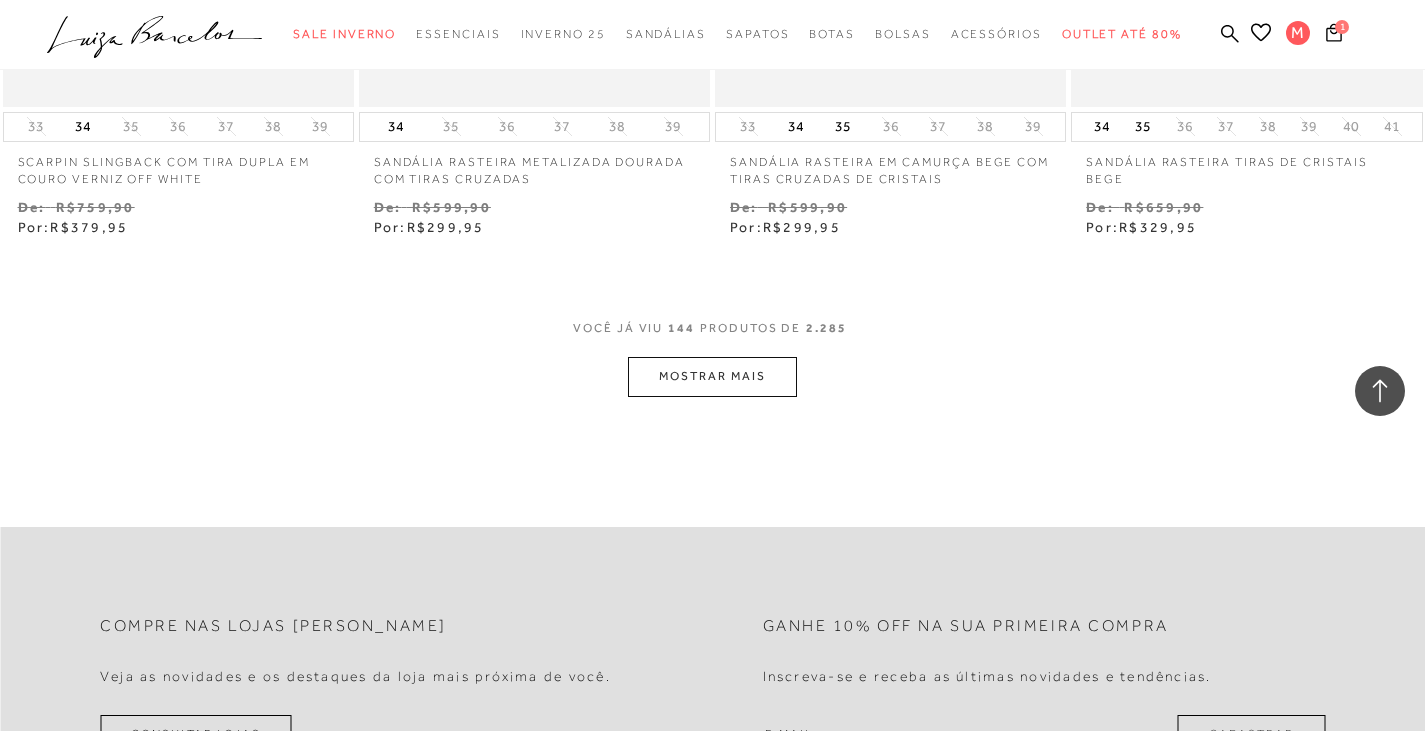 scroll, scrollTop: 24400, scrollLeft: 0, axis: vertical 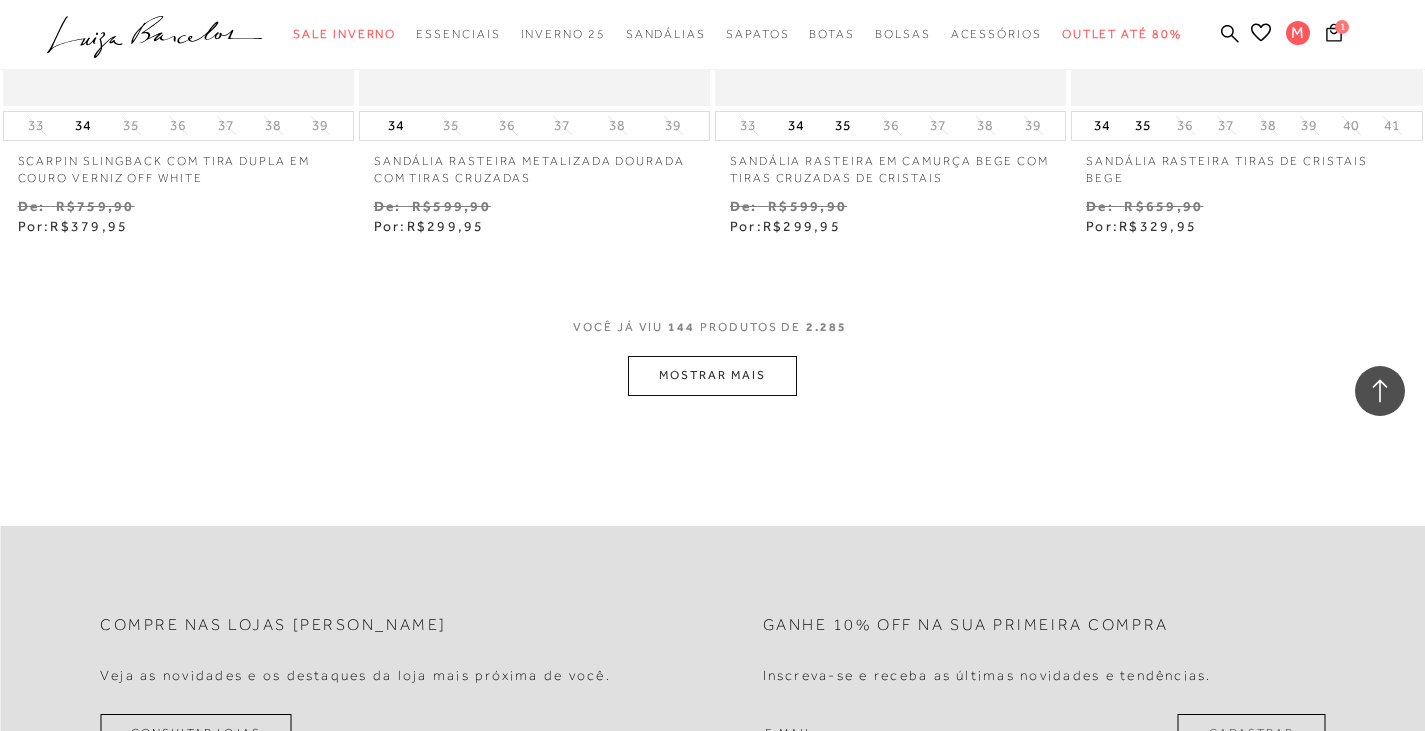 click on "MOSTRAR MAIS" at bounding box center [712, 375] 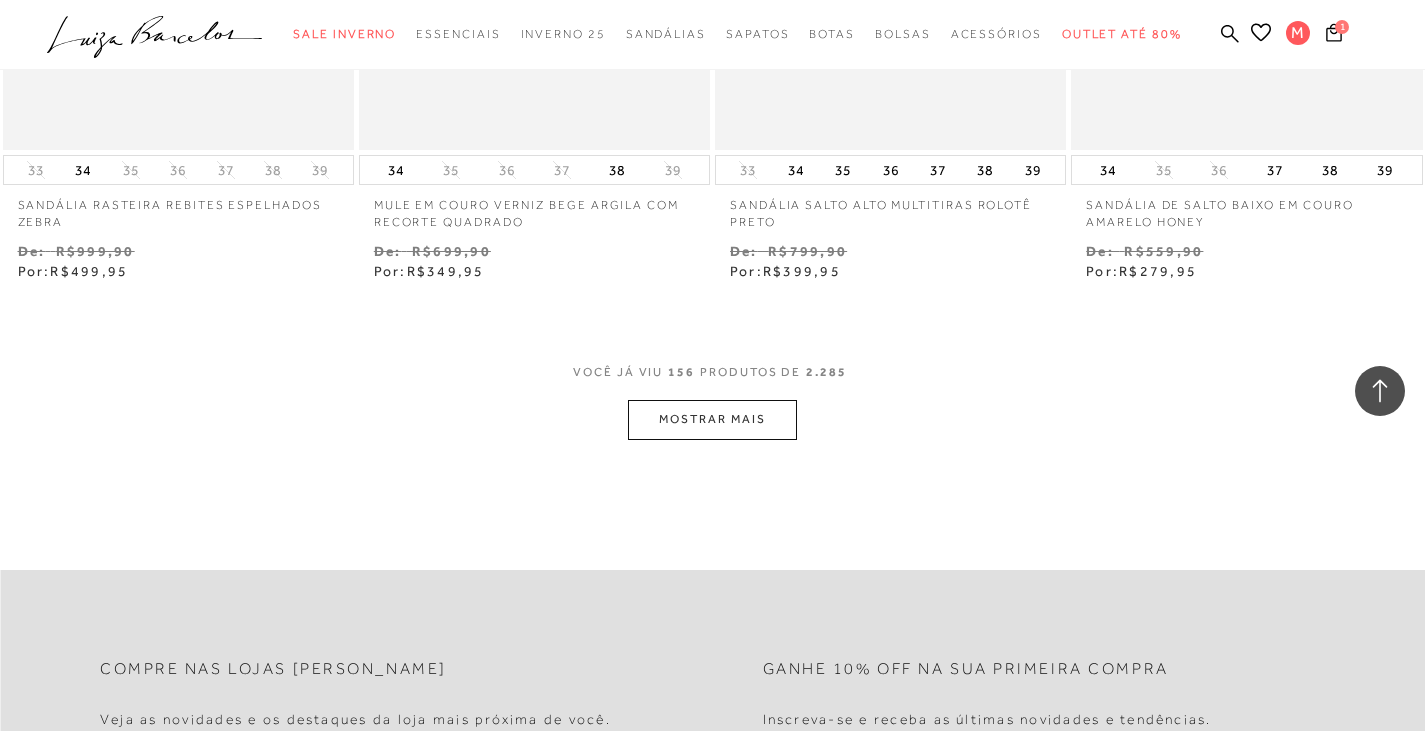 scroll, scrollTop: 26400, scrollLeft: 0, axis: vertical 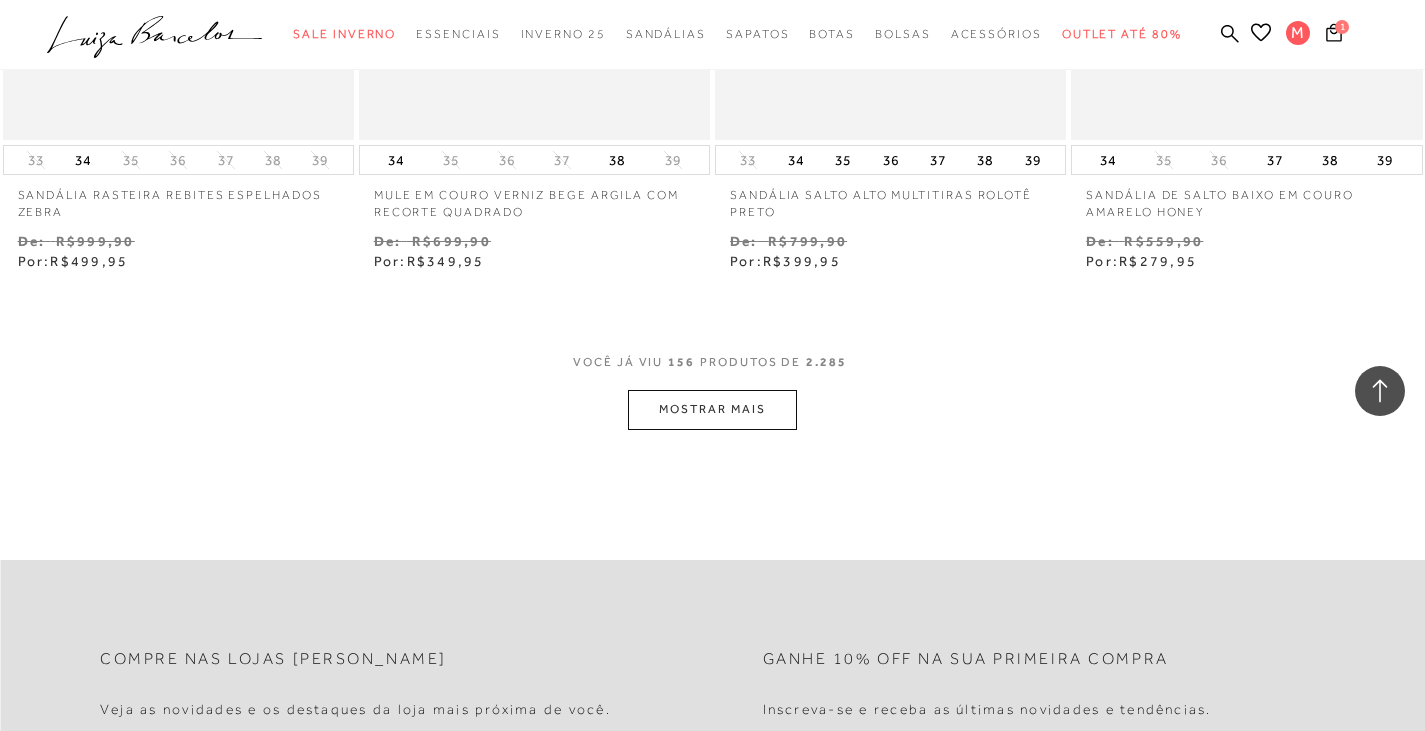 click on "MOSTRAR MAIS" at bounding box center (712, 409) 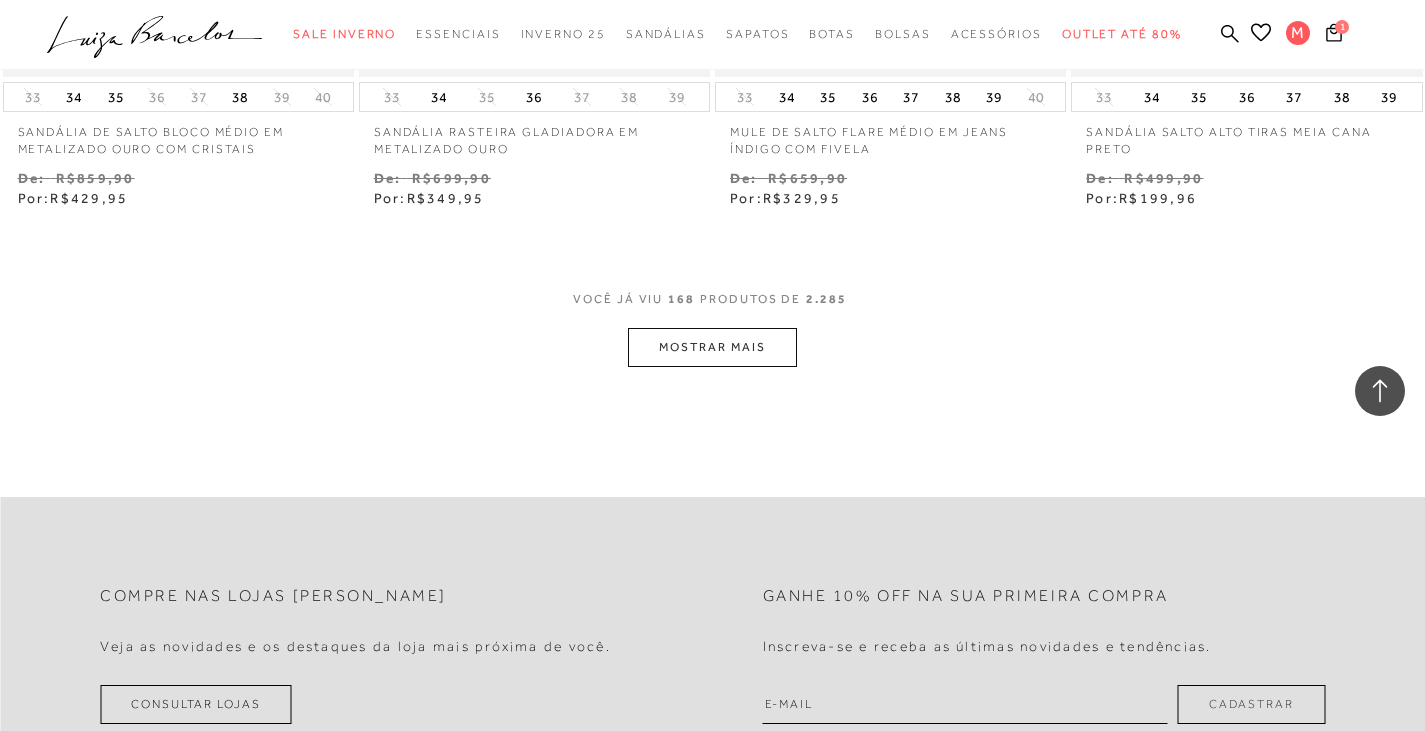 scroll, scrollTop: 28500, scrollLeft: 0, axis: vertical 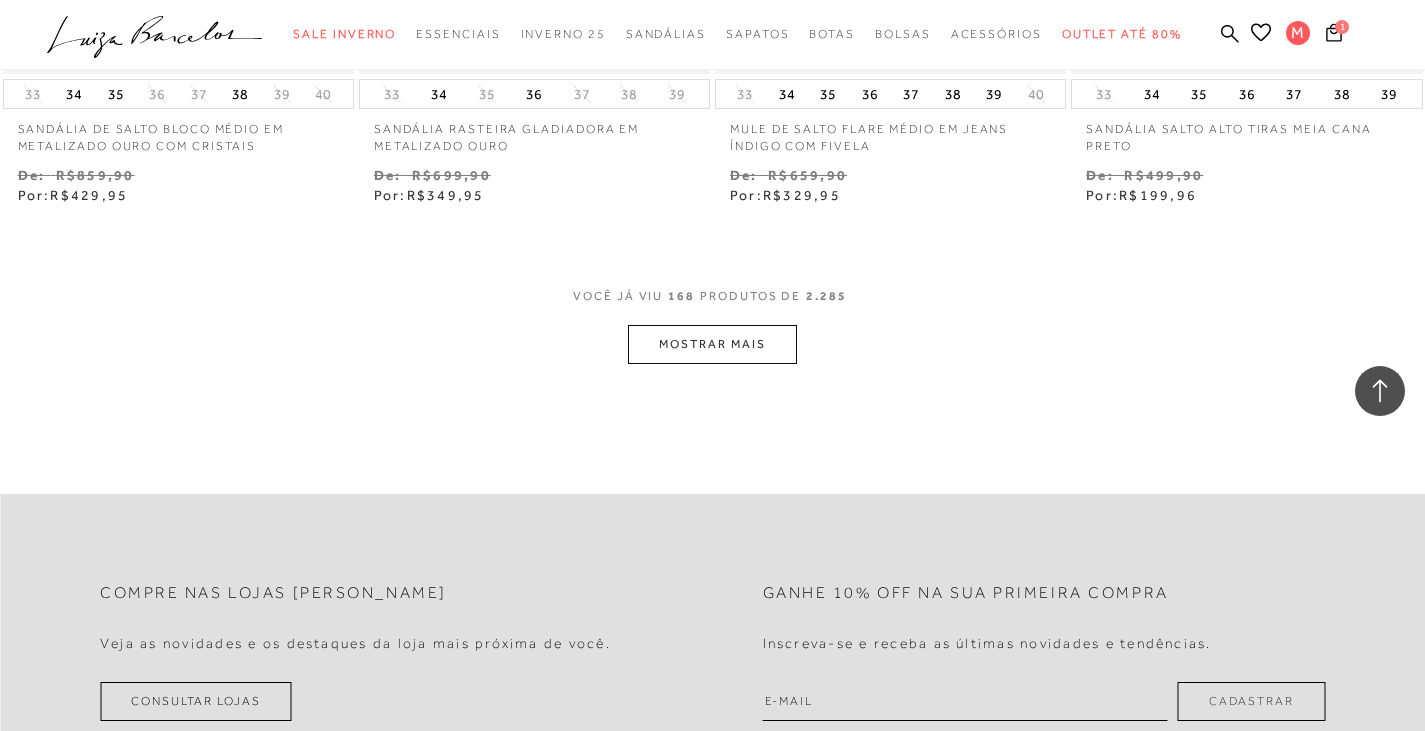 click on "MOSTRAR MAIS" at bounding box center [712, 344] 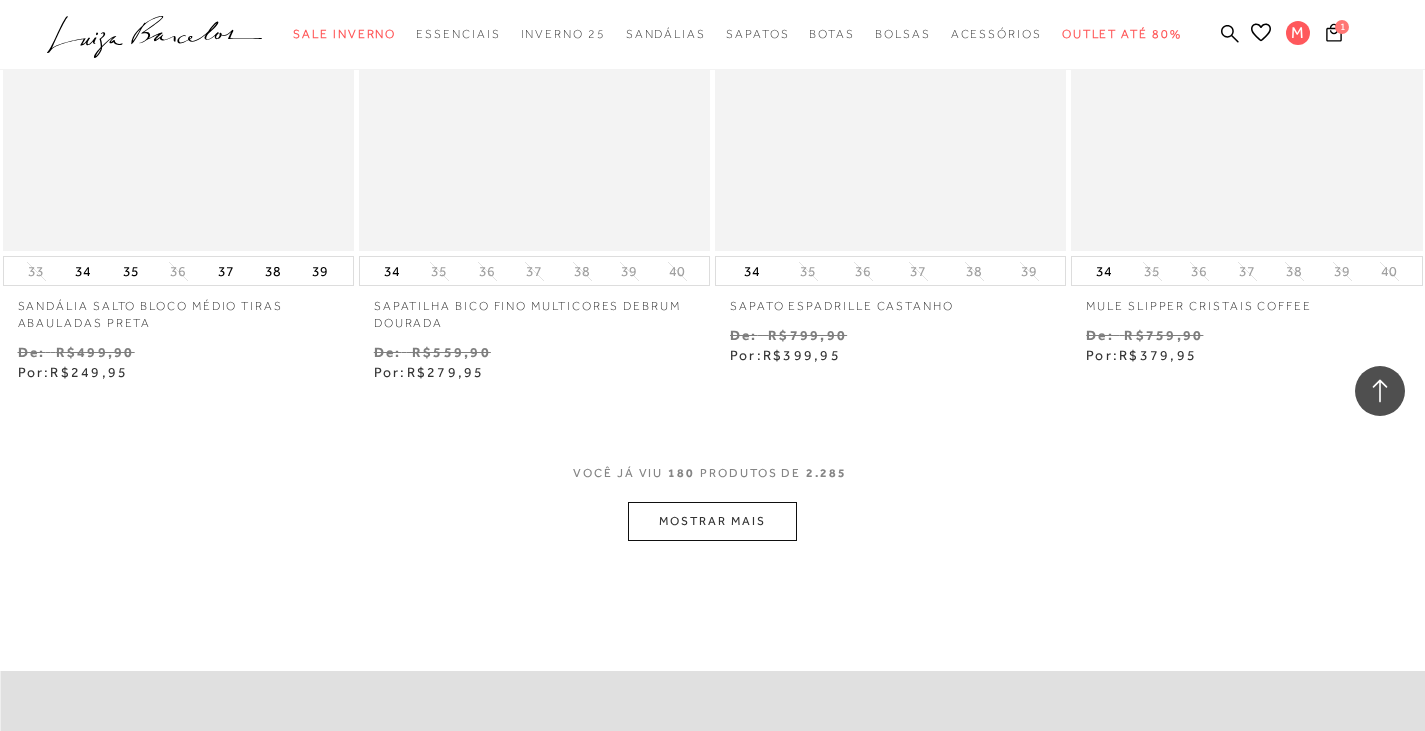 scroll, scrollTop: 30400, scrollLeft: 0, axis: vertical 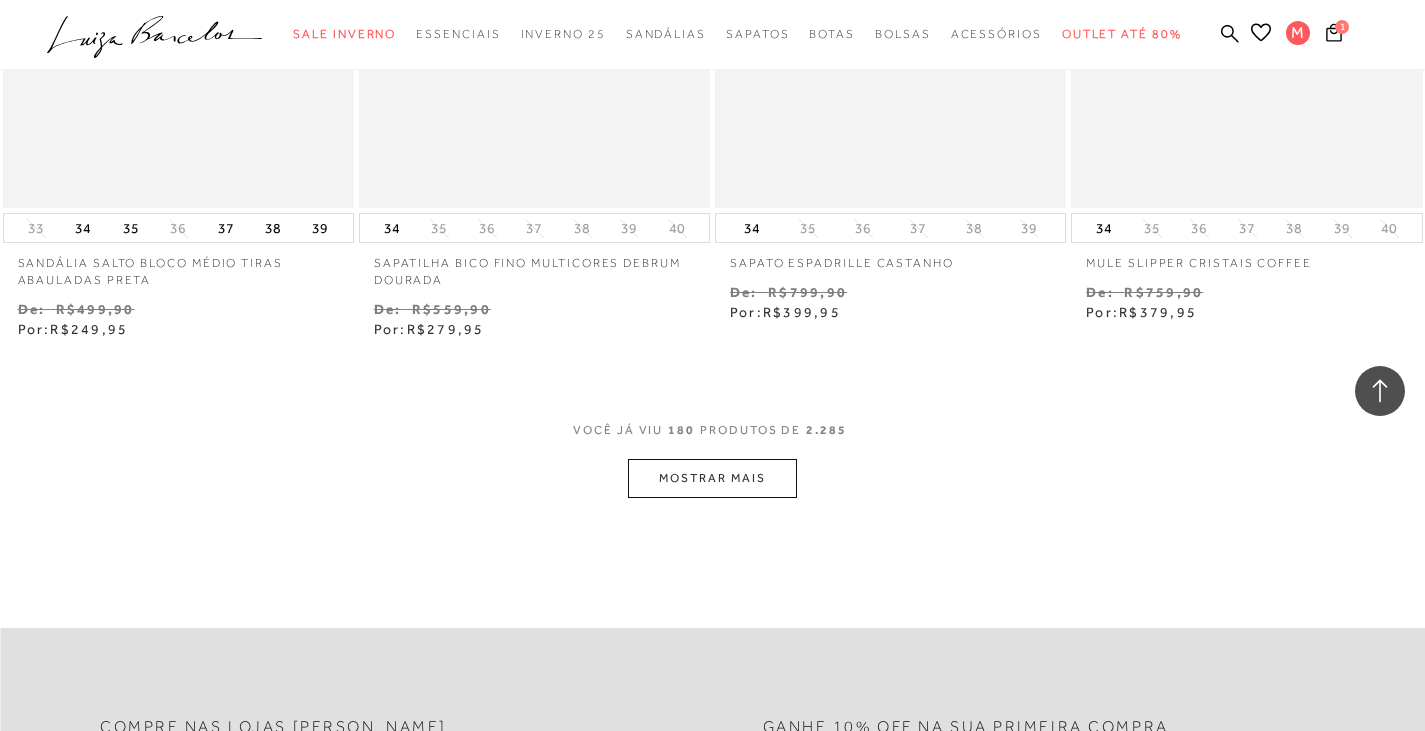 click on "MOSTRAR MAIS" at bounding box center (712, 478) 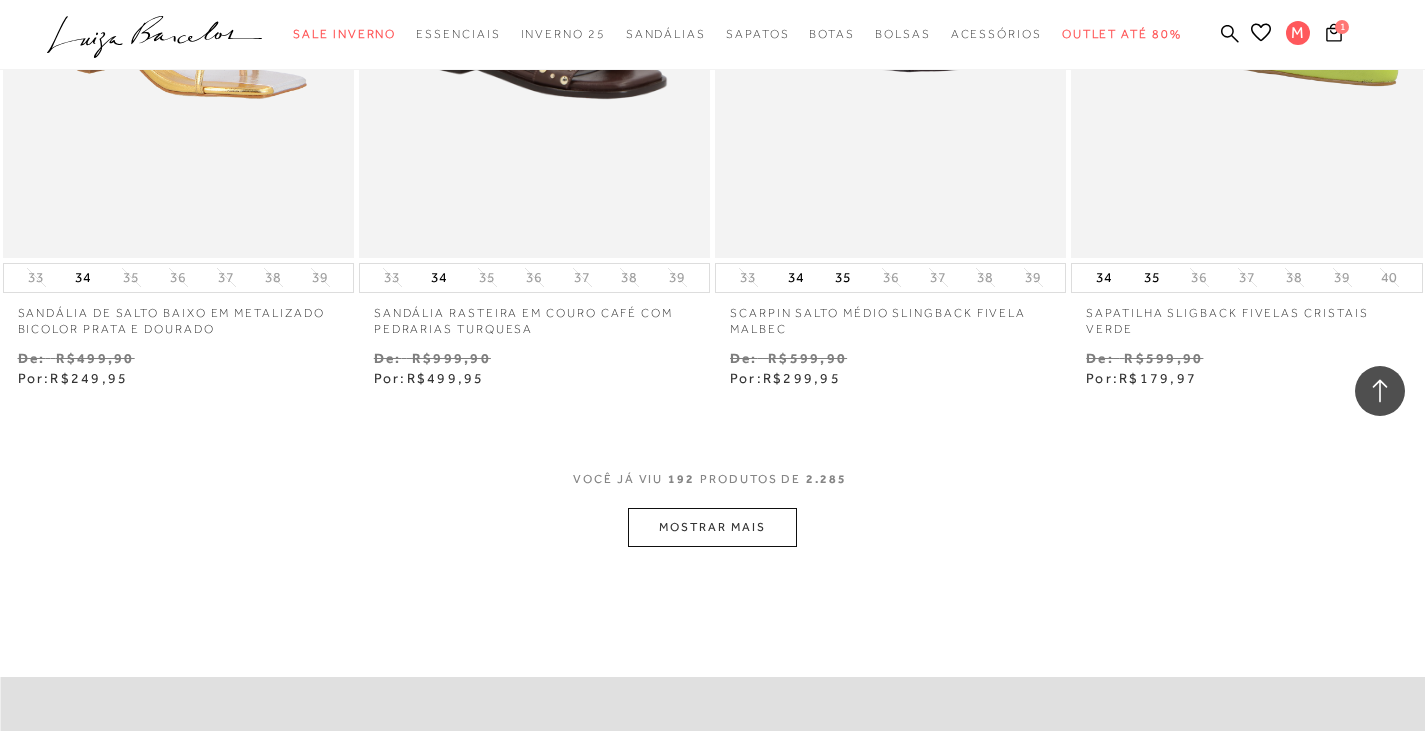 scroll, scrollTop: 32400, scrollLeft: 0, axis: vertical 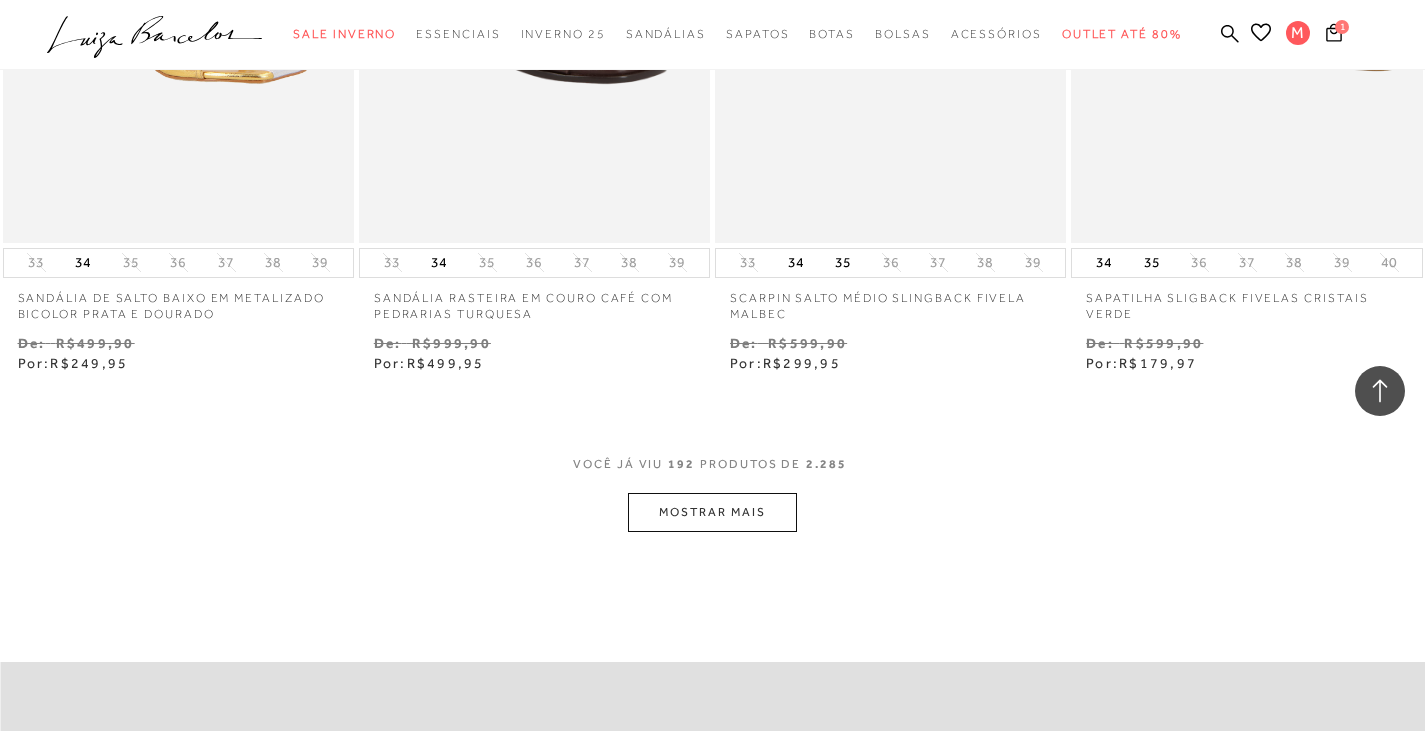 click on "MOSTRAR MAIS" at bounding box center [712, 512] 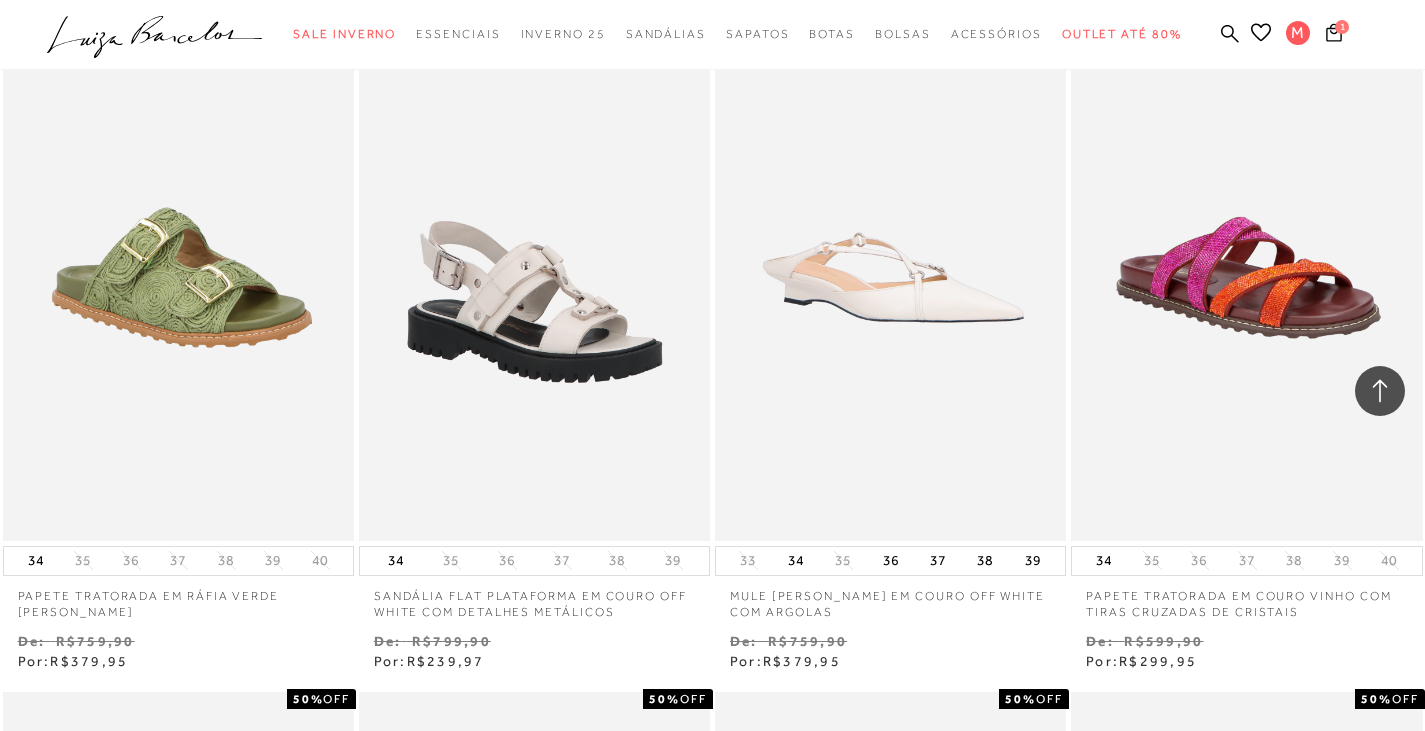 scroll, scrollTop: 32800, scrollLeft: 0, axis: vertical 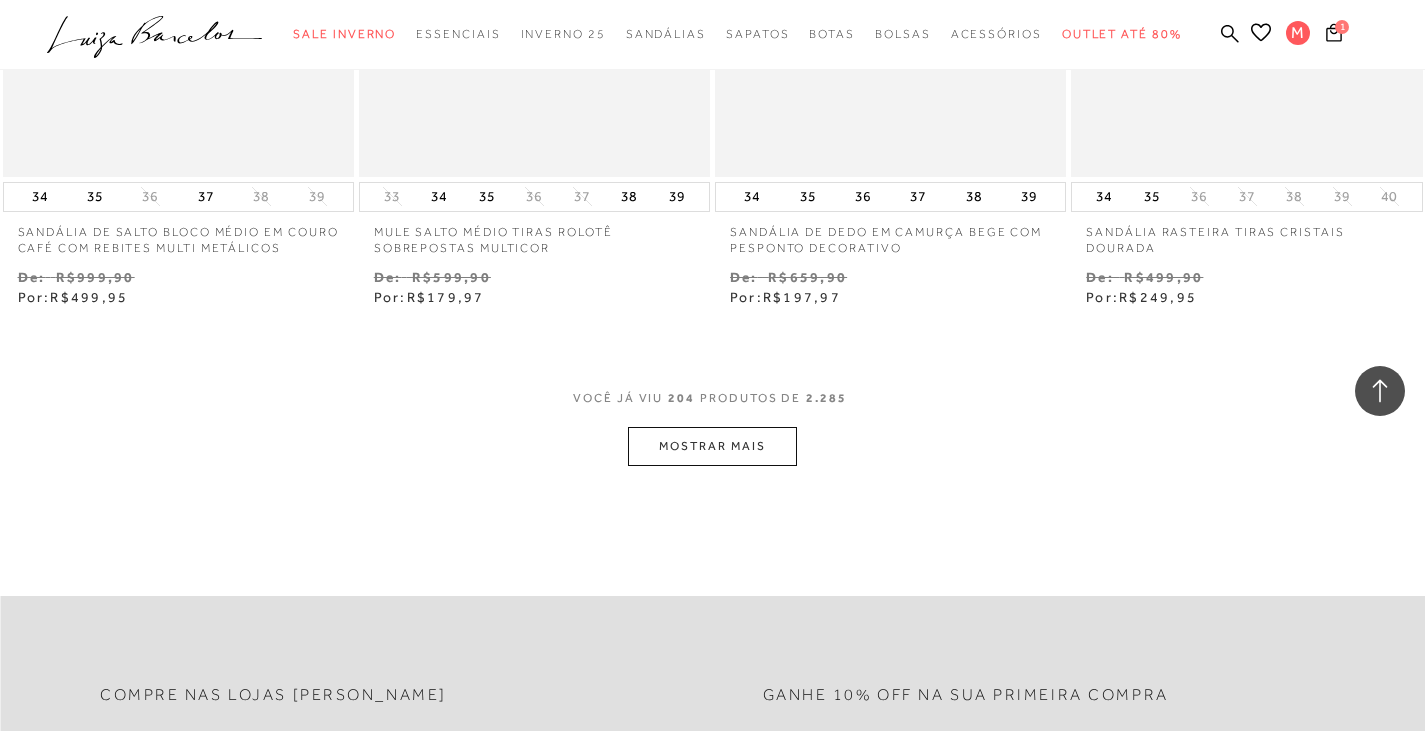 click on "MOSTRAR MAIS" at bounding box center (712, 446) 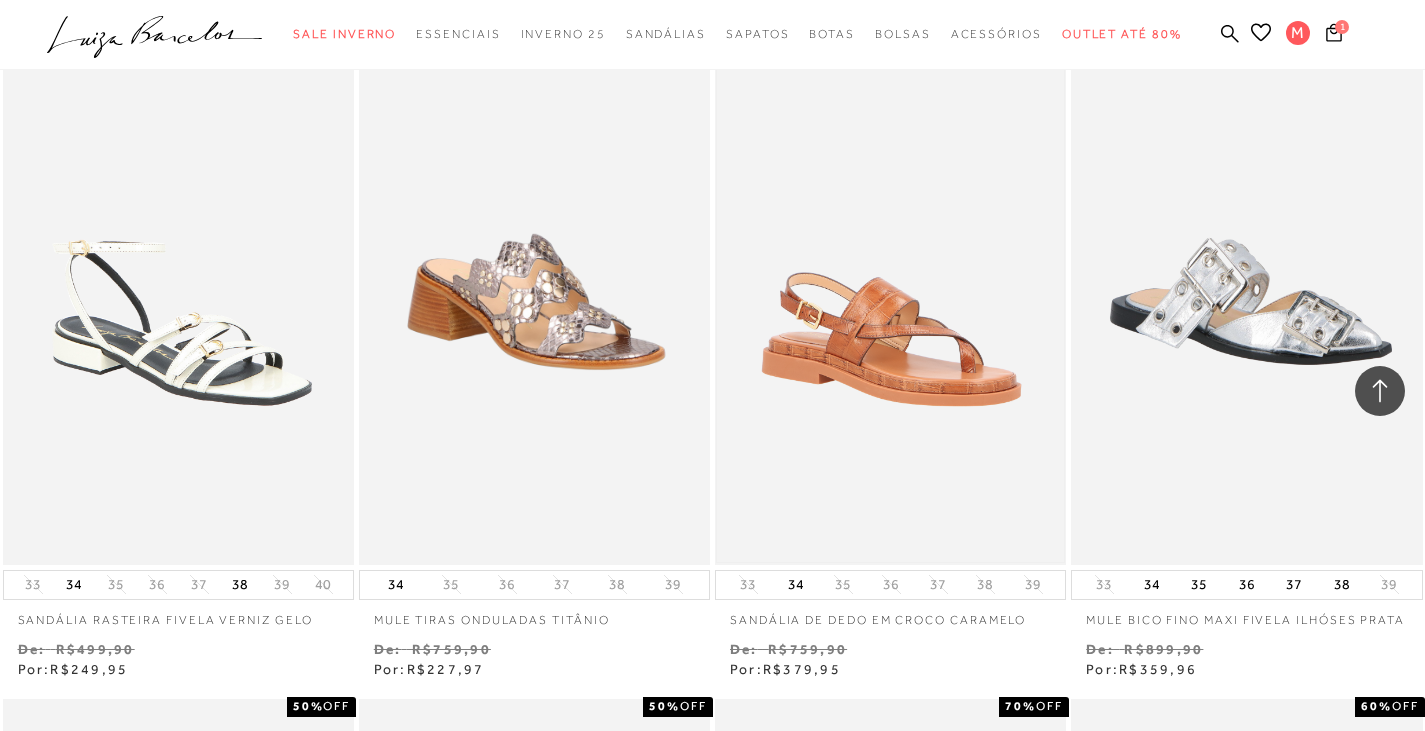 scroll, scrollTop: 34800, scrollLeft: 0, axis: vertical 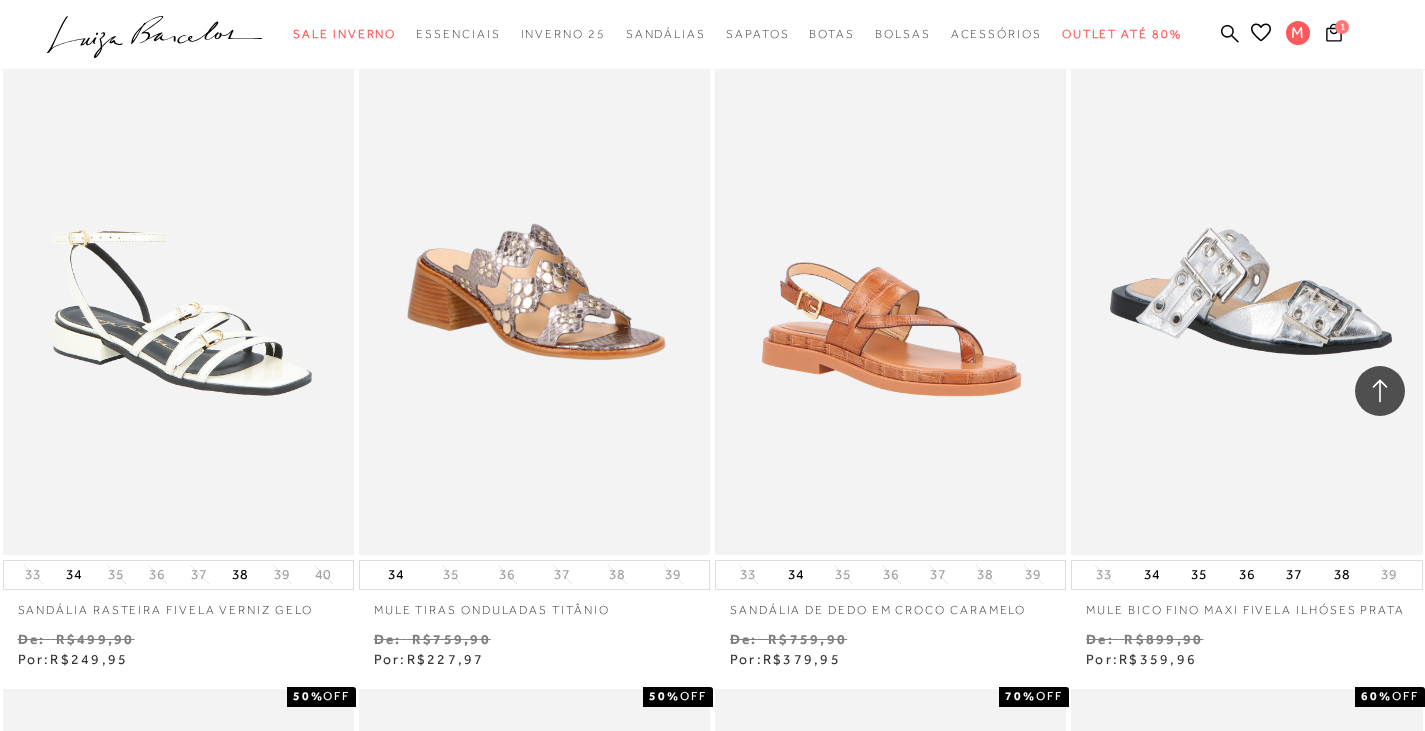 click at bounding box center (890, 291) 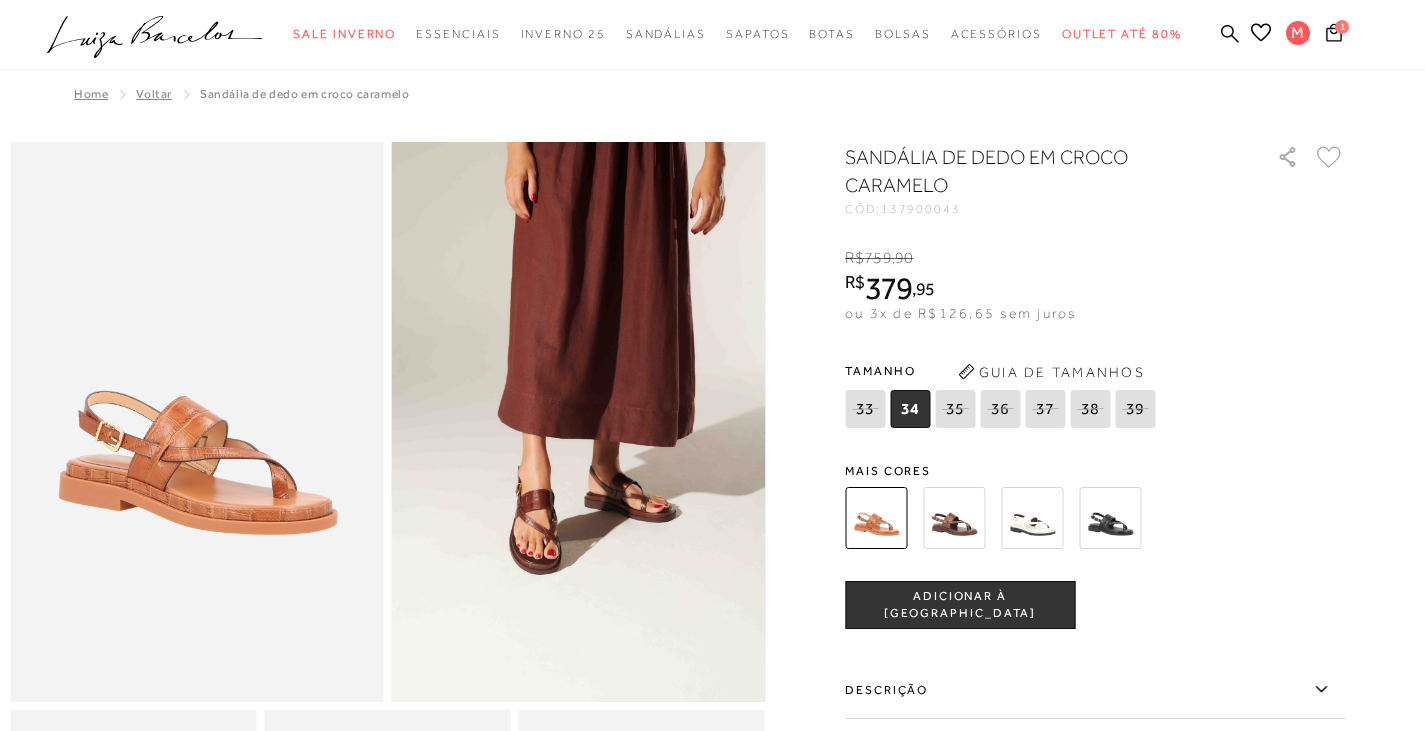 scroll, scrollTop: 0, scrollLeft: 0, axis: both 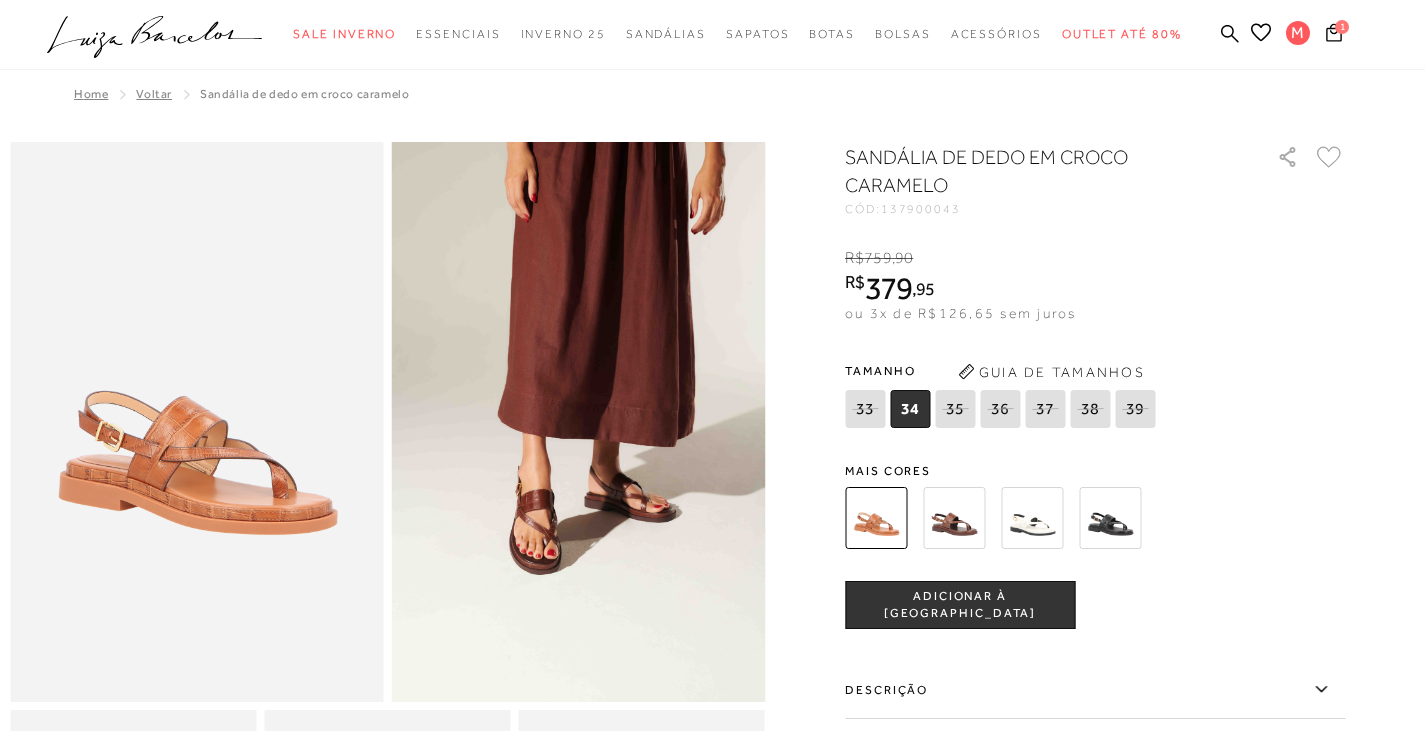click 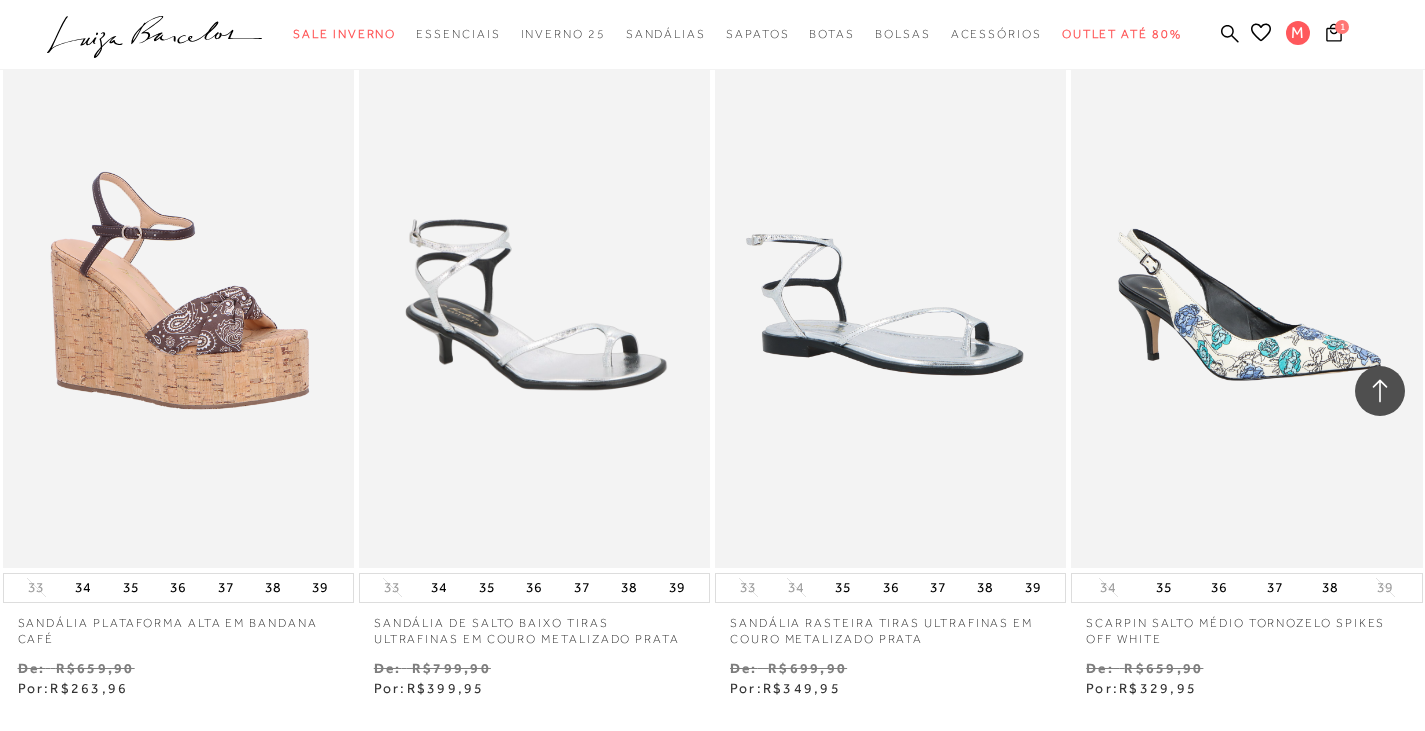 scroll, scrollTop: 1995, scrollLeft: 0, axis: vertical 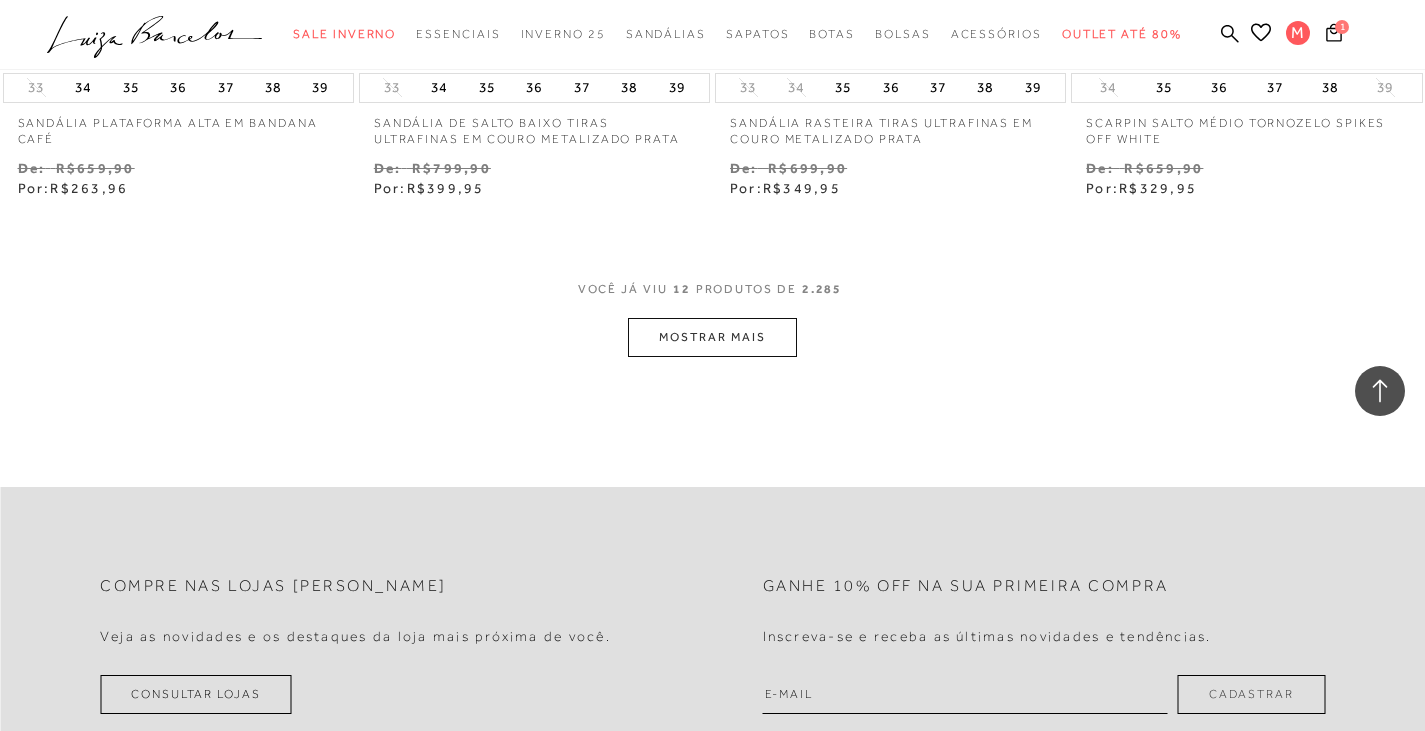 click on "MOSTRAR MAIS" at bounding box center (712, 337) 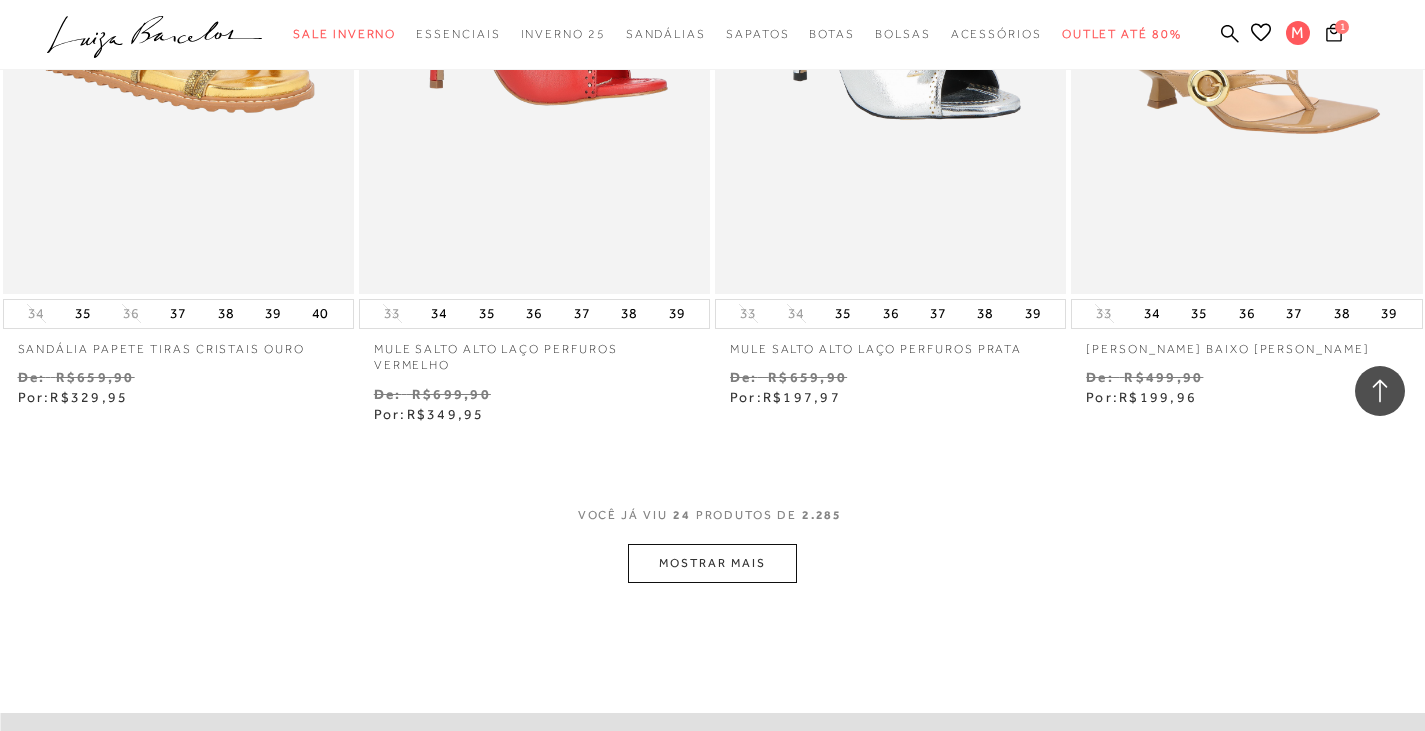 scroll, scrollTop: 3895, scrollLeft: 0, axis: vertical 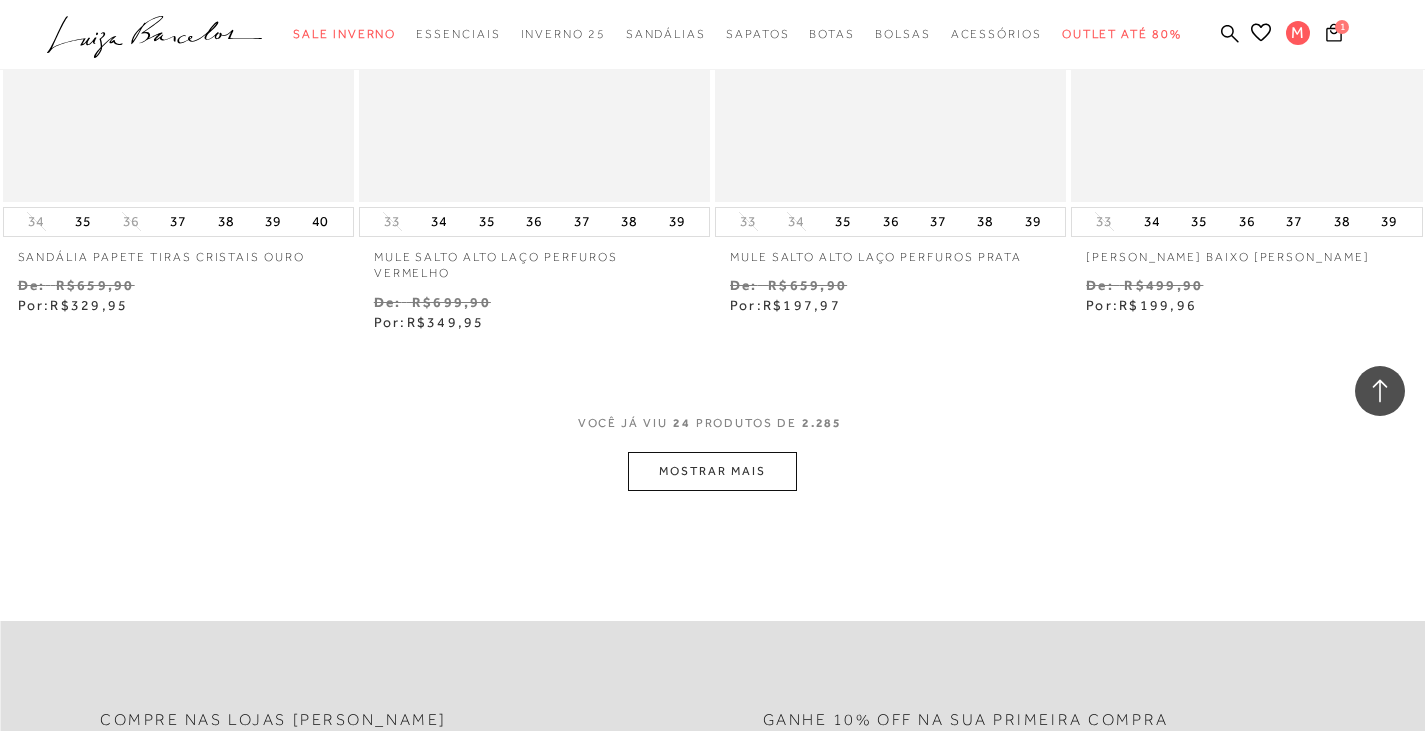 click on "MOSTRAR MAIS" at bounding box center [712, 471] 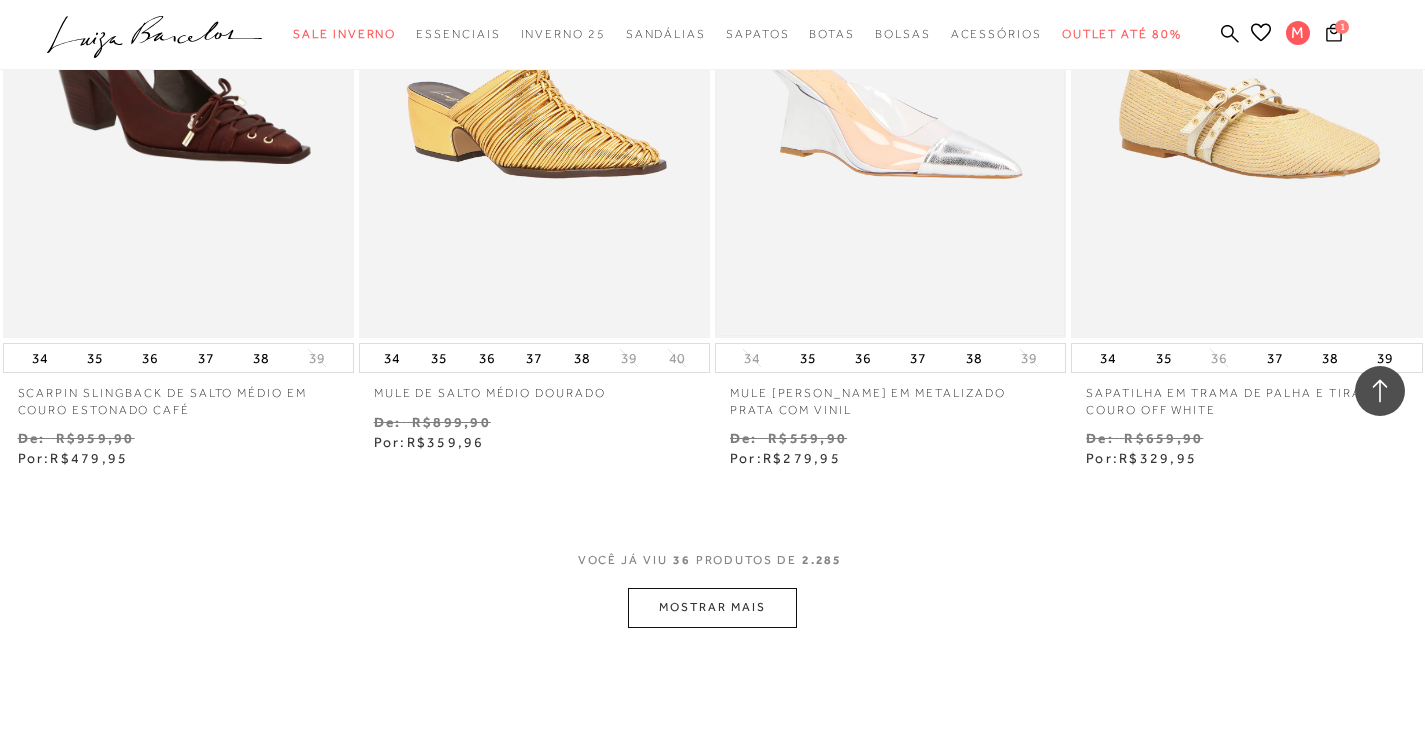 scroll, scrollTop: 5795, scrollLeft: 0, axis: vertical 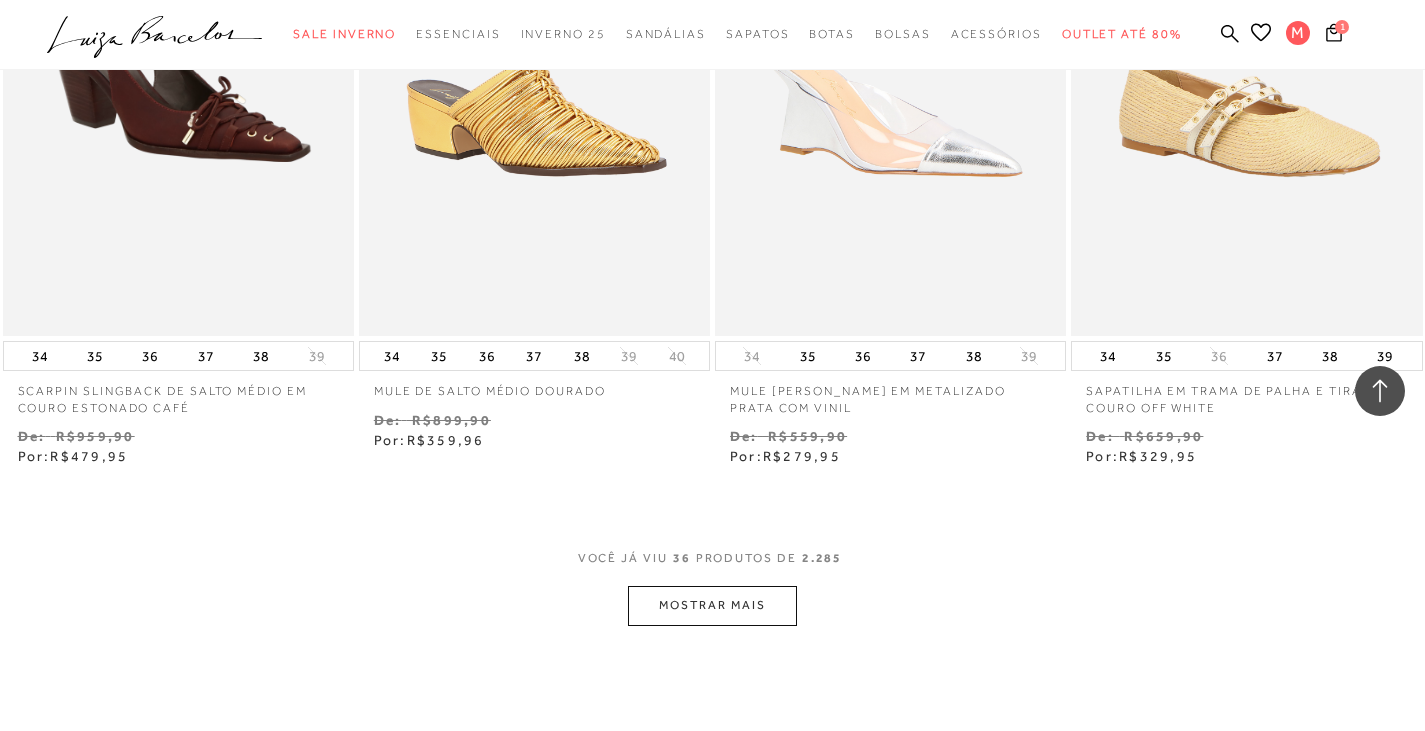 click on "MOSTRAR MAIS" at bounding box center (712, 605) 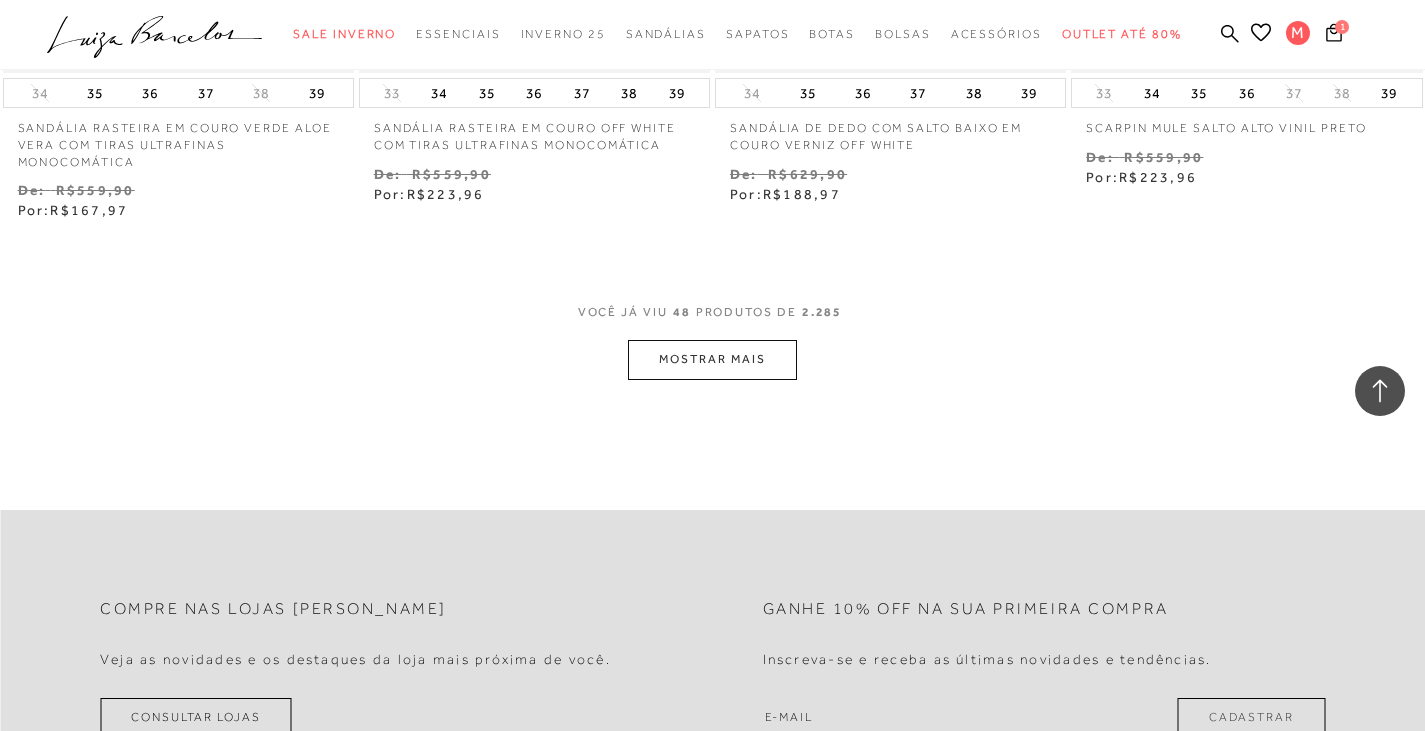 scroll, scrollTop: 8095, scrollLeft: 0, axis: vertical 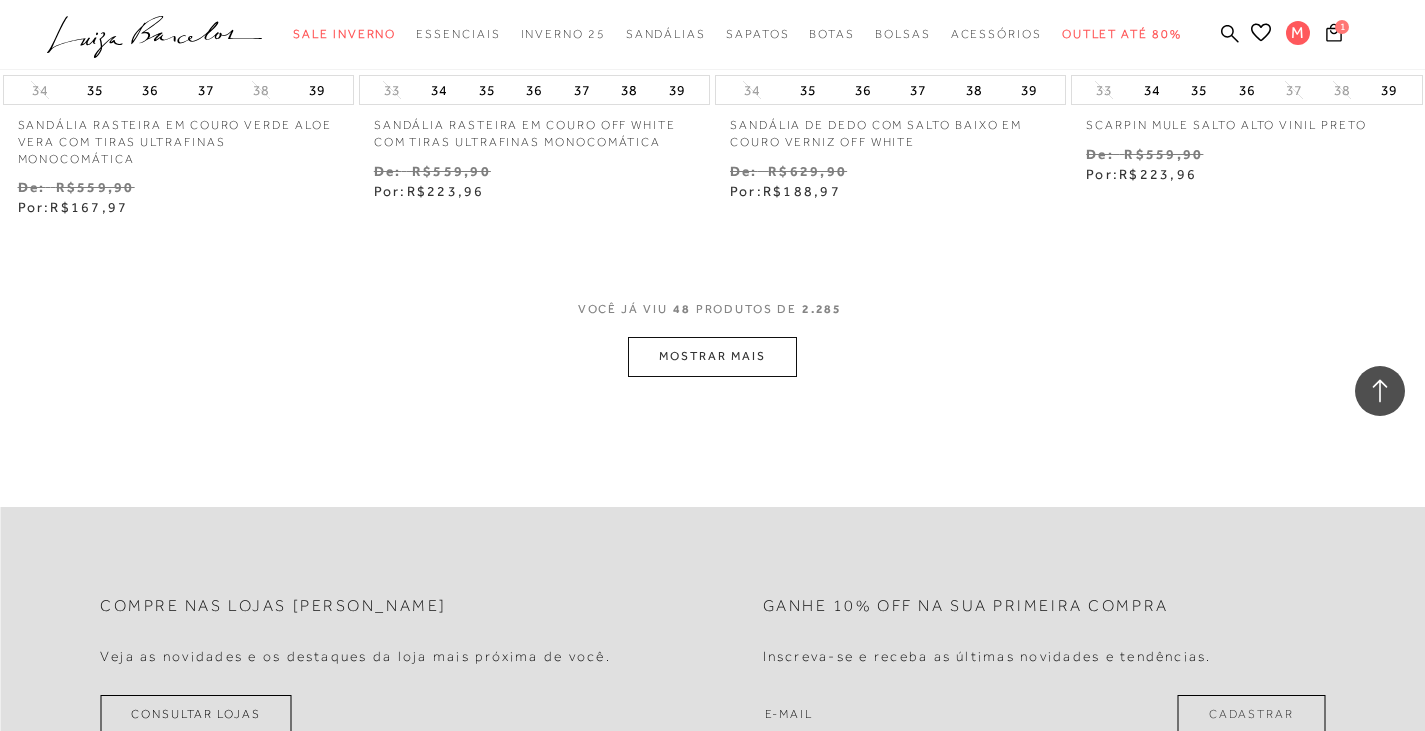 click on "MOSTRAR MAIS" at bounding box center (712, 356) 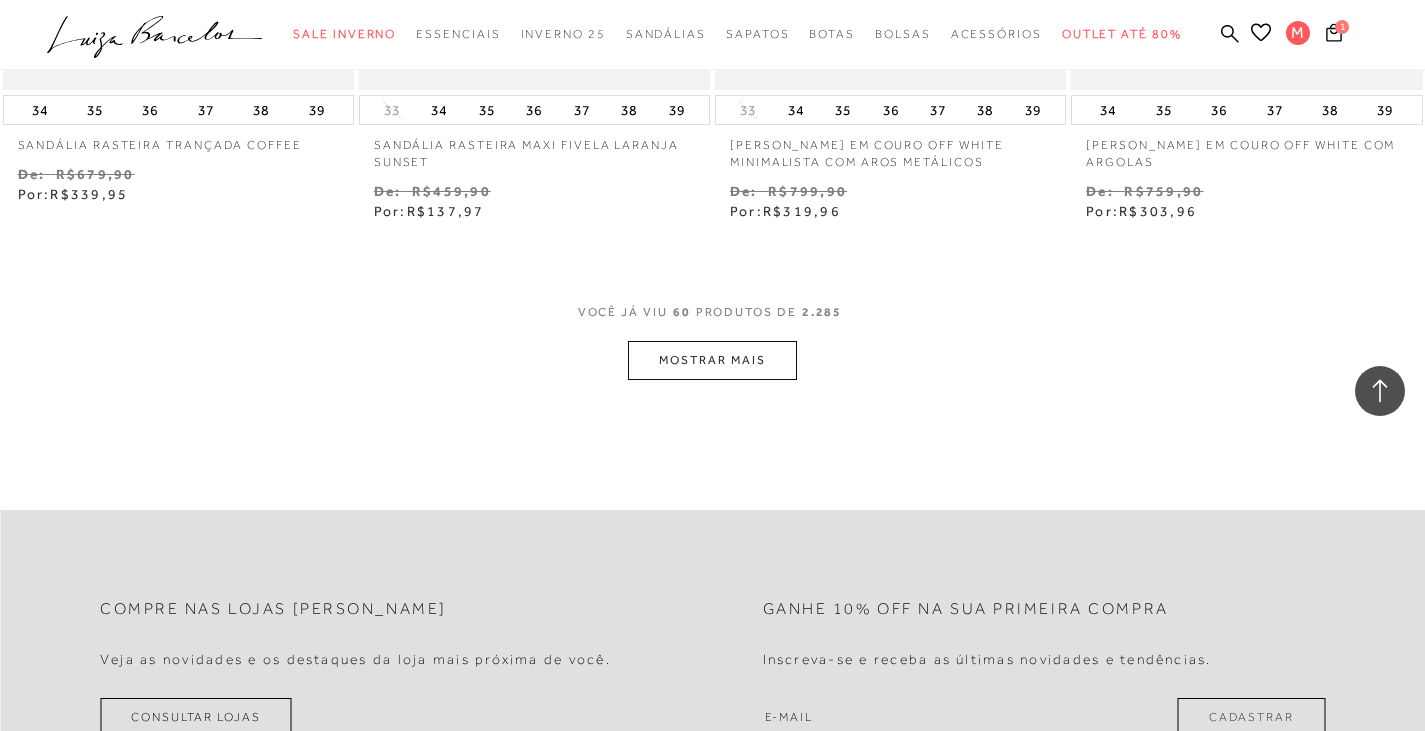 scroll, scrollTop: 10195, scrollLeft: 0, axis: vertical 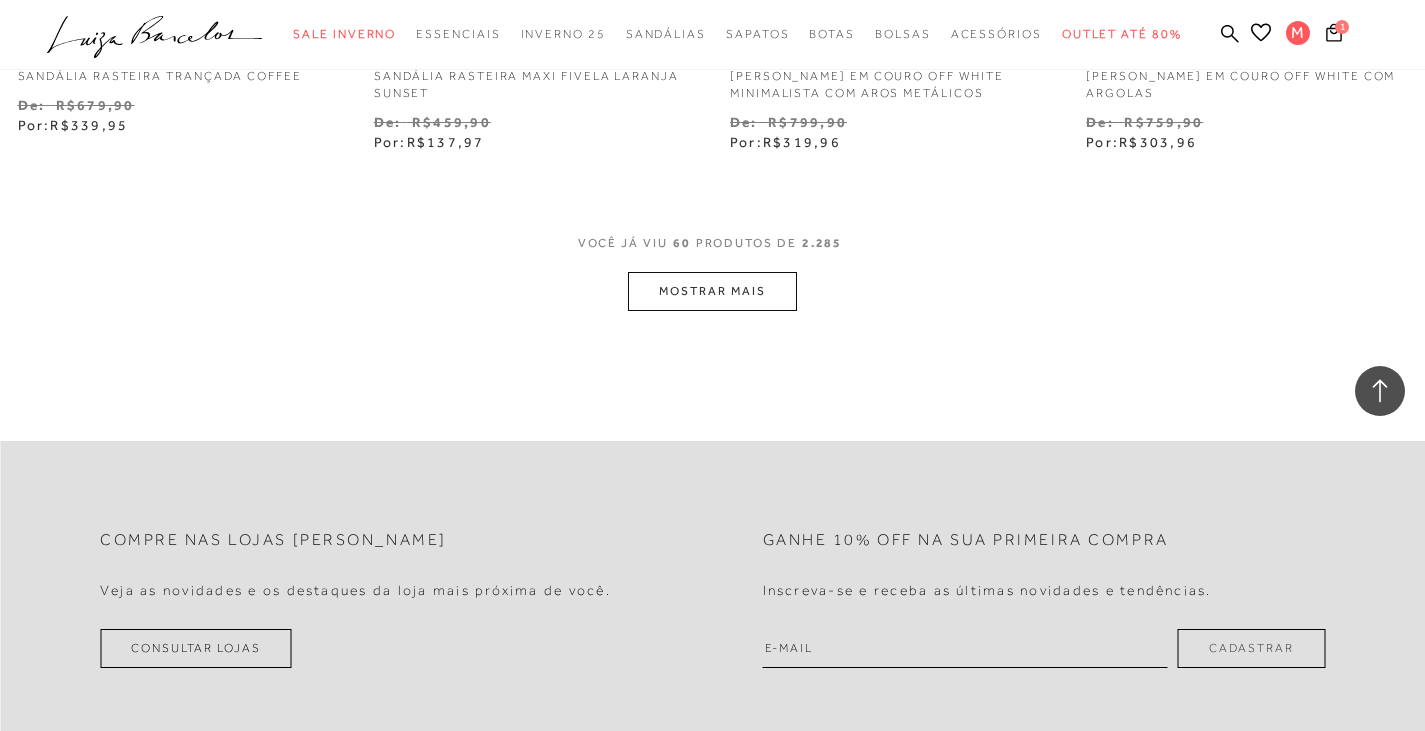 click on "MOSTRAR MAIS" at bounding box center (712, 291) 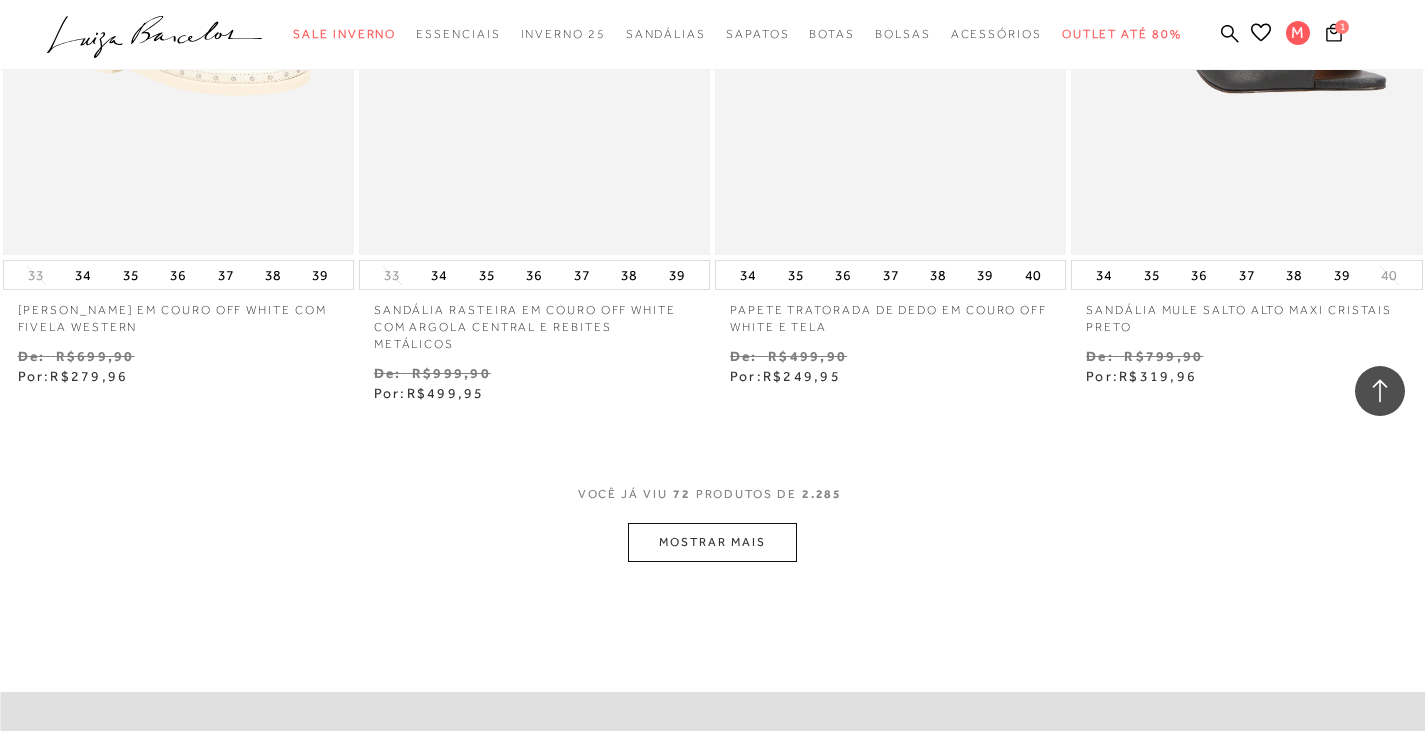 scroll, scrollTop: 12195, scrollLeft: 0, axis: vertical 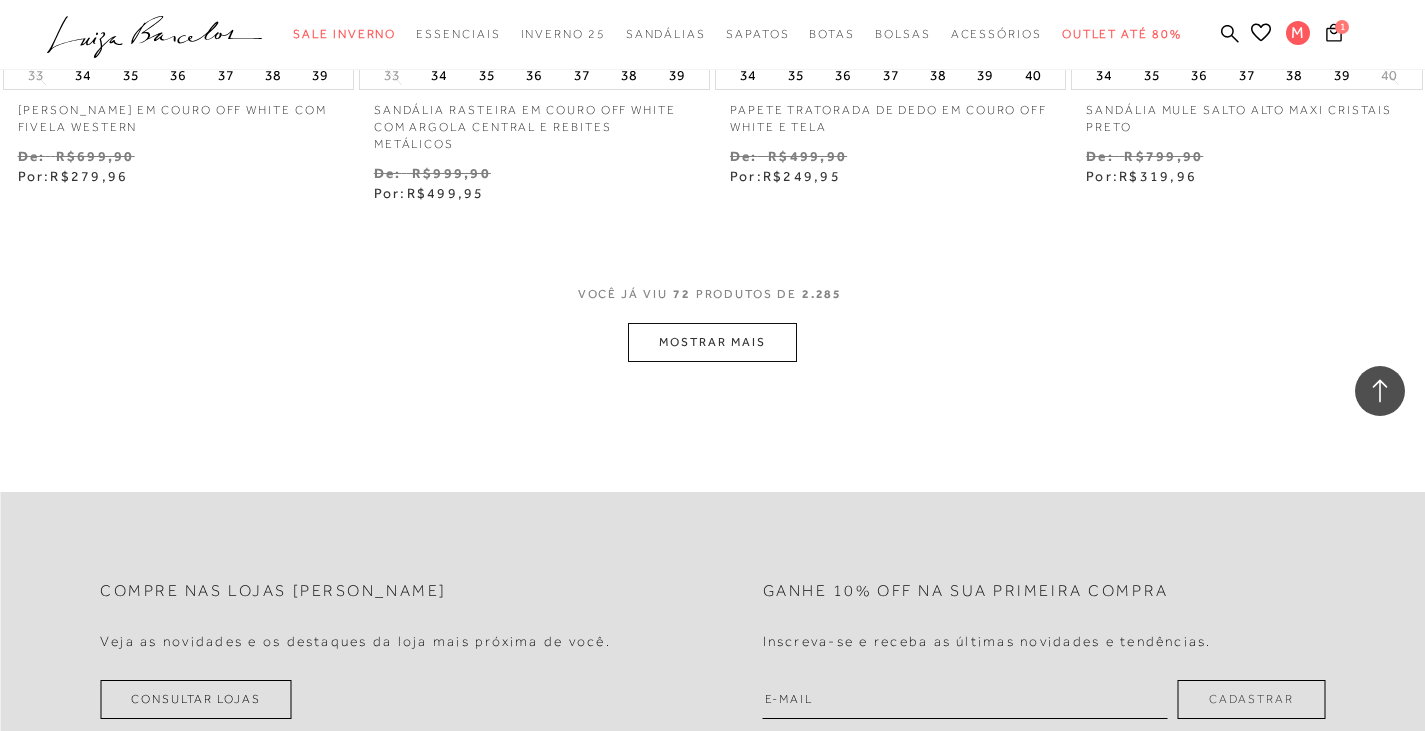 click on "MOSTRAR MAIS" at bounding box center (712, 342) 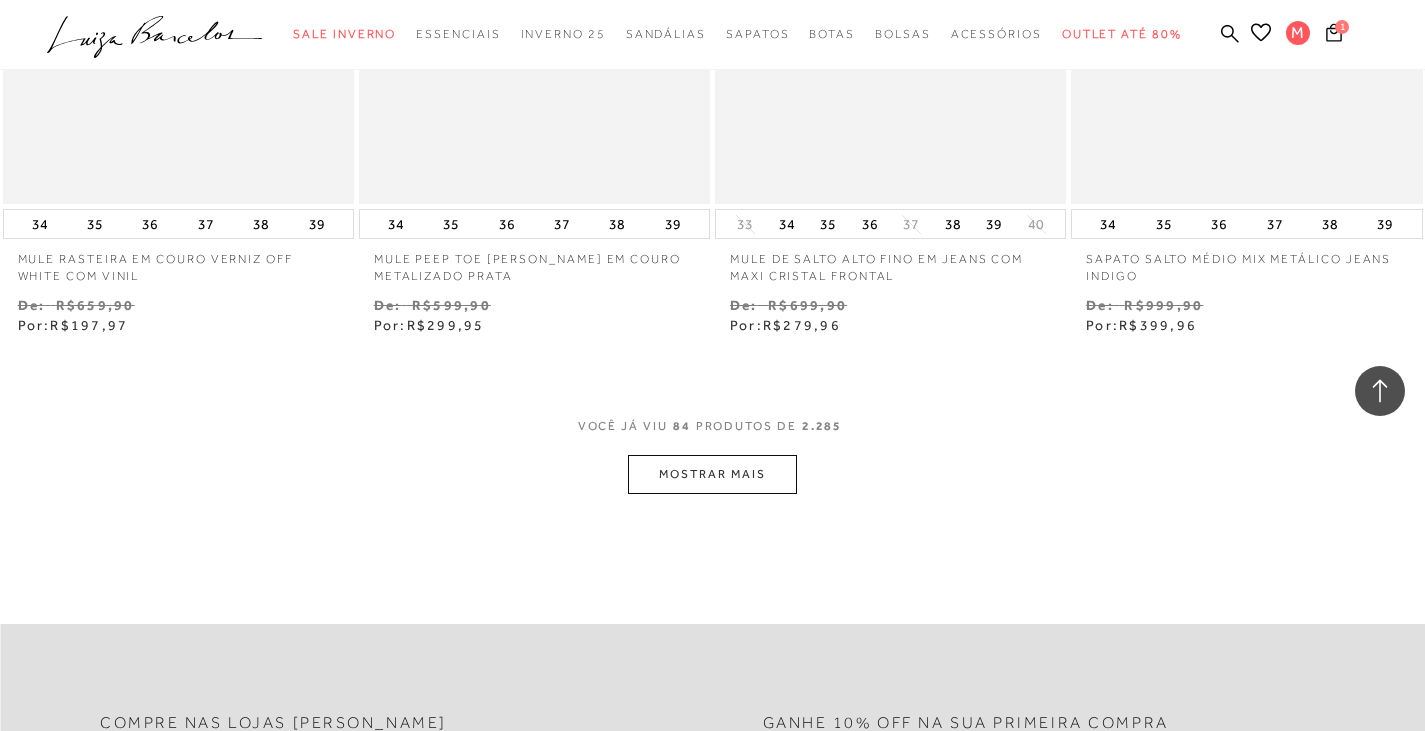 scroll, scrollTop: 14195, scrollLeft: 0, axis: vertical 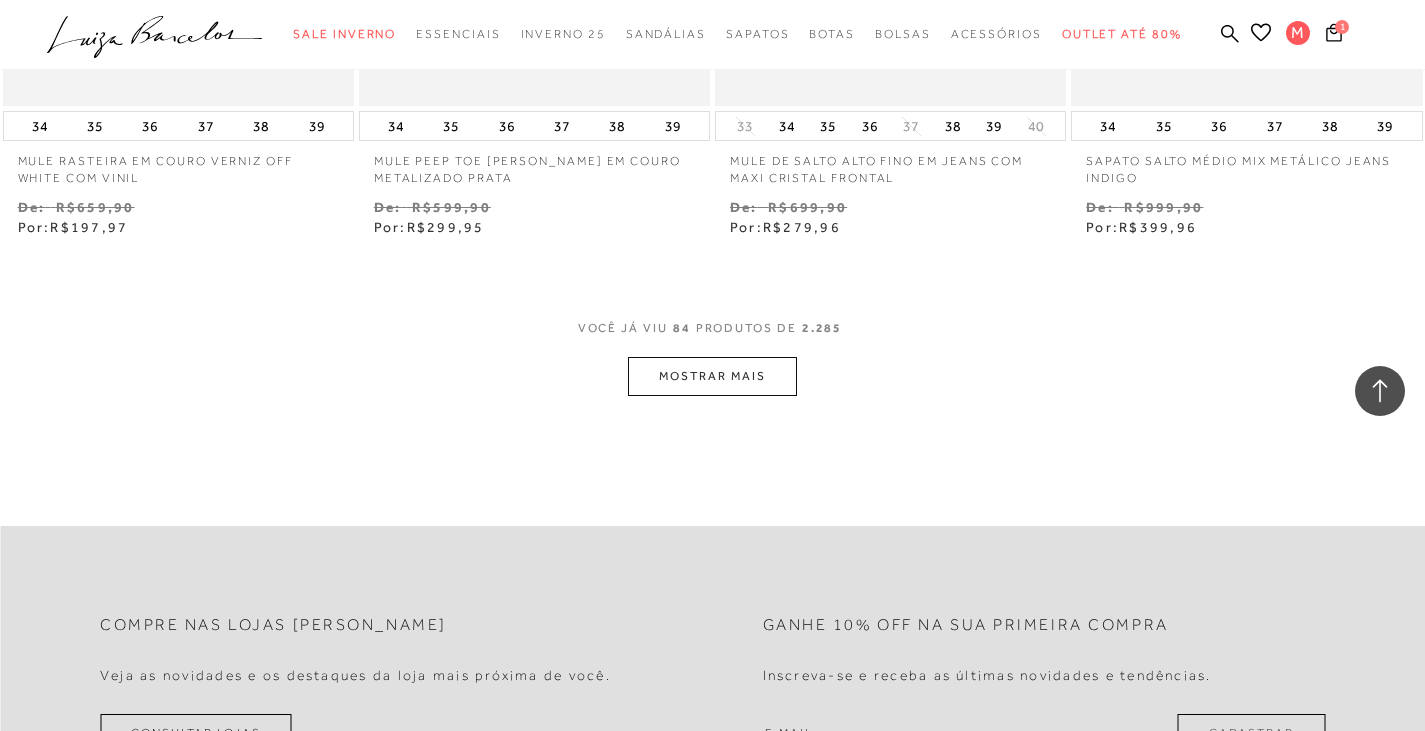 click on "MOSTRAR MAIS" at bounding box center [712, 376] 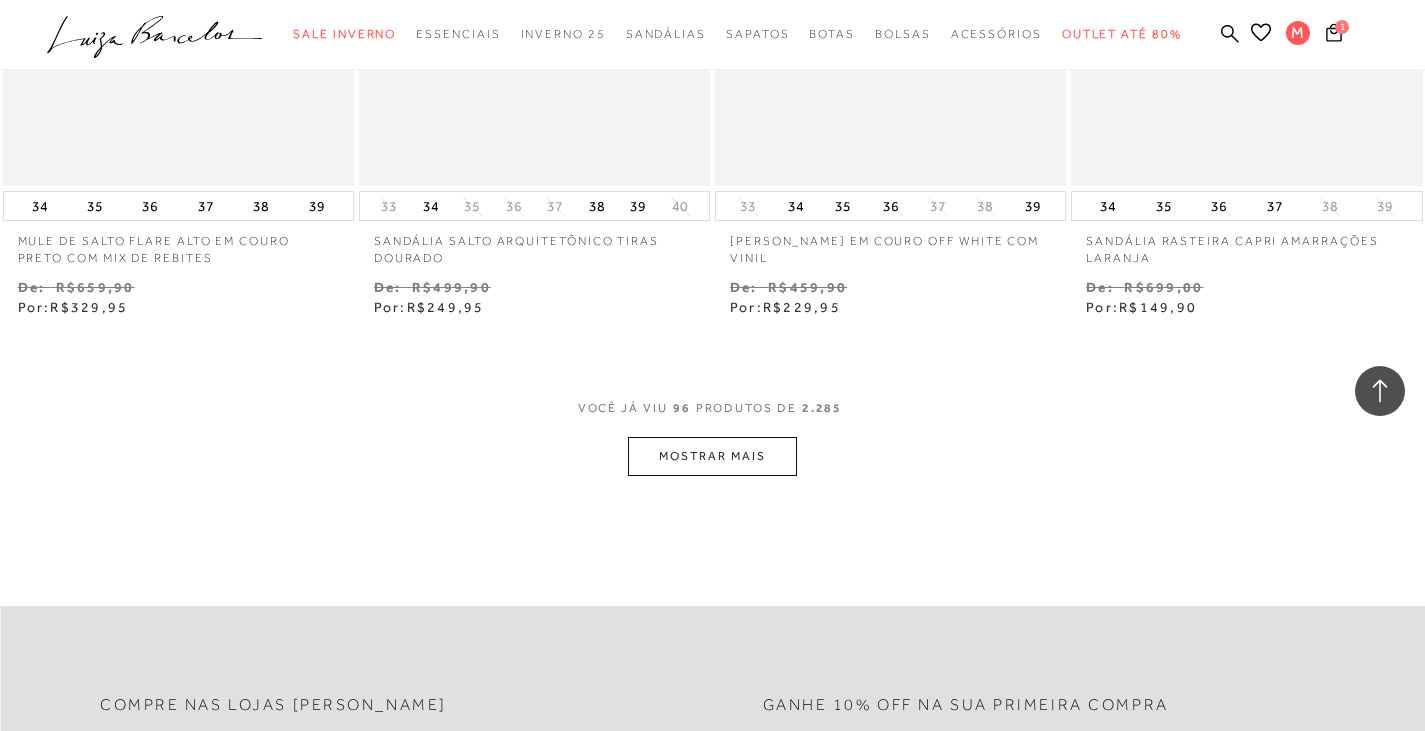 scroll, scrollTop: 16195, scrollLeft: 0, axis: vertical 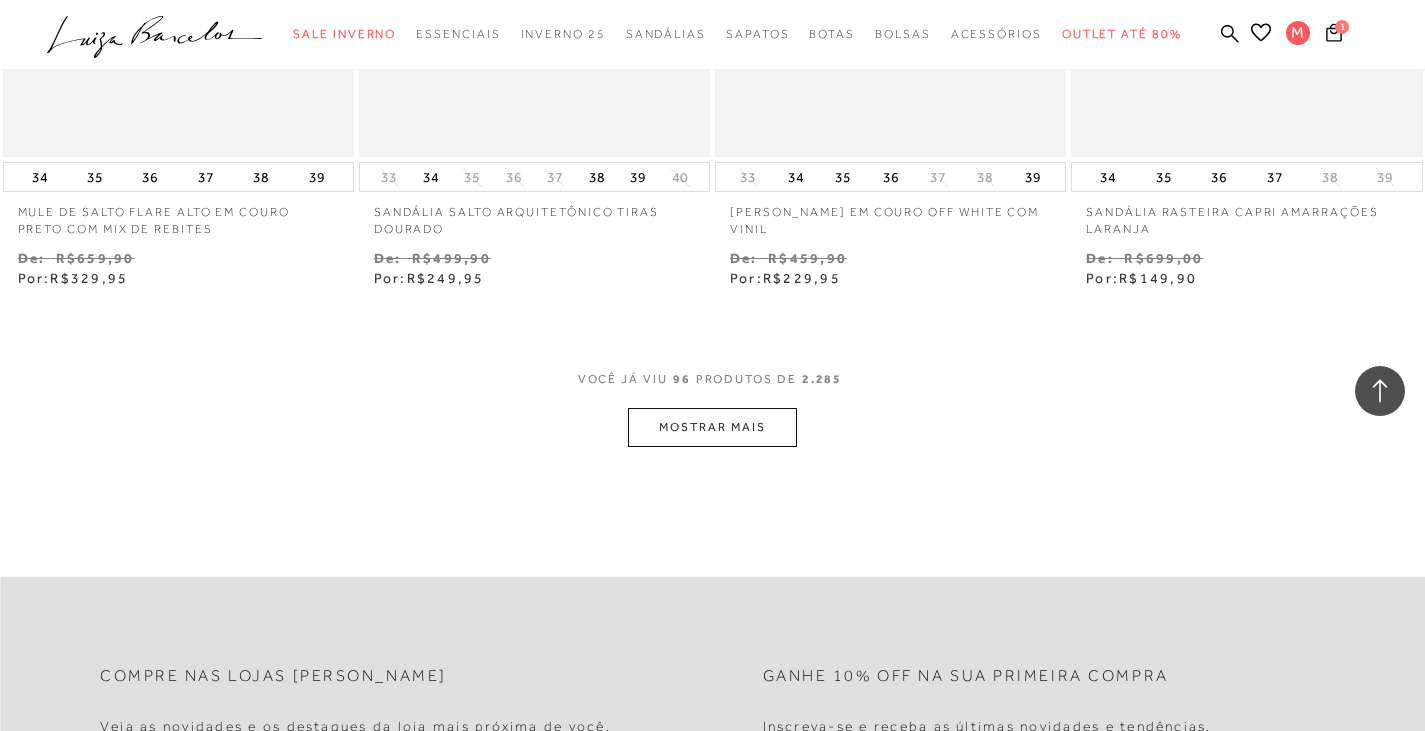 click on "MOSTRAR MAIS" at bounding box center (712, 427) 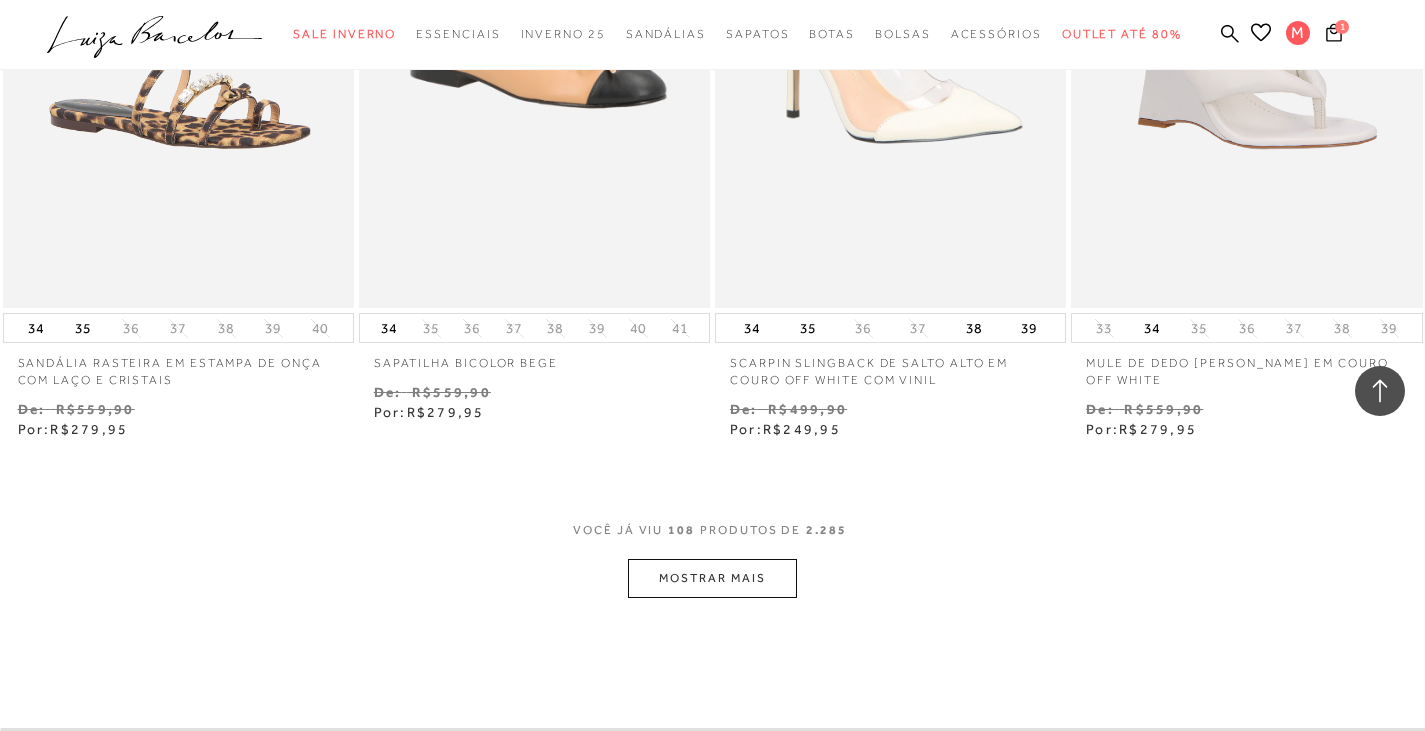 scroll, scrollTop: 18295, scrollLeft: 0, axis: vertical 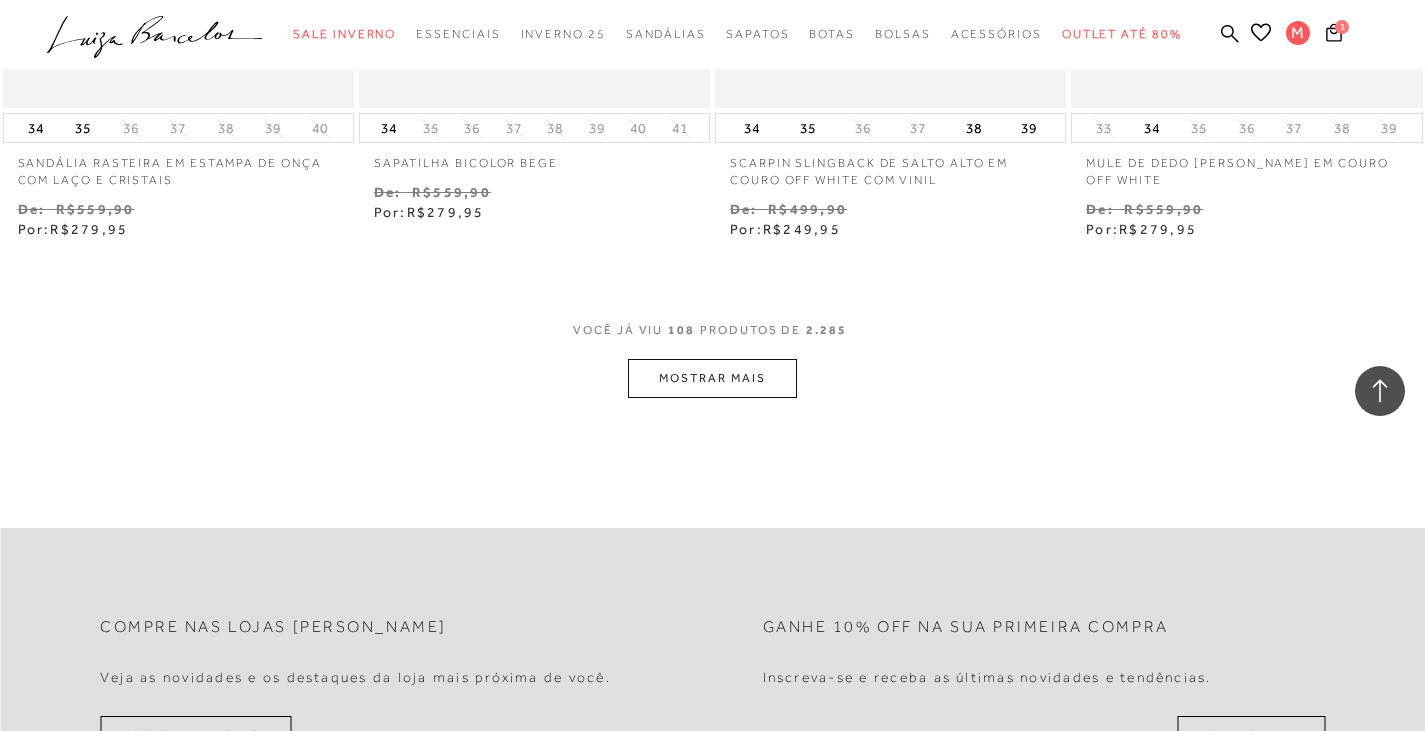 click on "MOSTRAR MAIS" at bounding box center (712, 378) 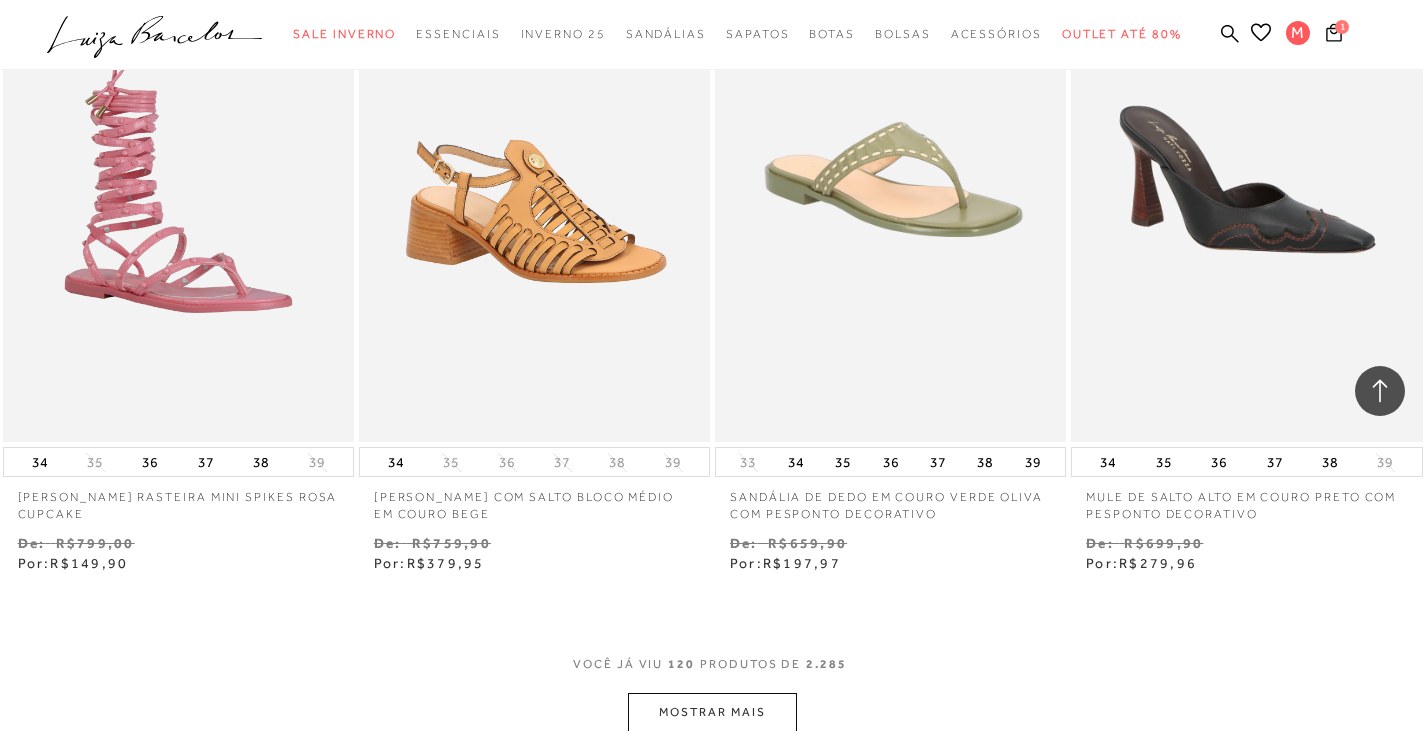 scroll, scrollTop: 20395, scrollLeft: 0, axis: vertical 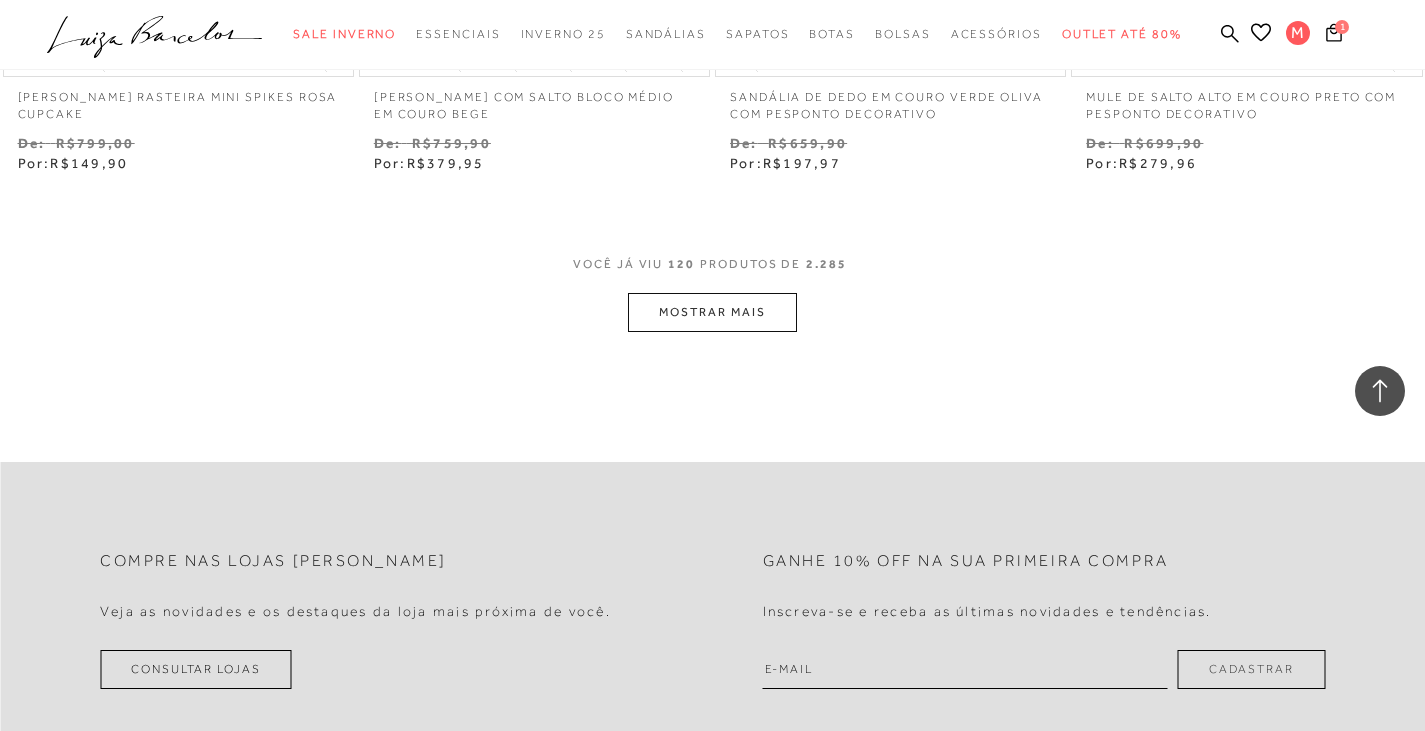 click on "MOSTRAR MAIS" at bounding box center (712, 312) 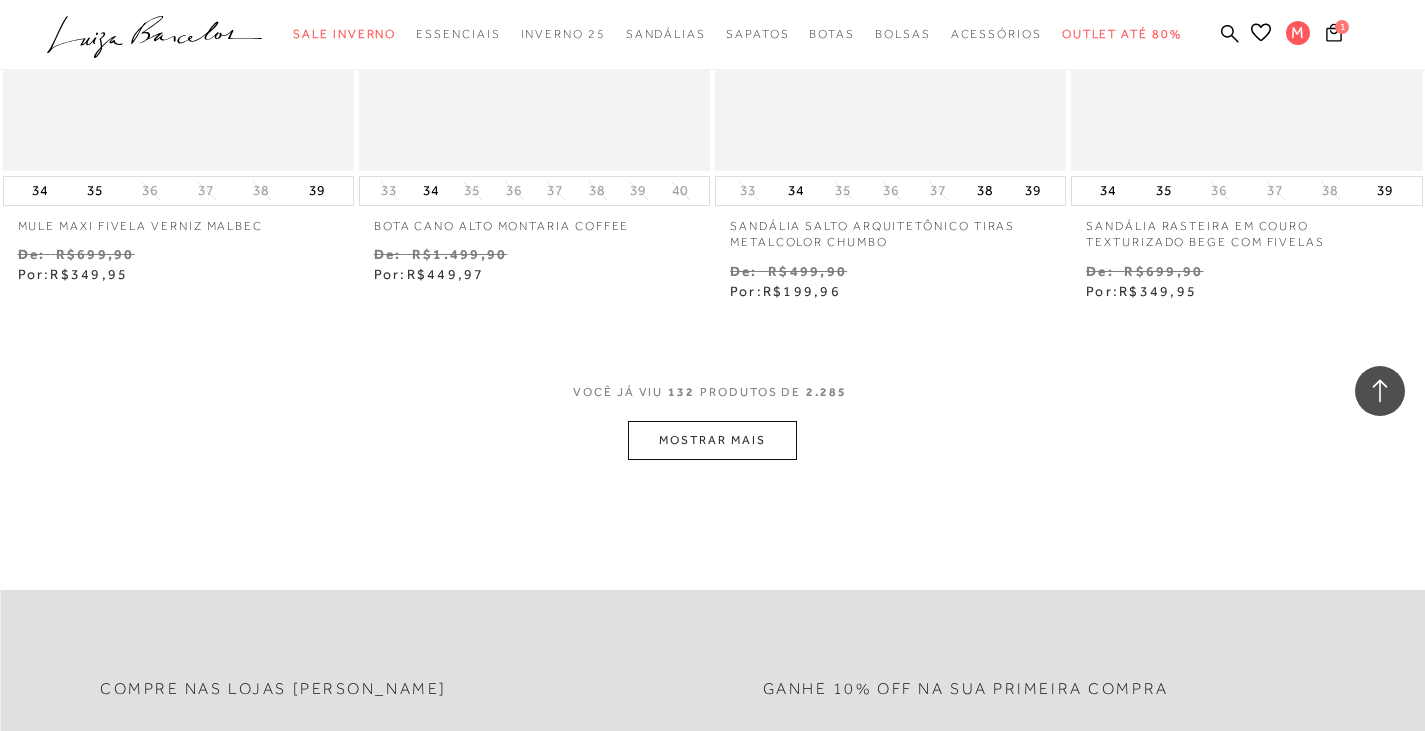 scroll, scrollTop: 22495, scrollLeft: 0, axis: vertical 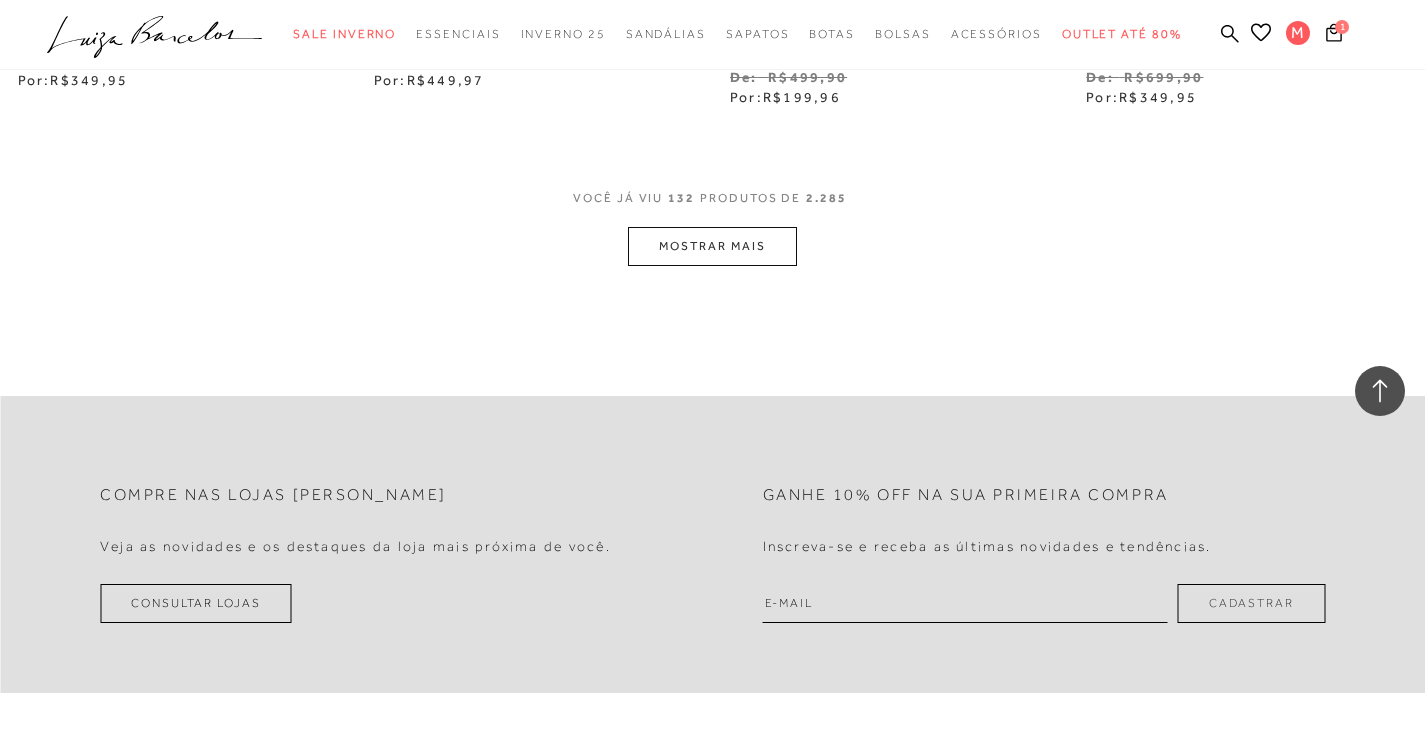 click on "MOSTRAR MAIS" at bounding box center (712, 246) 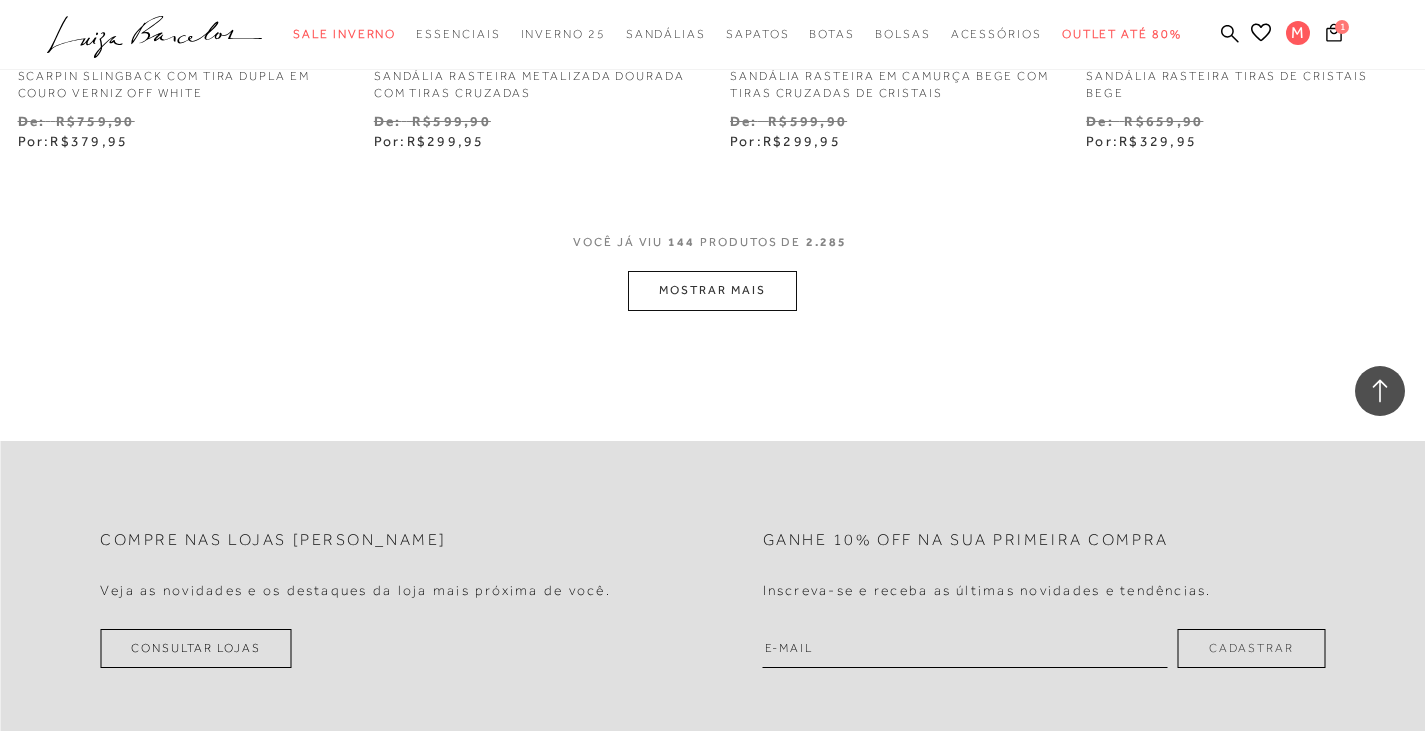 scroll, scrollTop: 24495, scrollLeft: 0, axis: vertical 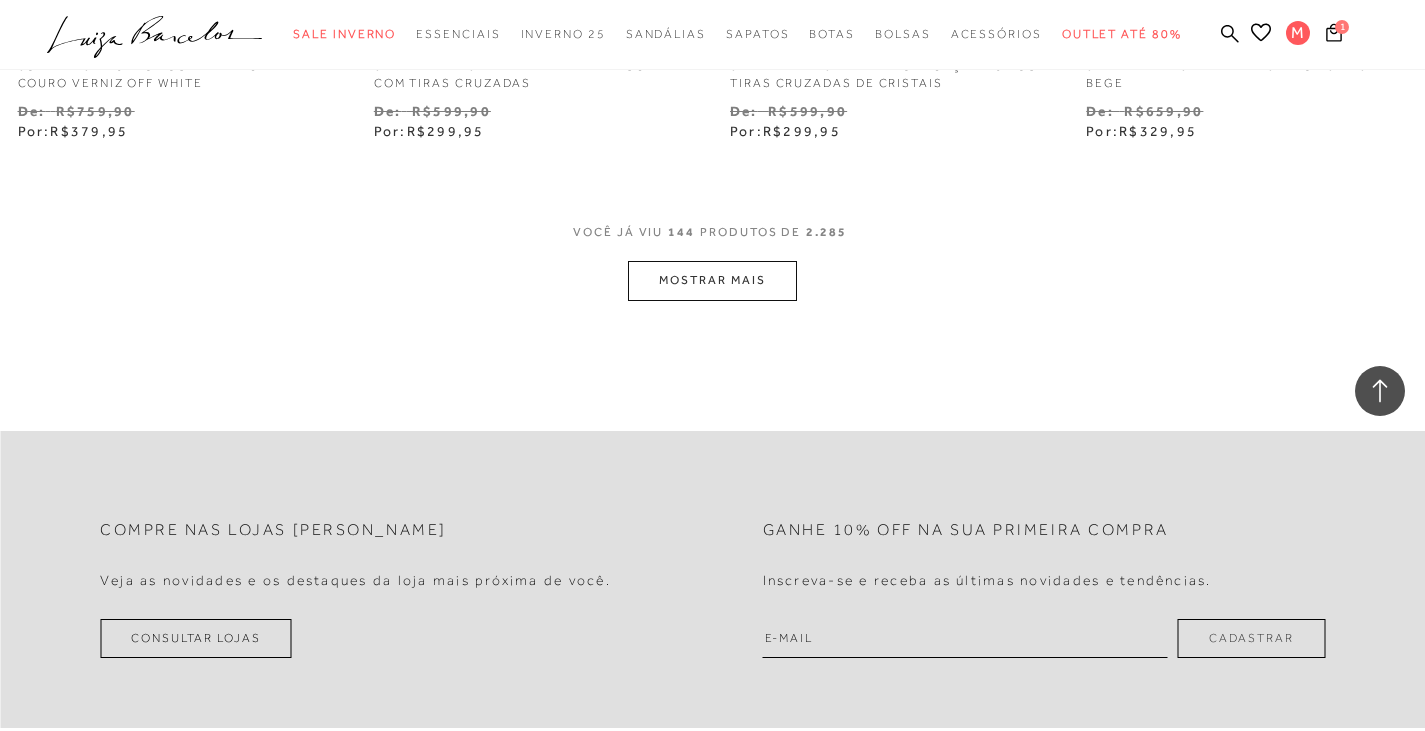 click on "MOSTRAR MAIS" at bounding box center (712, 280) 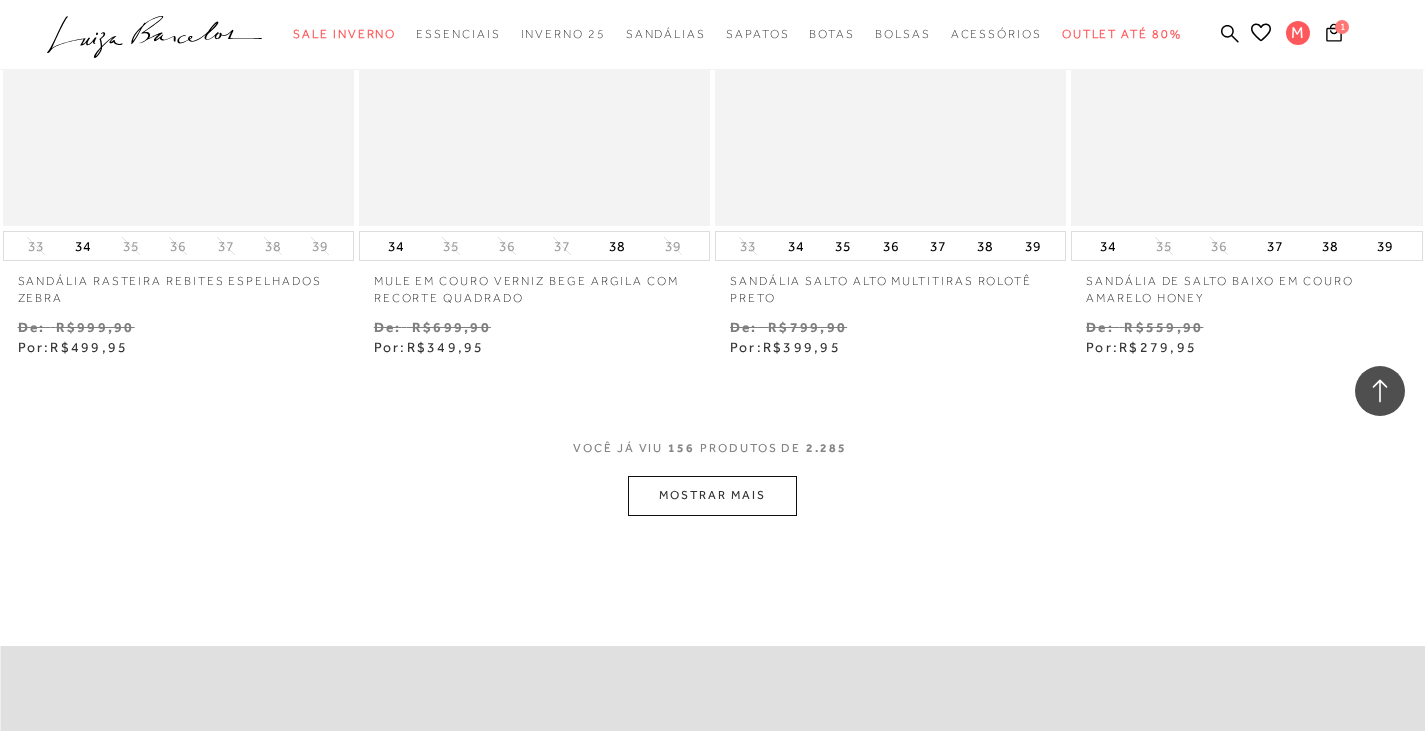scroll, scrollTop: 26395, scrollLeft: 0, axis: vertical 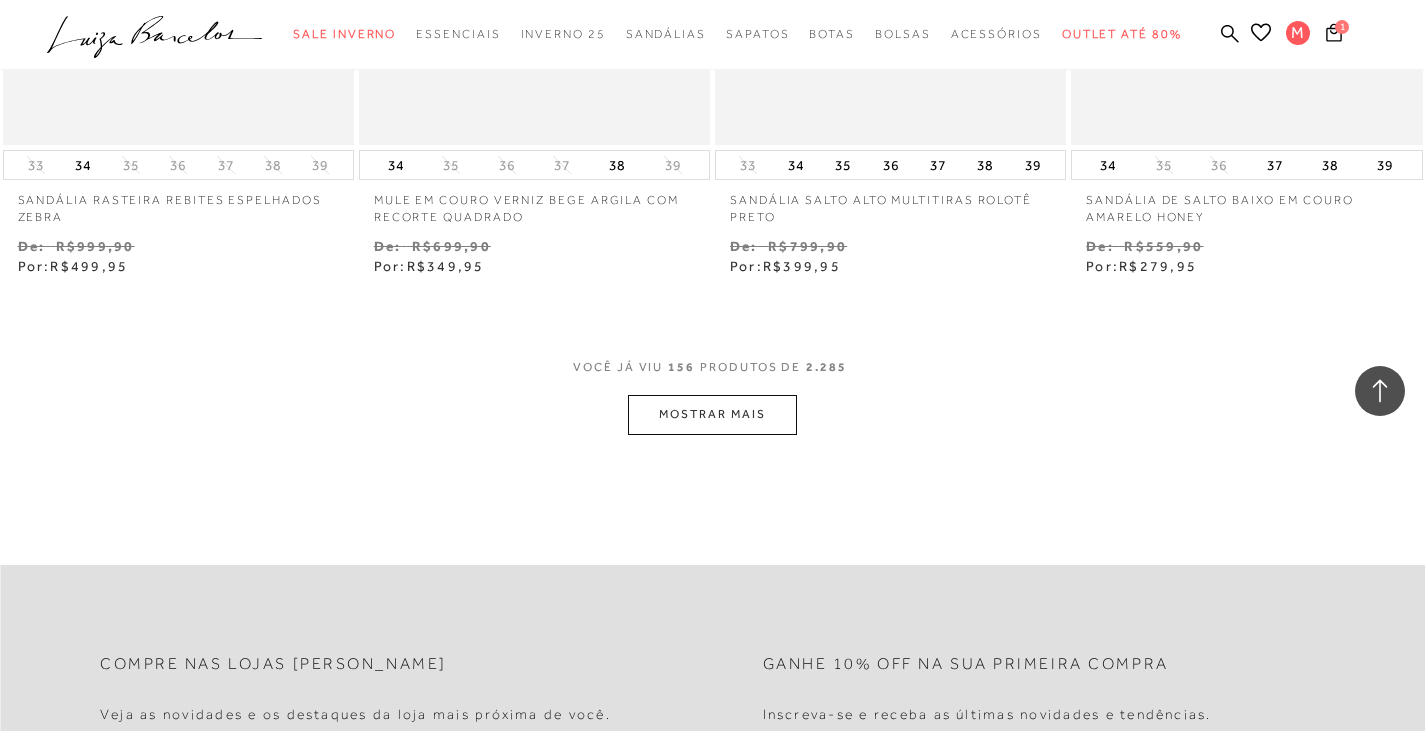 click on "MOSTRAR MAIS" at bounding box center [712, 414] 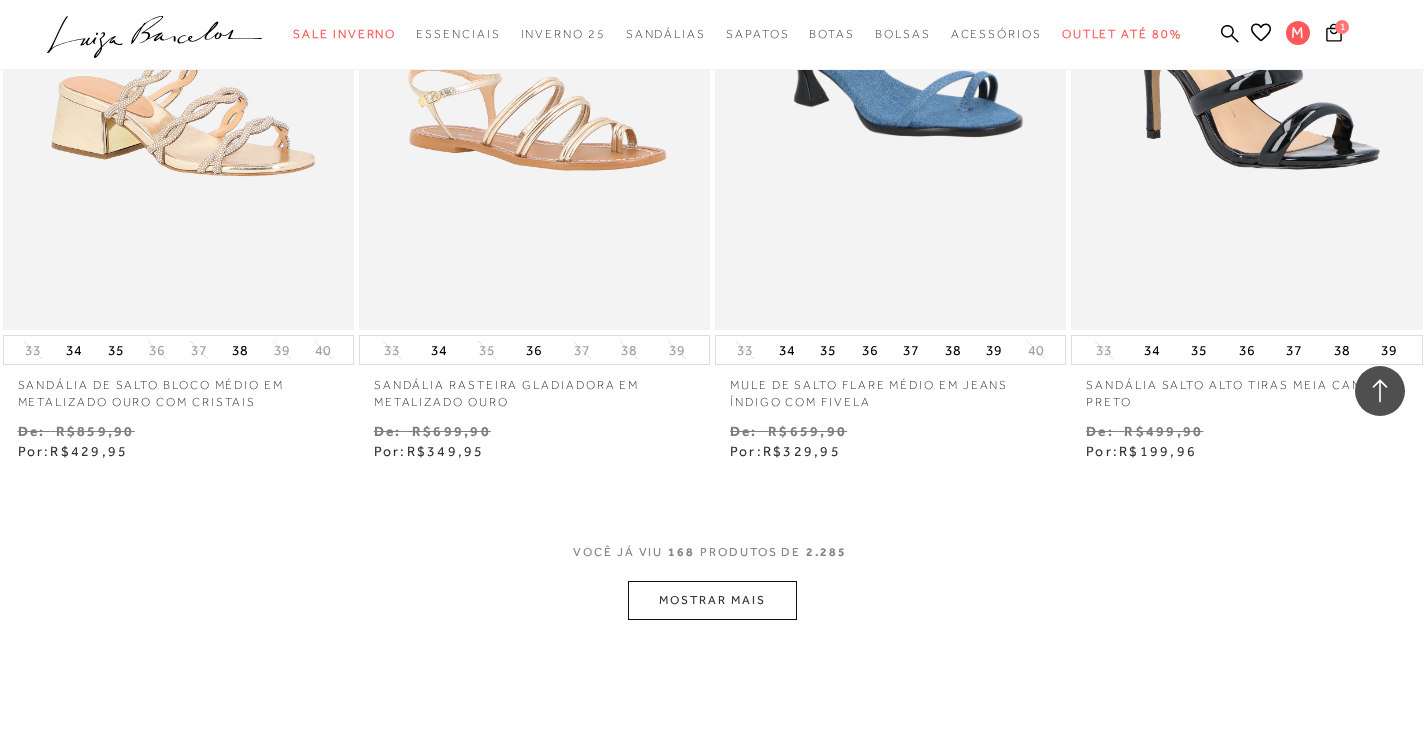 scroll, scrollTop: 28395, scrollLeft: 0, axis: vertical 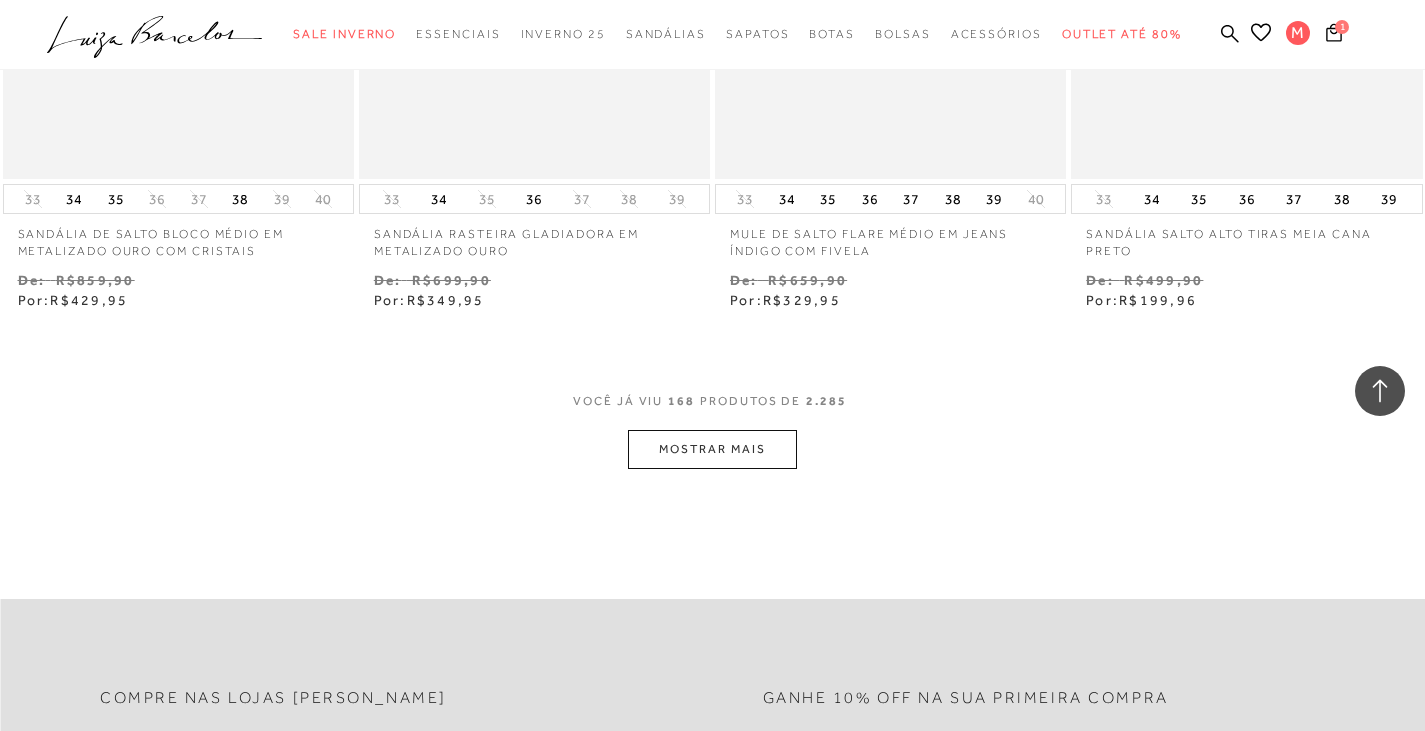 click on "MOSTRAR MAIS" at bounding box center (712, 449) 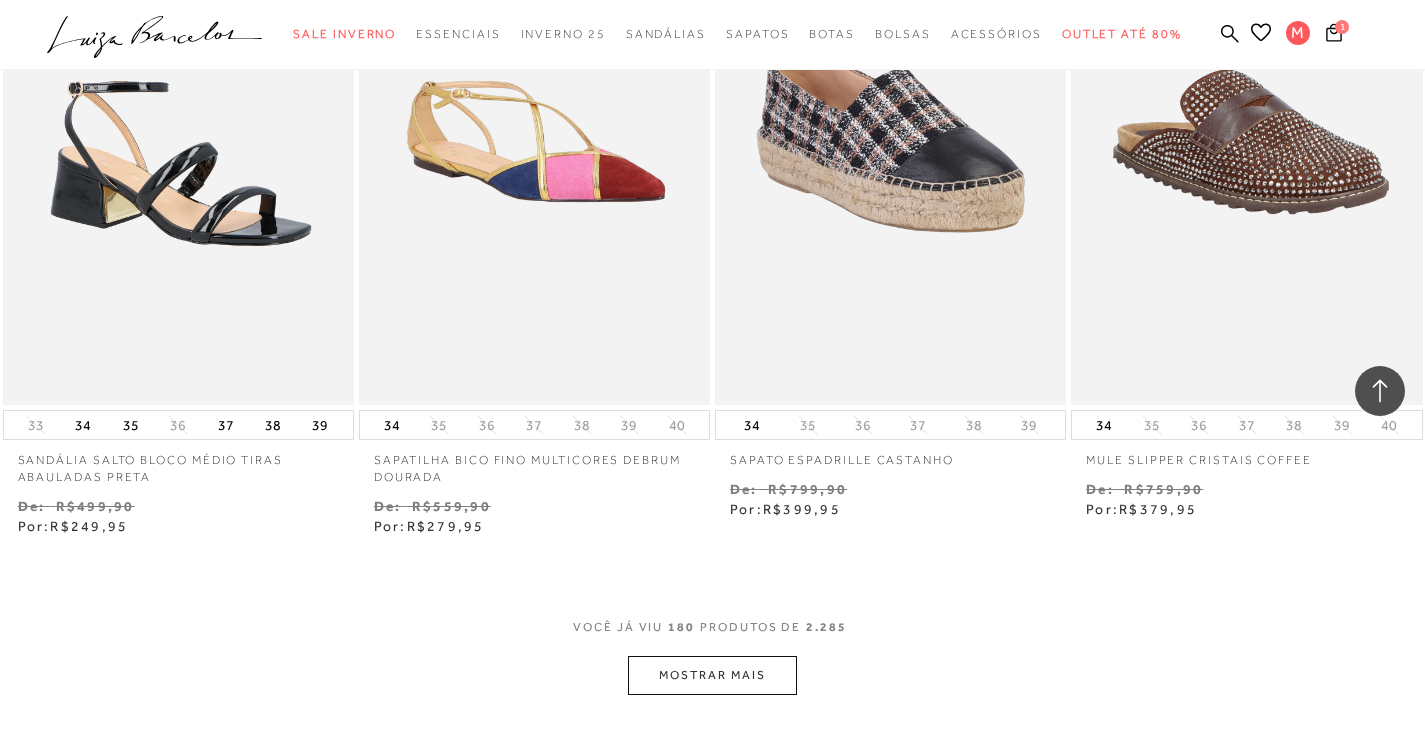 scroll, scrollTop: 30495, scrollLeft: 0, axis: vertical 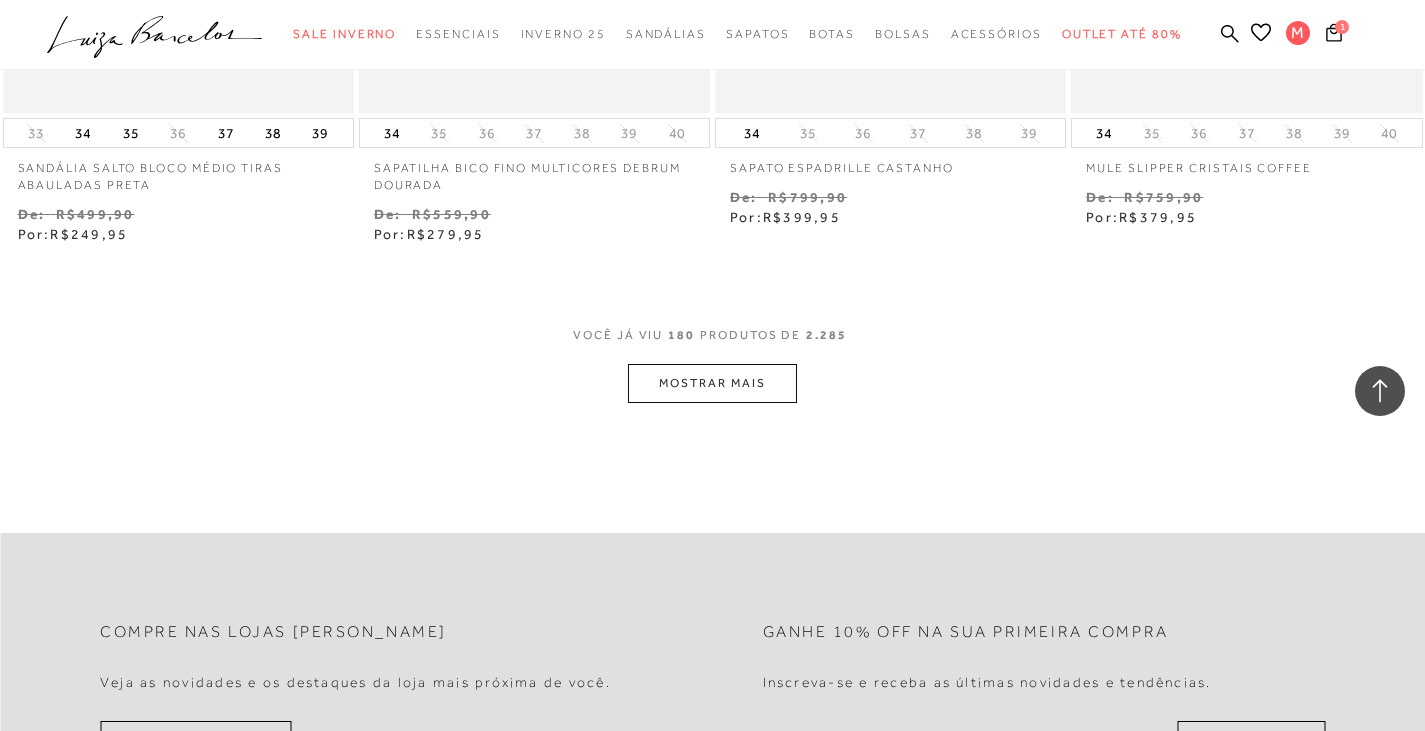 click on "MOSTRAR MAIS" at bounding box center (712, 383) 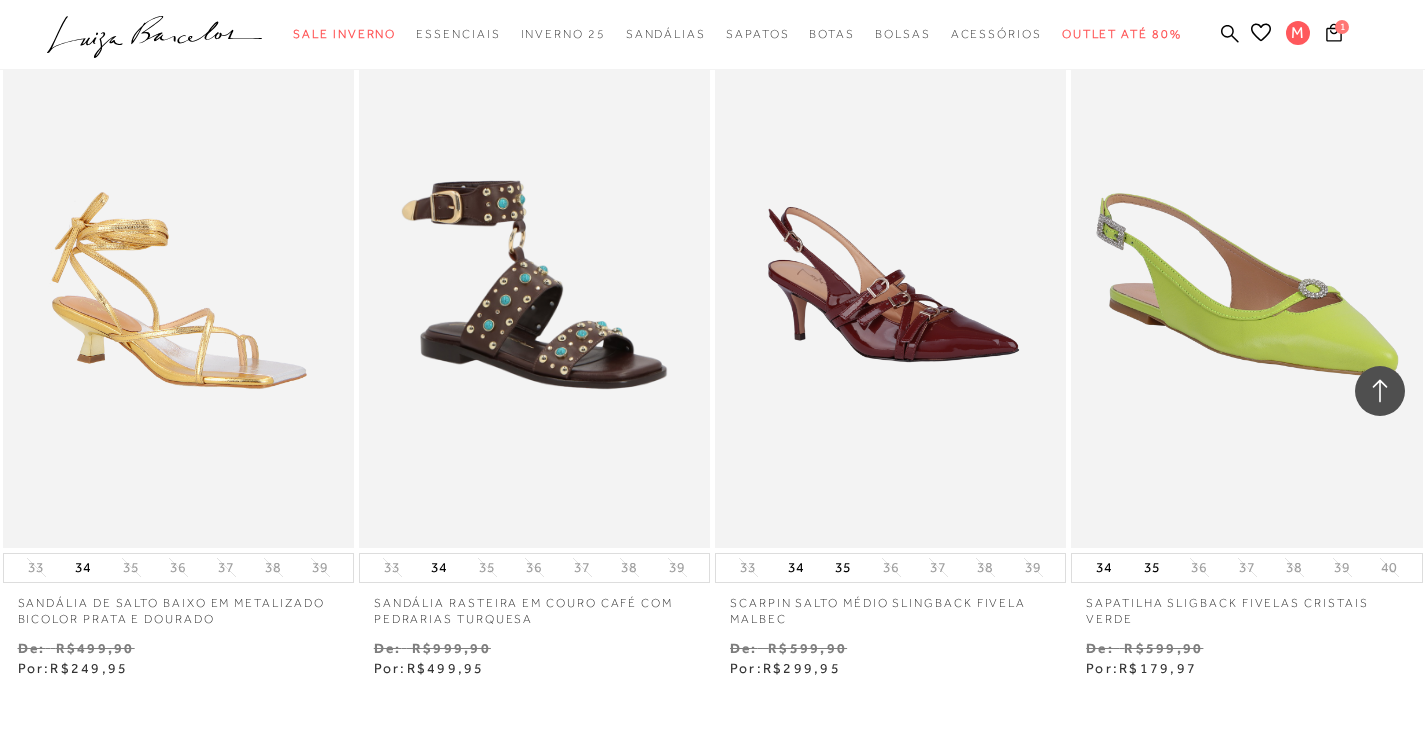 scroll, scrollTop: 32495, scrollLeft: 0, axis: vertical 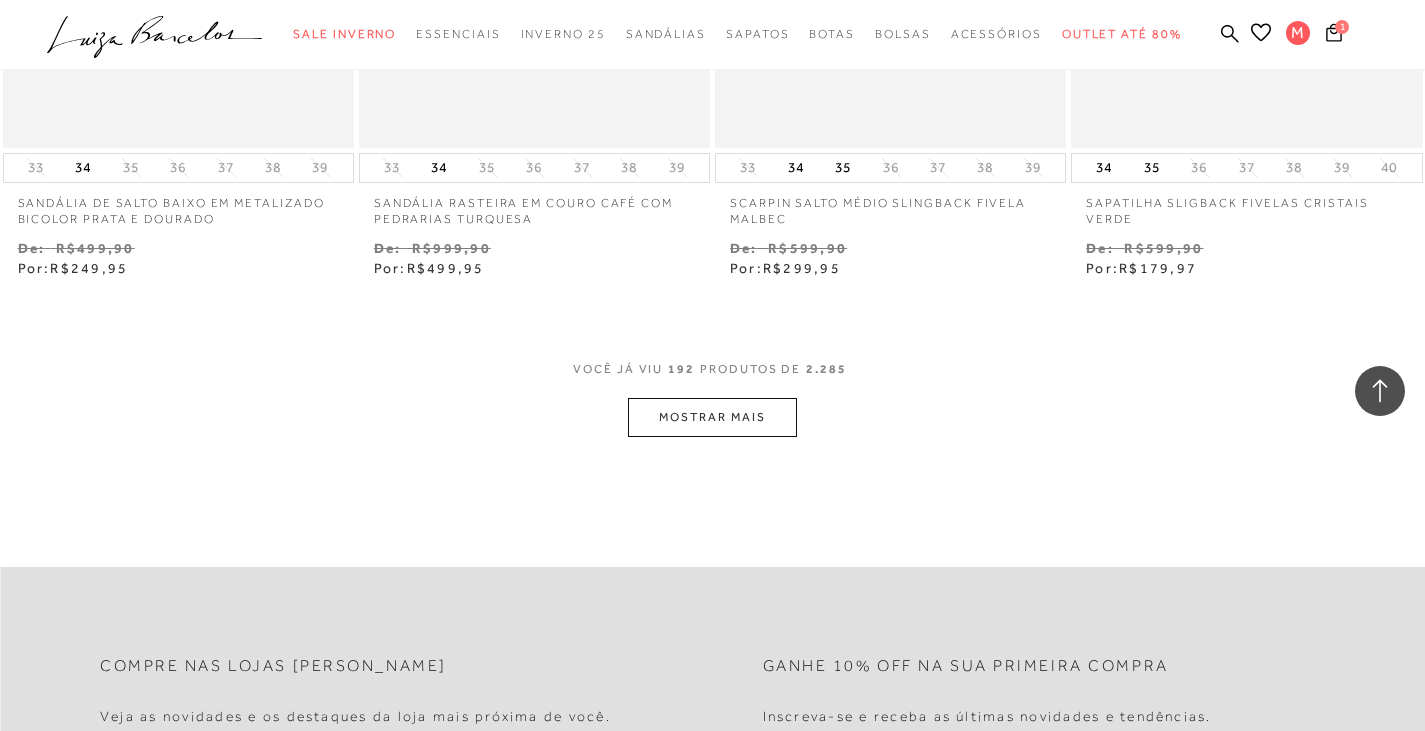 click on "MOSTRAR MAIS" at bounding box center (712, 417) 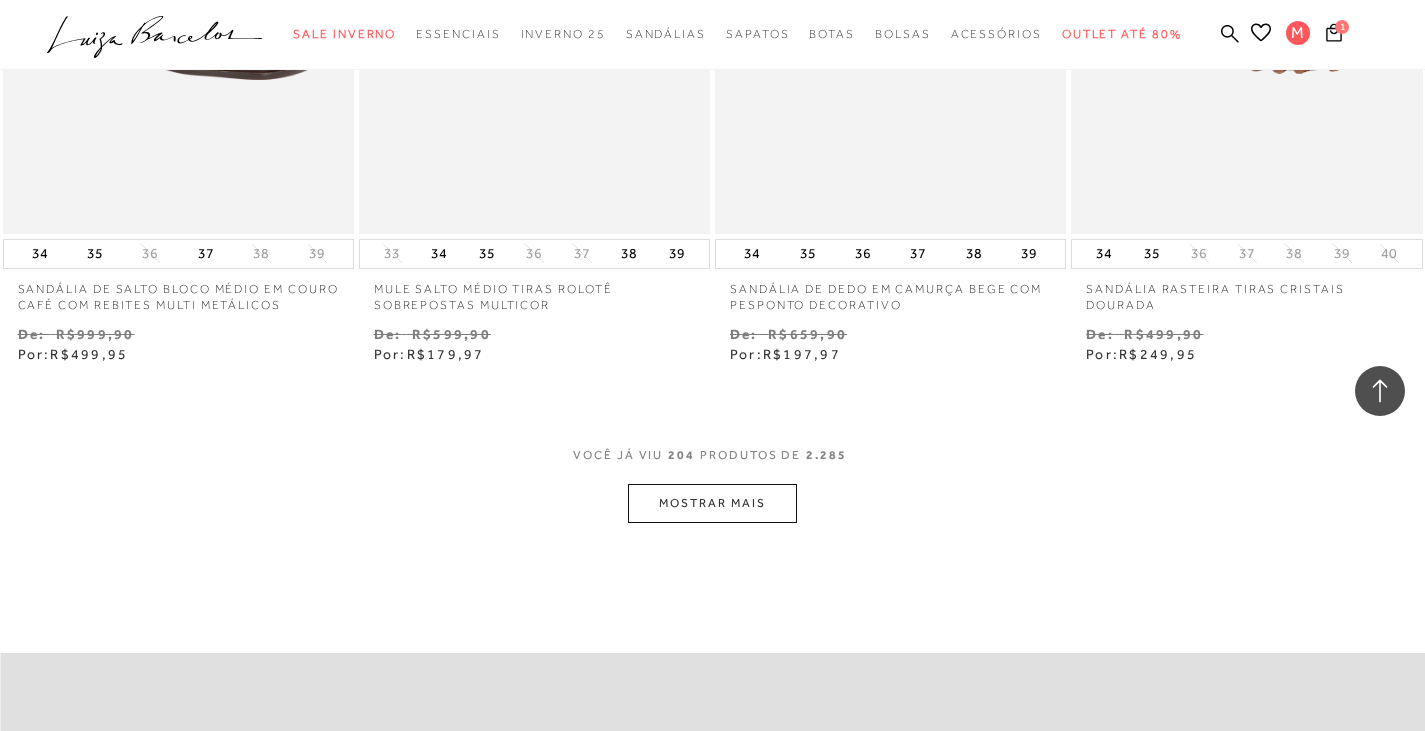 scroll, scrollTop: 34495, scrollLeft: 0, axis: vertical 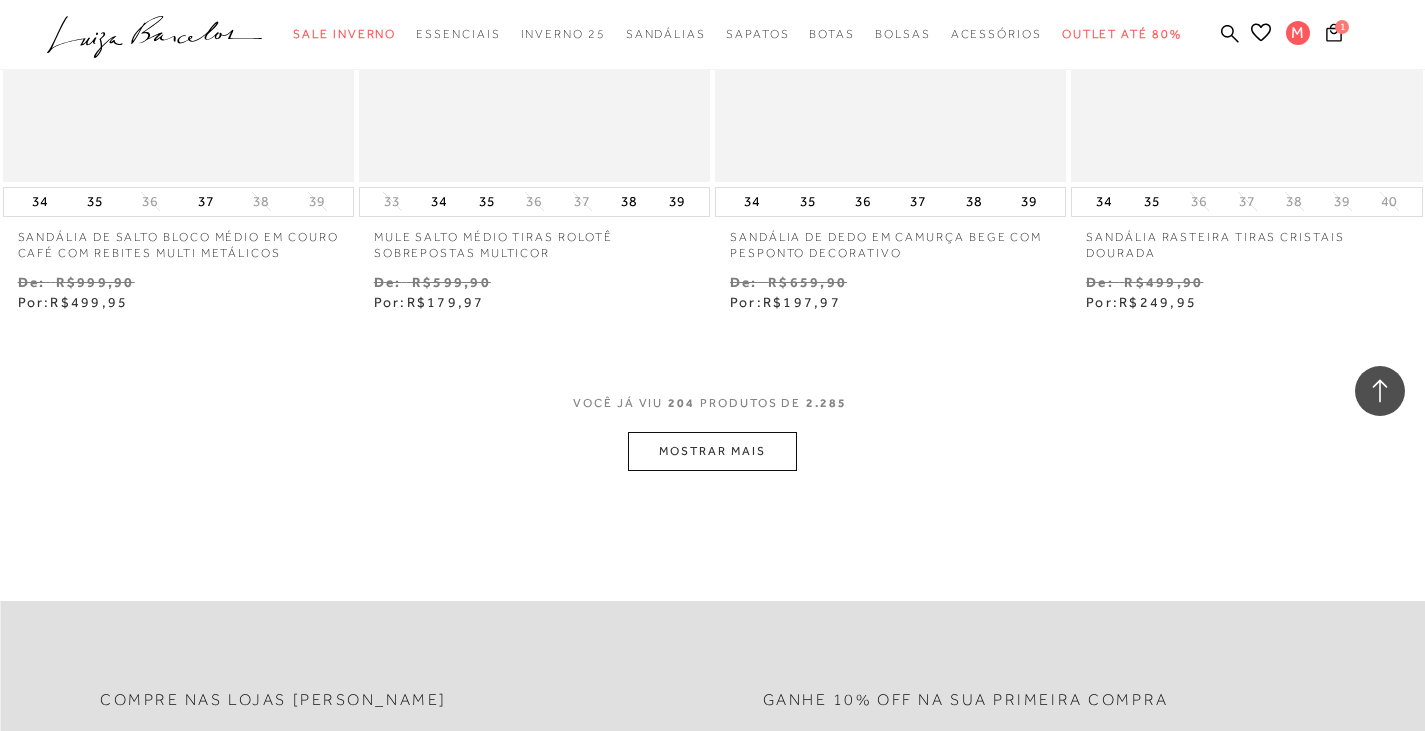 click on "MOSTRAR MAIS" at bounding box center (712, 451) 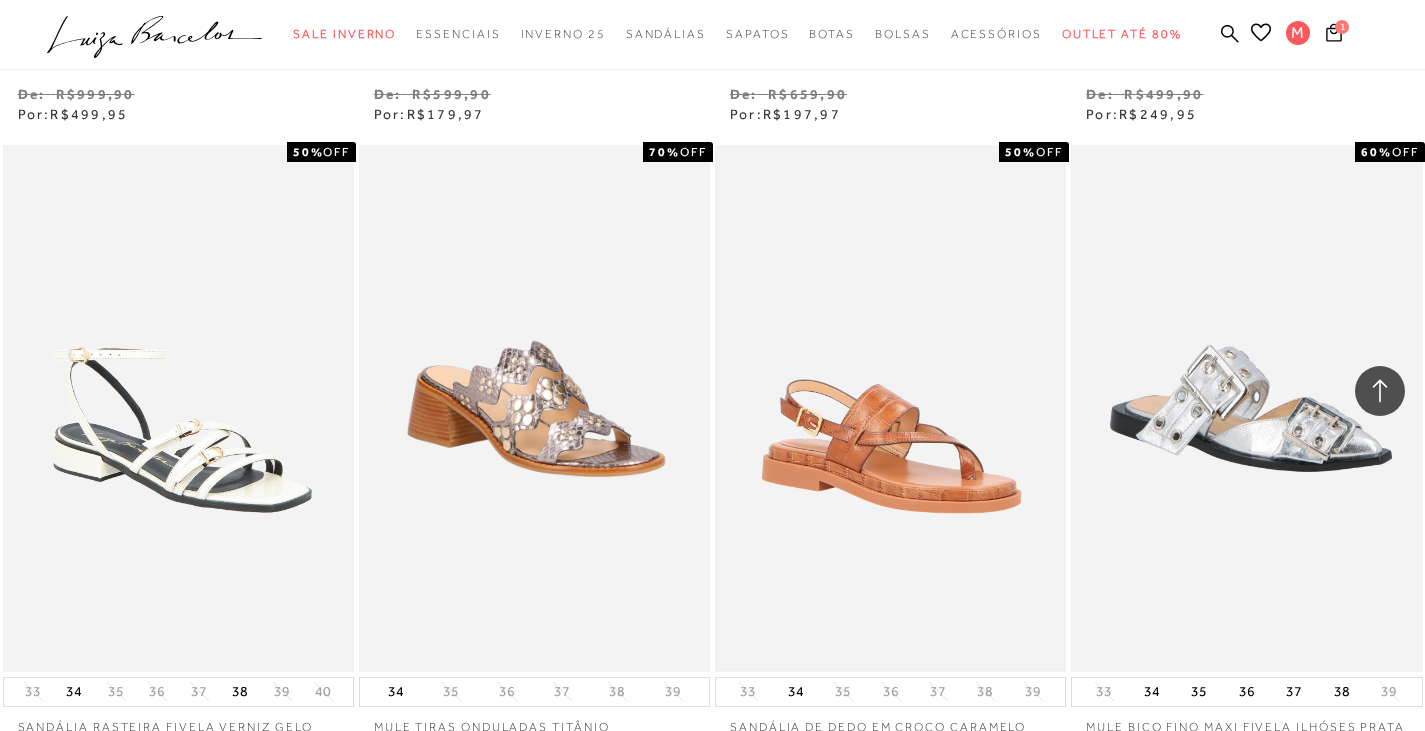 scroll, scrollTop: 34695, scrollLeft: 0, axis: vertical 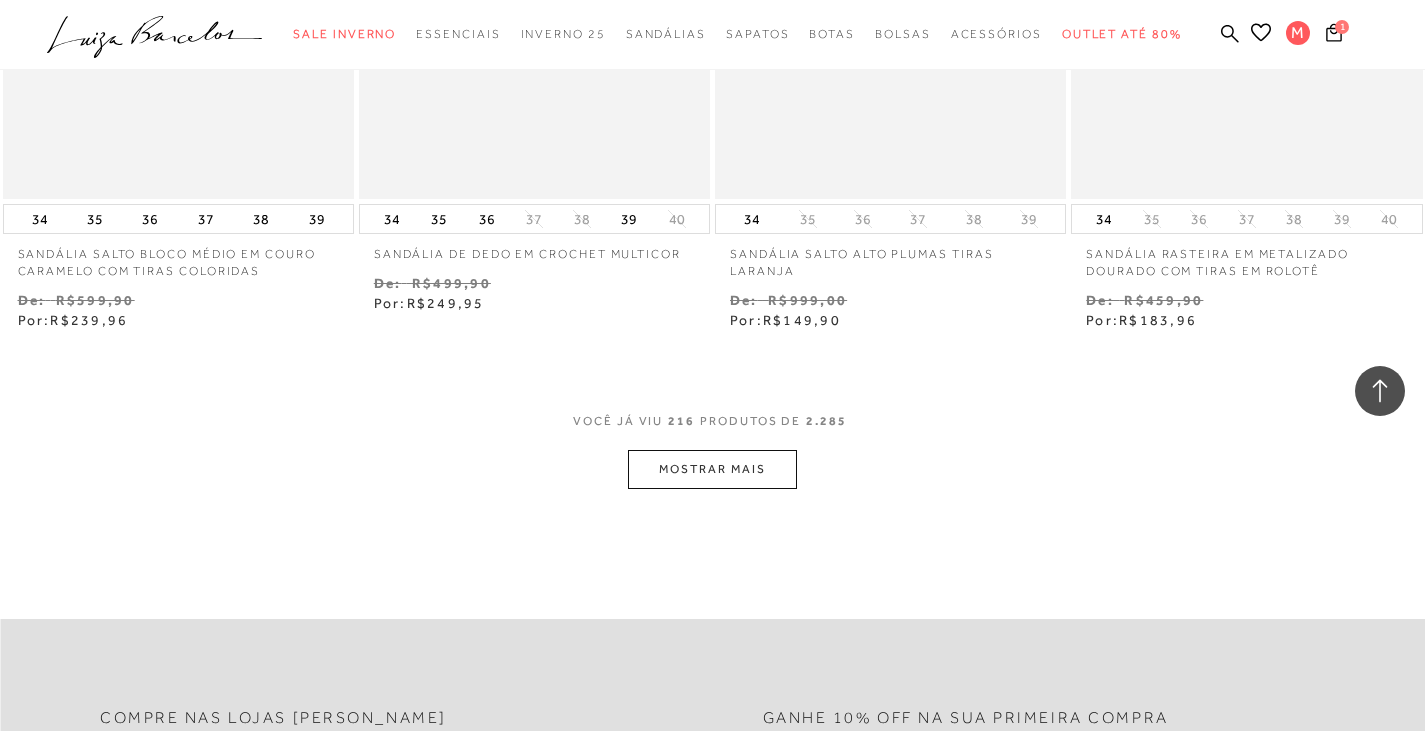 click on "MOSTRAR MAIS" at bounding box center [712, 469] 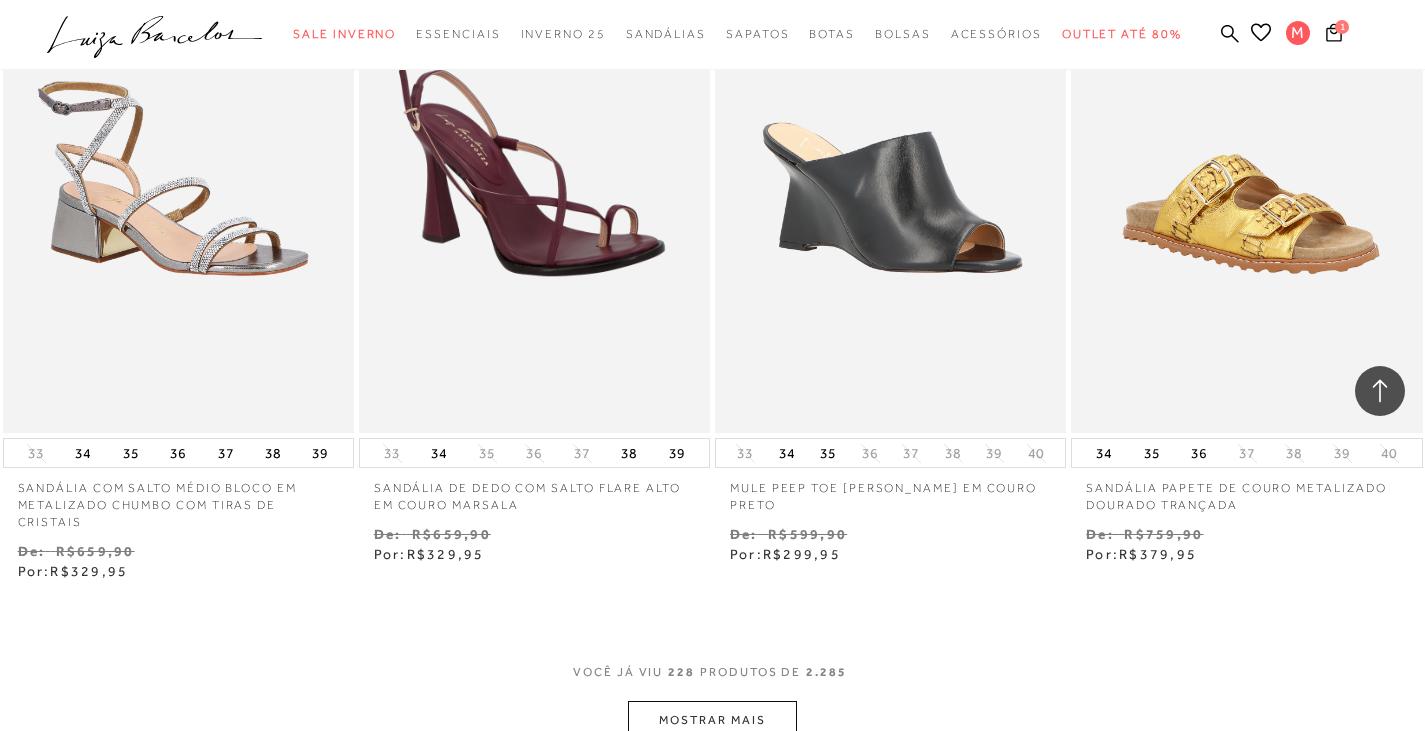 scroll, scrollTop: 38495, scrollLeft: 0, axis: vertical 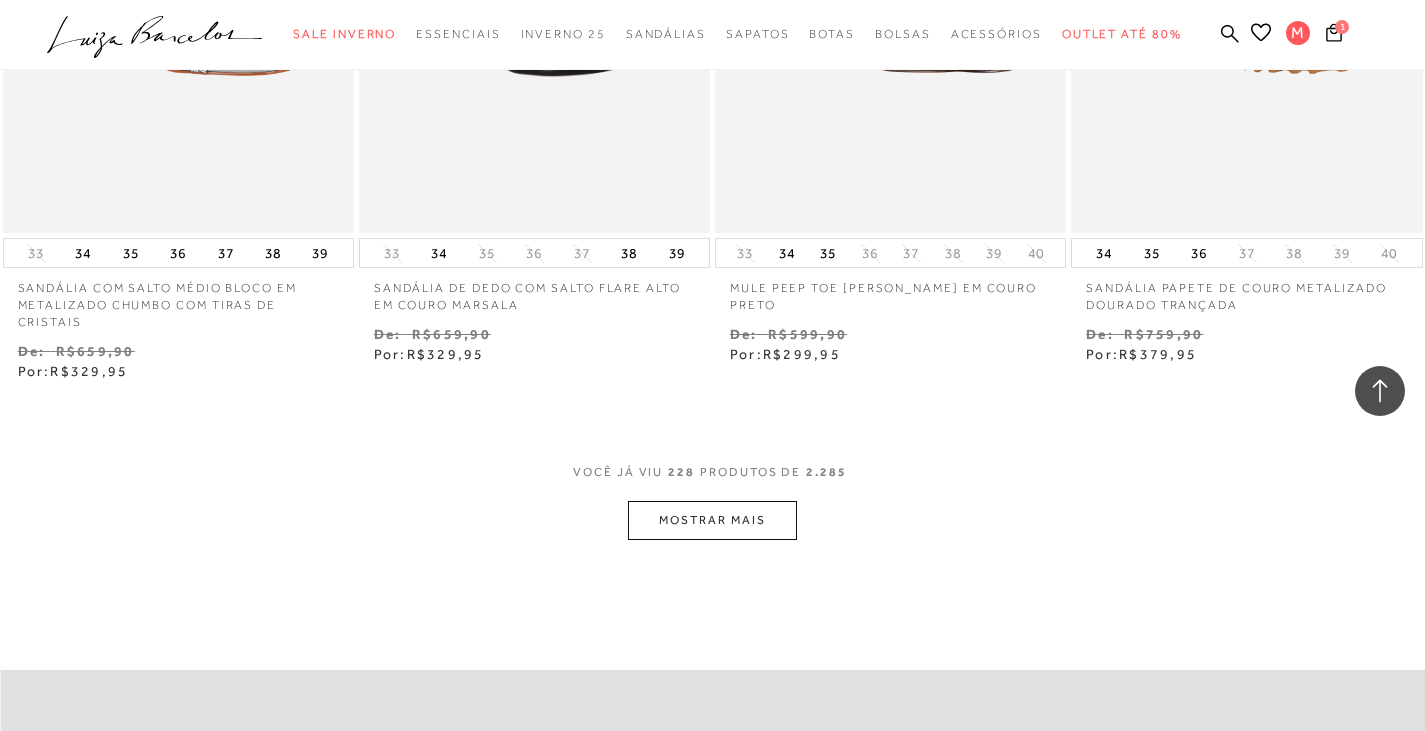 click on "MOSTRAR MAIS" at bounding box center (712, 520) 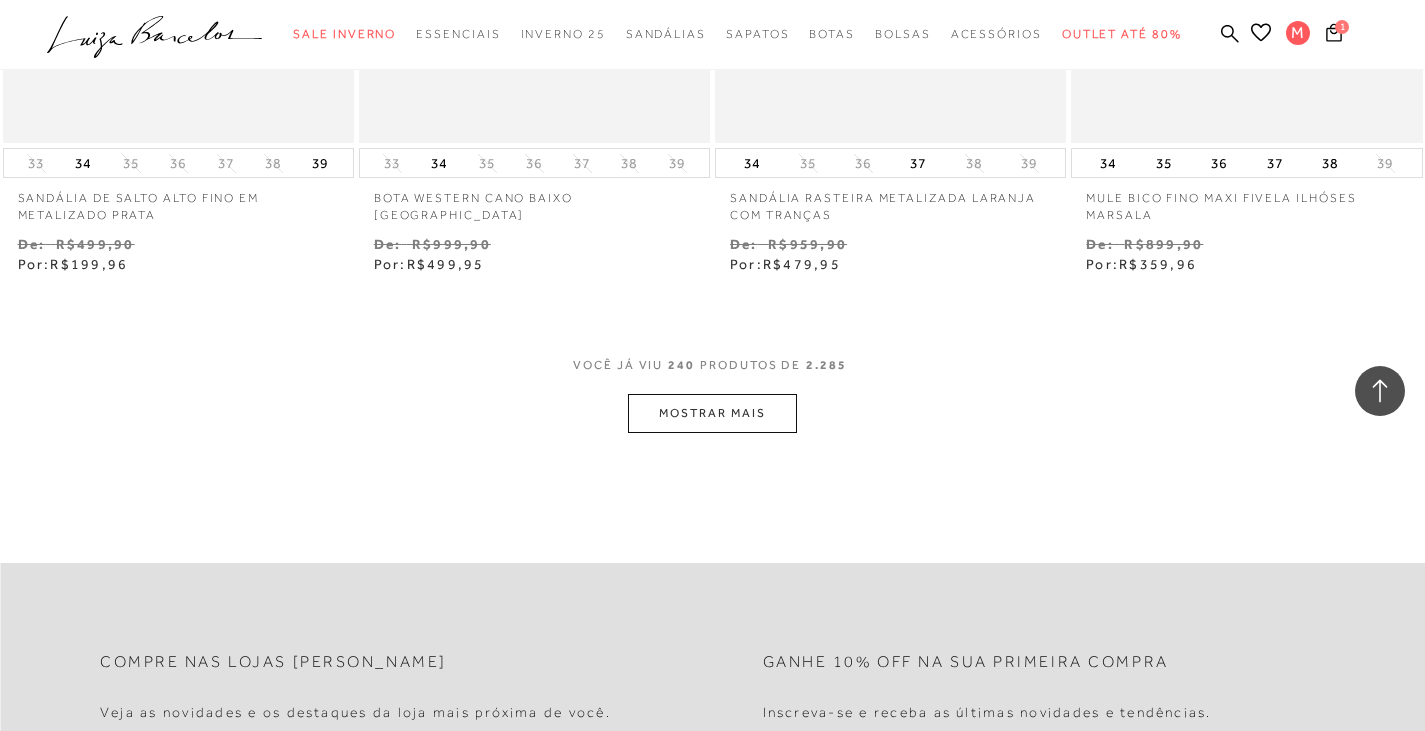 scroll, scrollTop: 40695, scrollLeft: 0, axis: vertical 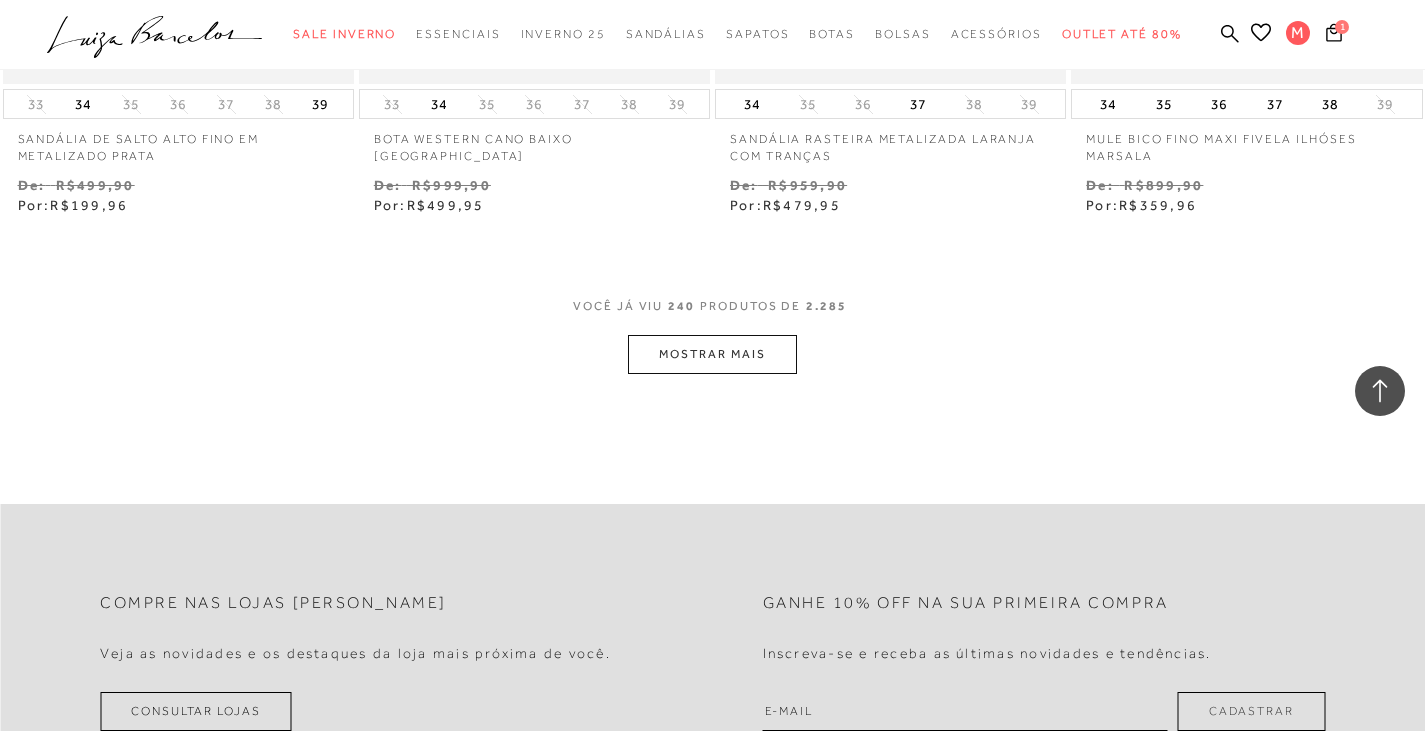 click on "MOSTRAR MAIS" at bounding box center [712, 354] 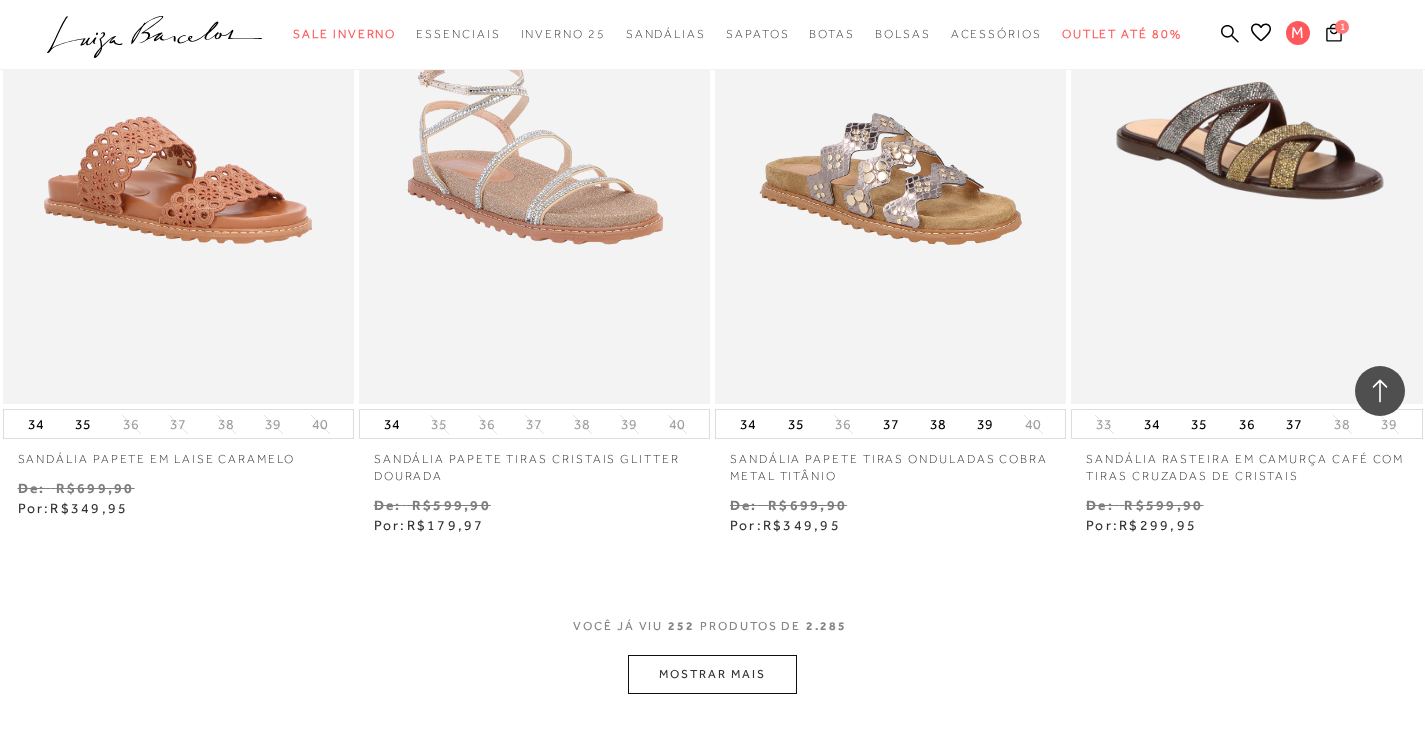 scroll, scrollTop: 42595, scrollLeft: 0, axis: vertical 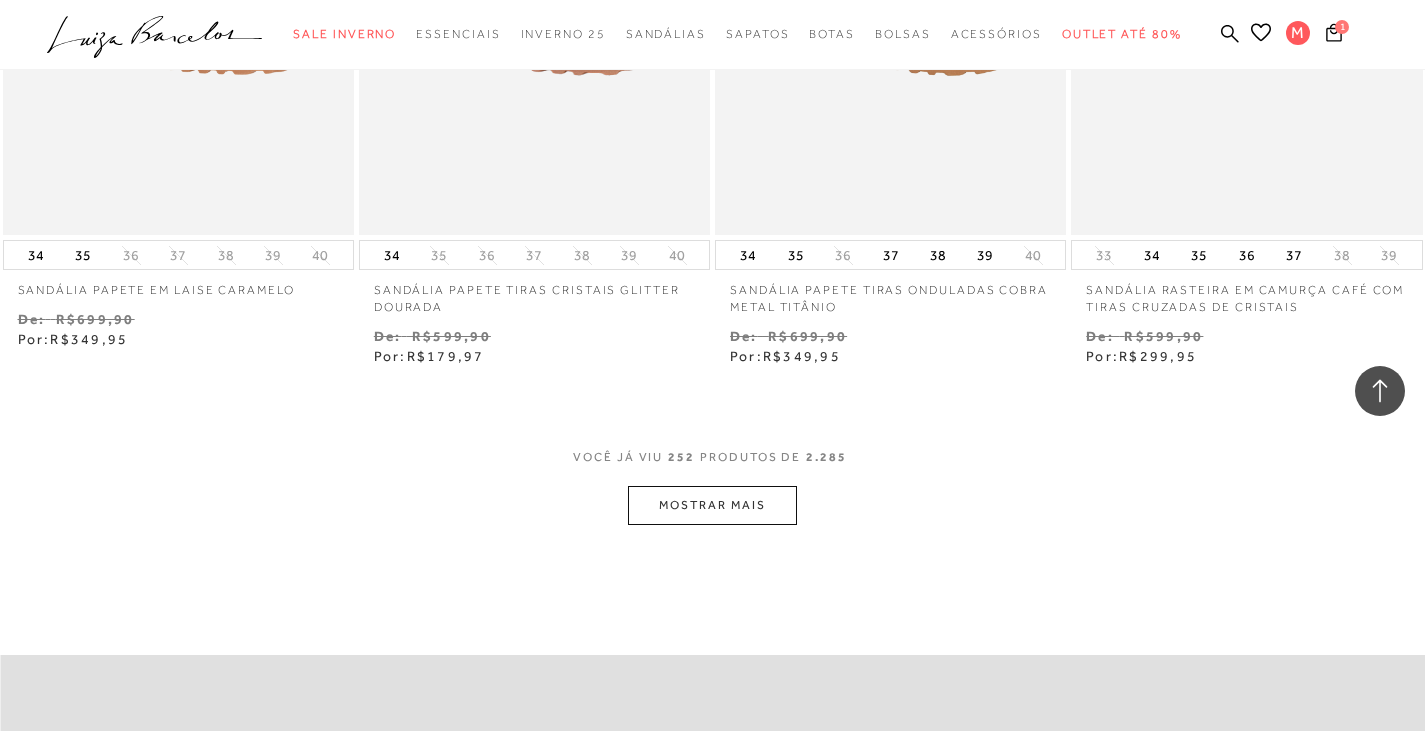 click on "MOSTRAR MAIS" at bounding box center (712, 505) 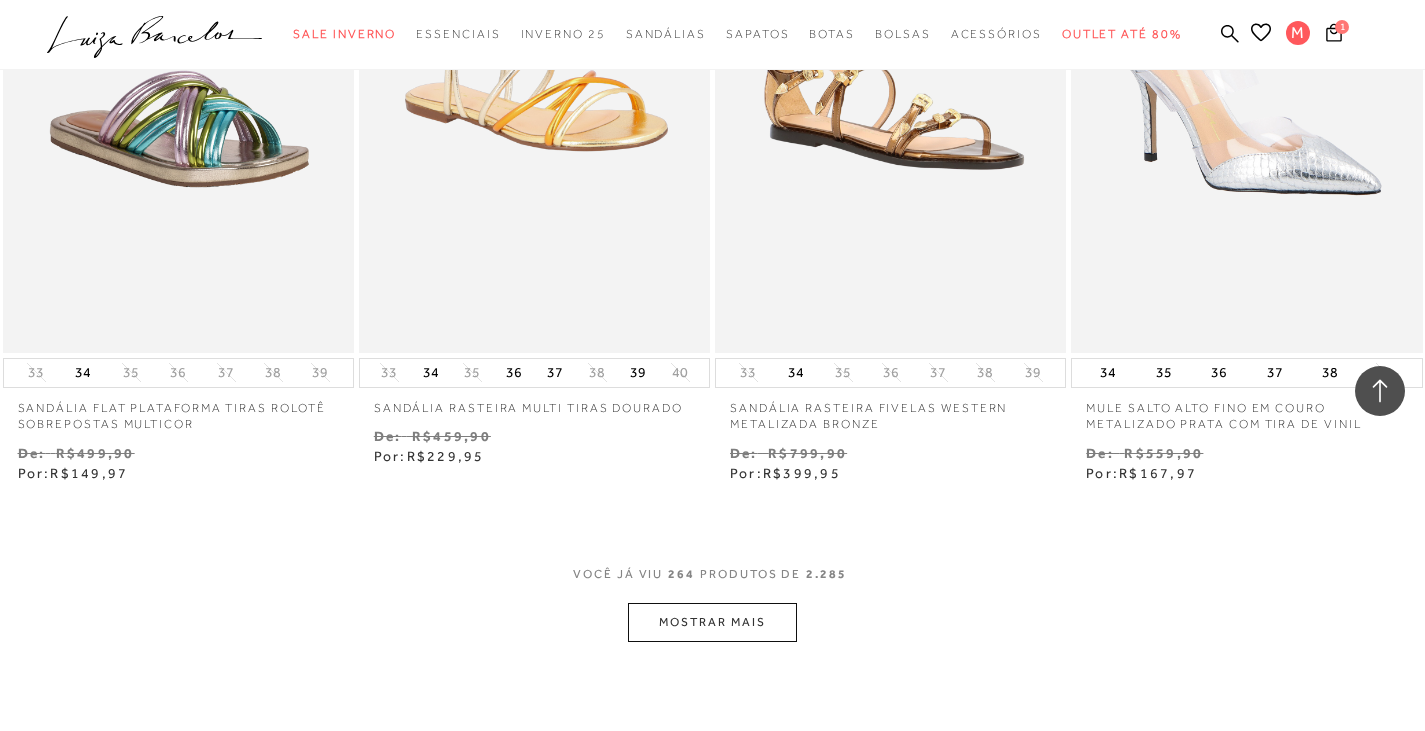 scroll, scrollTop: 44695, scrollLeft: 0, axis: vertical 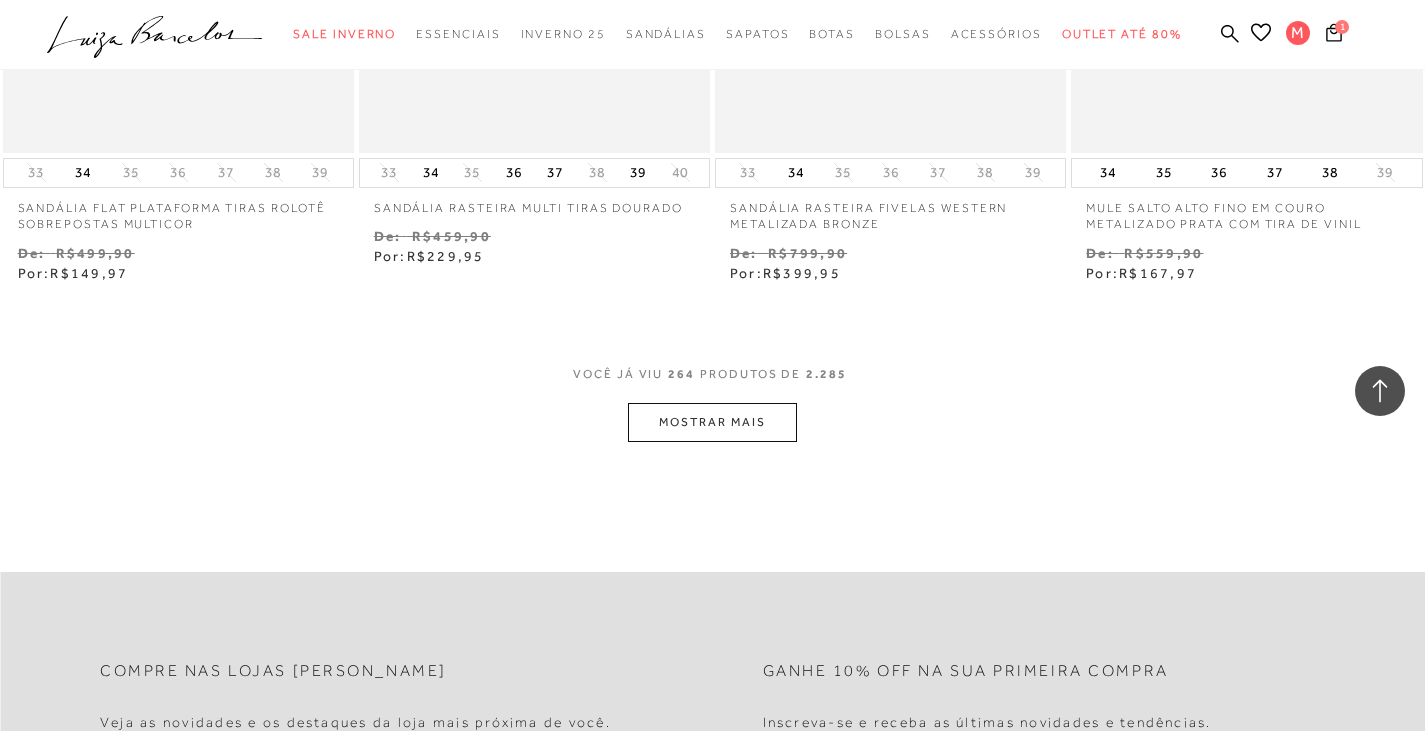 click on "MOSTRAR MAIS" at bounding box center (712, 422) 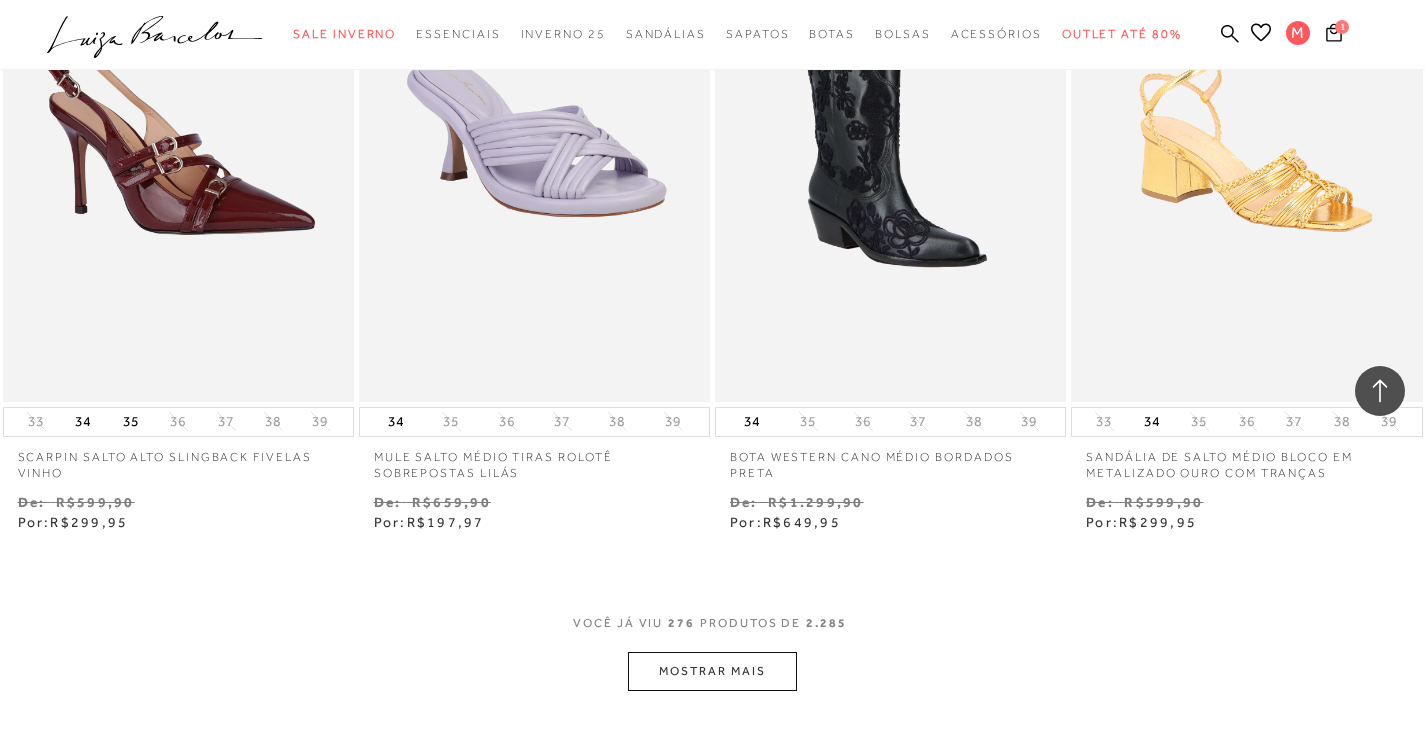 scroll, scrollTop: 46595, scrollLeft: 0, axis: vertical 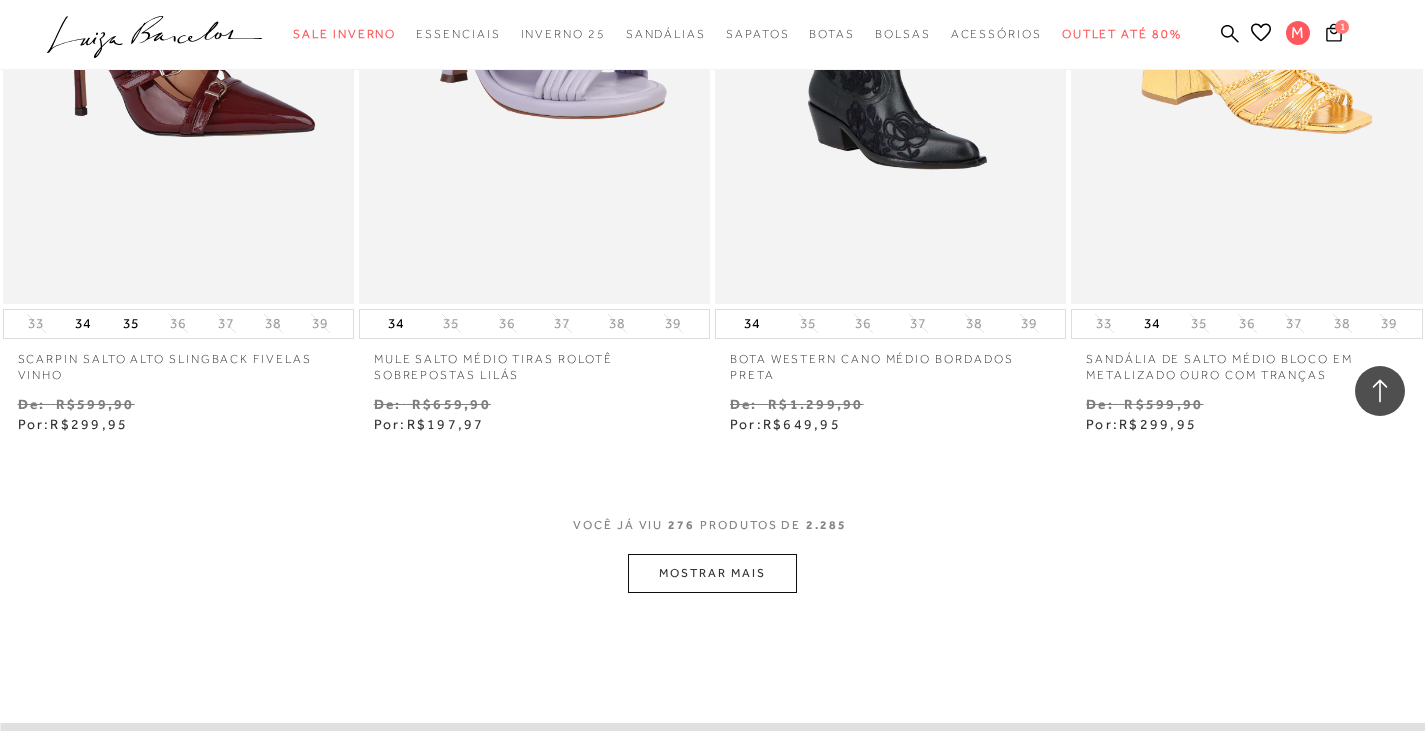 click on "MOSTRAR MAIS" at bounding box center [712, 573] 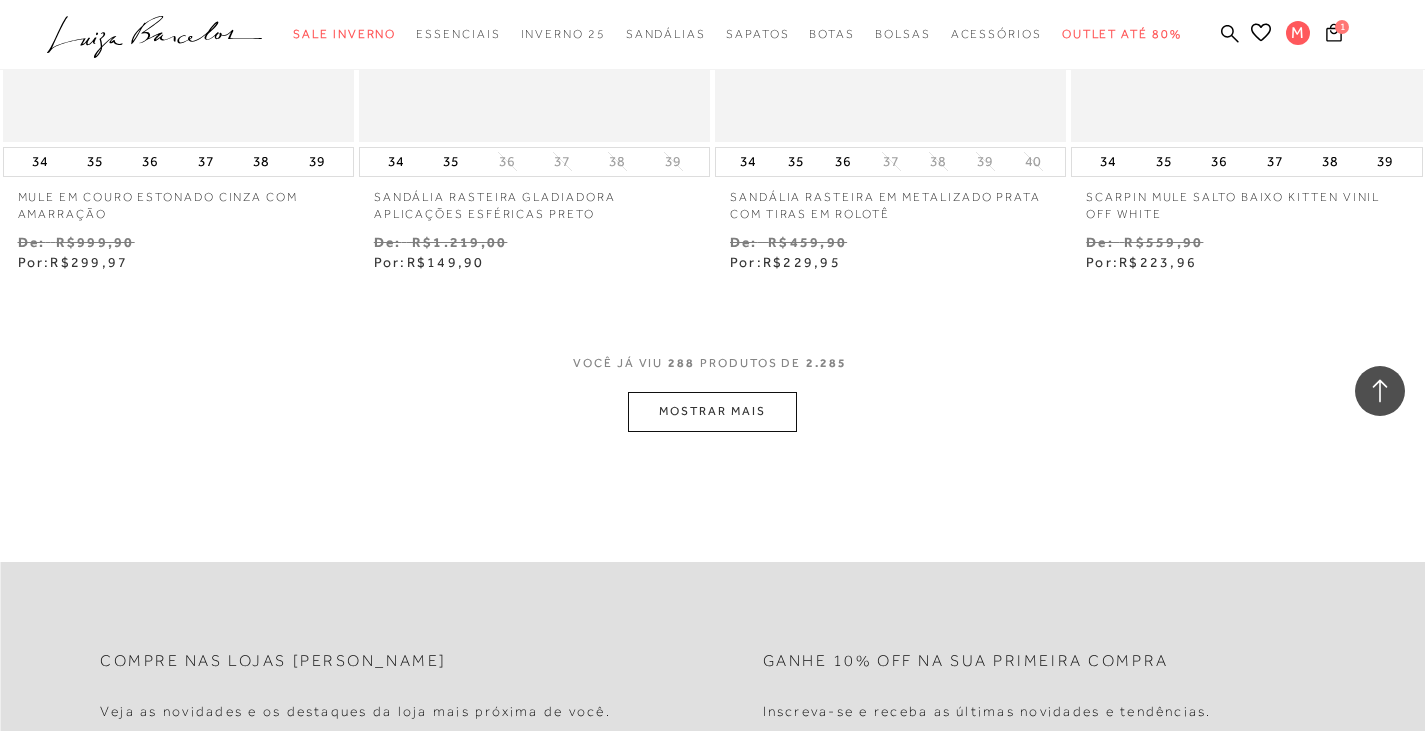 scroll, scrollTop: 48795, scrollLeft: 0, axis: vertical 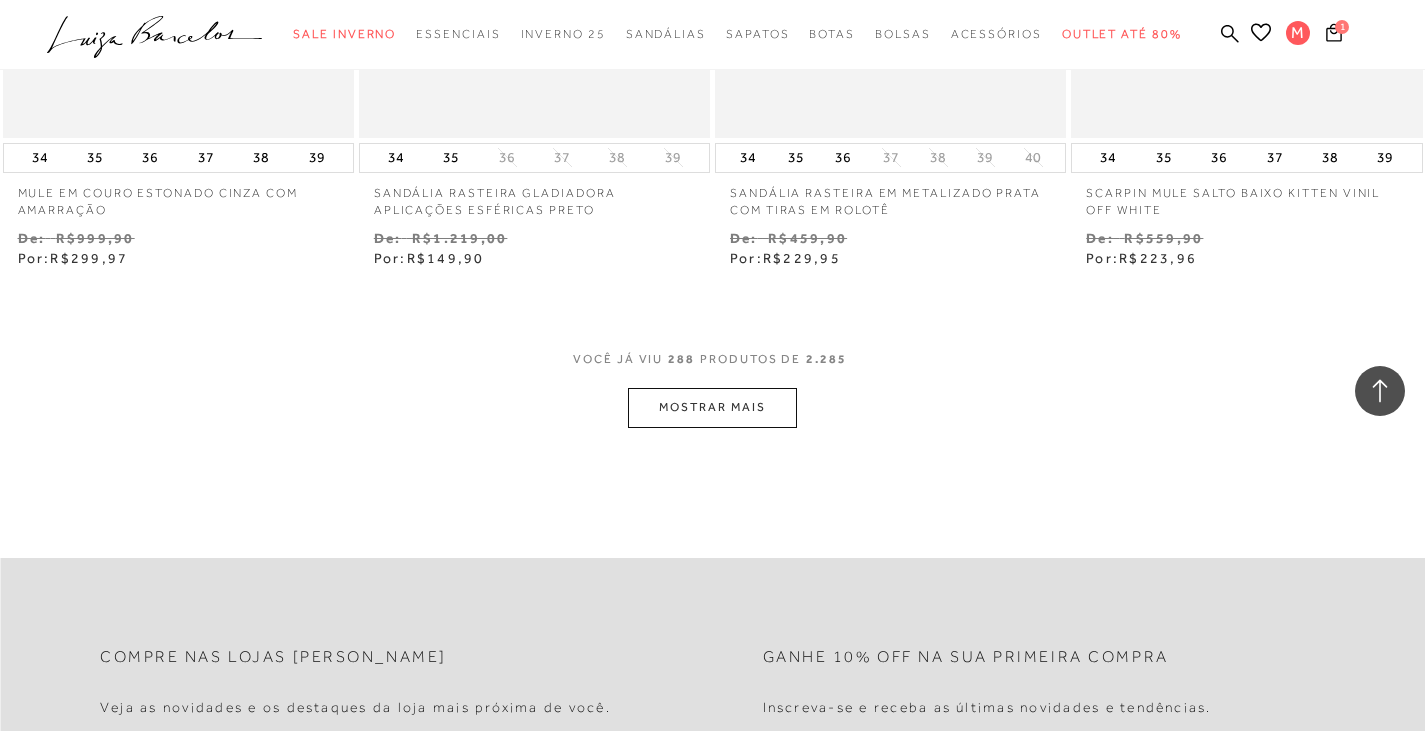 click on "MOSTRAR MAIS" at bounding box center [712, 407] 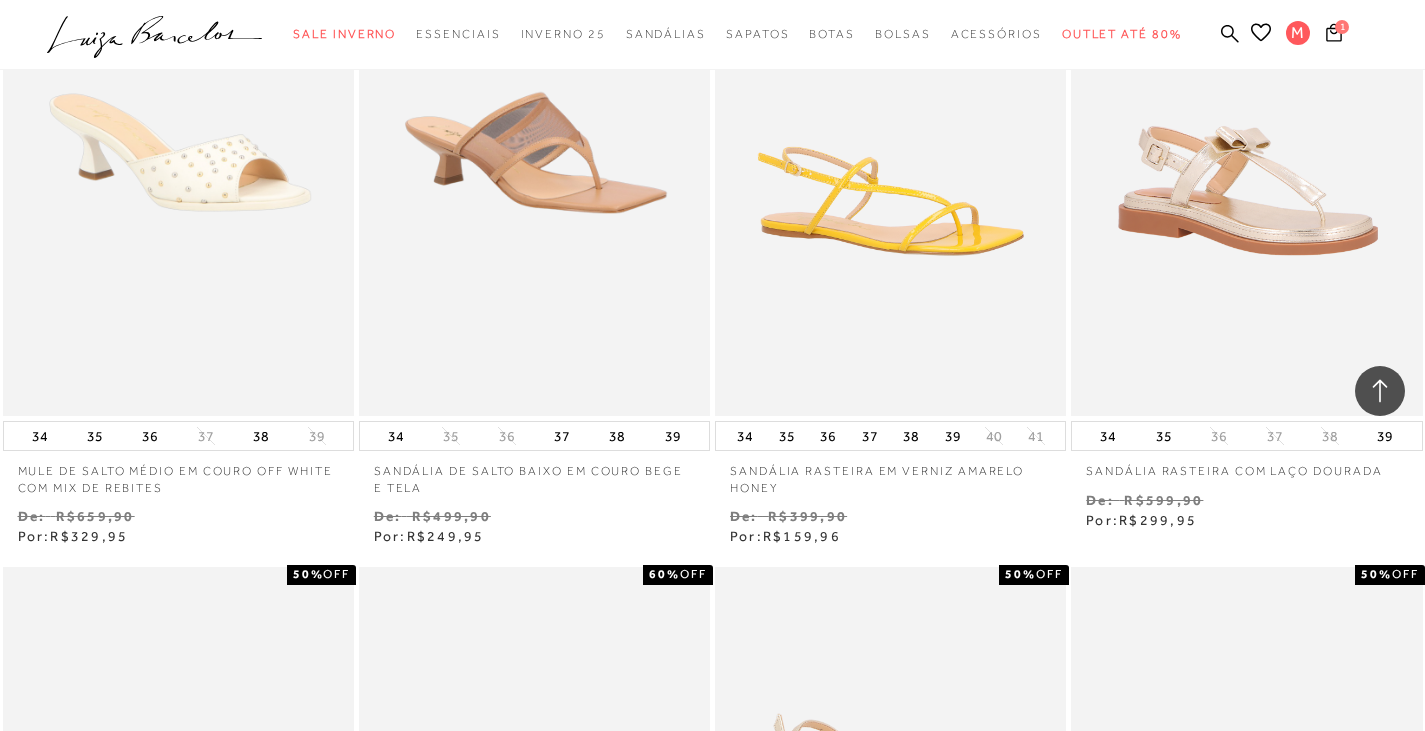 scroll, scrollTop: 48995, scrollLeft: 0, axis: vertical 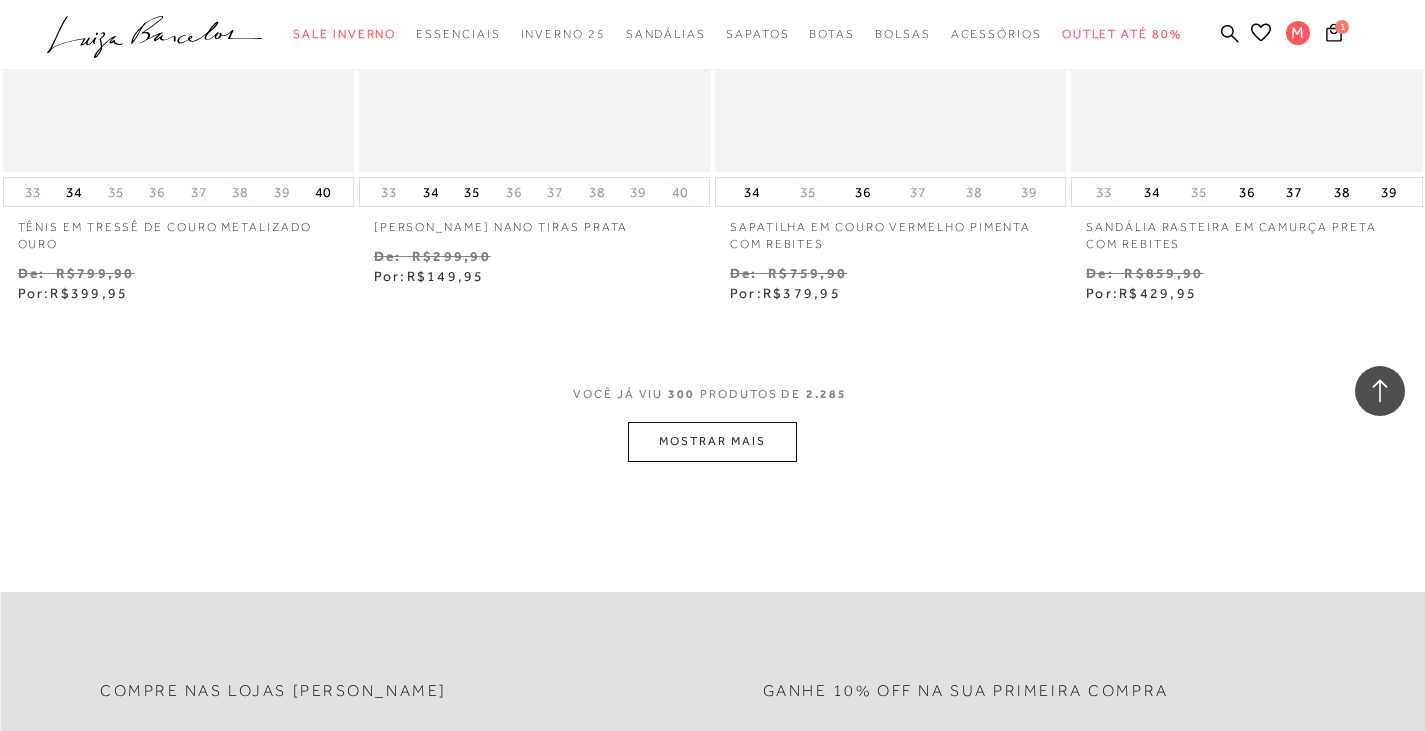 click on "MOSTRAR MAIS" at bounding box center (712, 441) 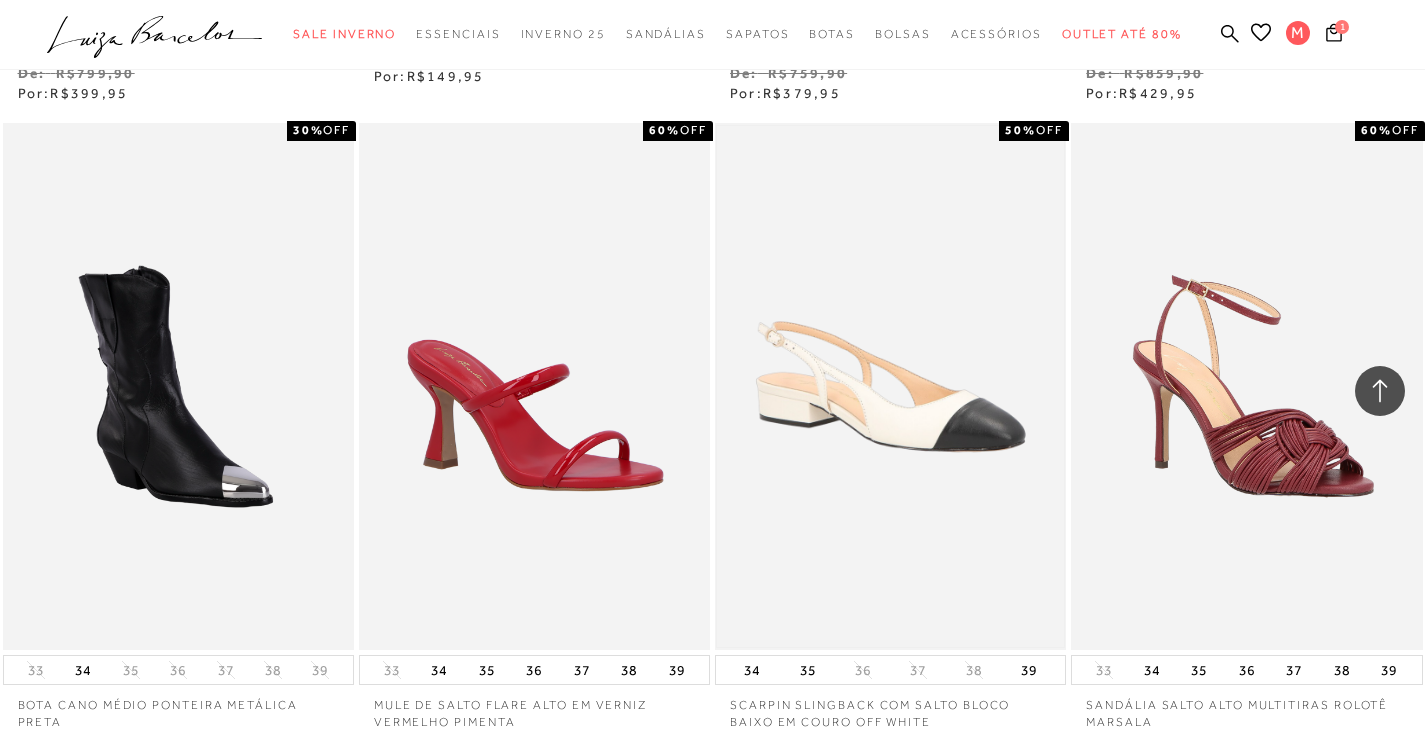 scroll, scrollTop: 51095, scrollLeft: 0, axis: vertical 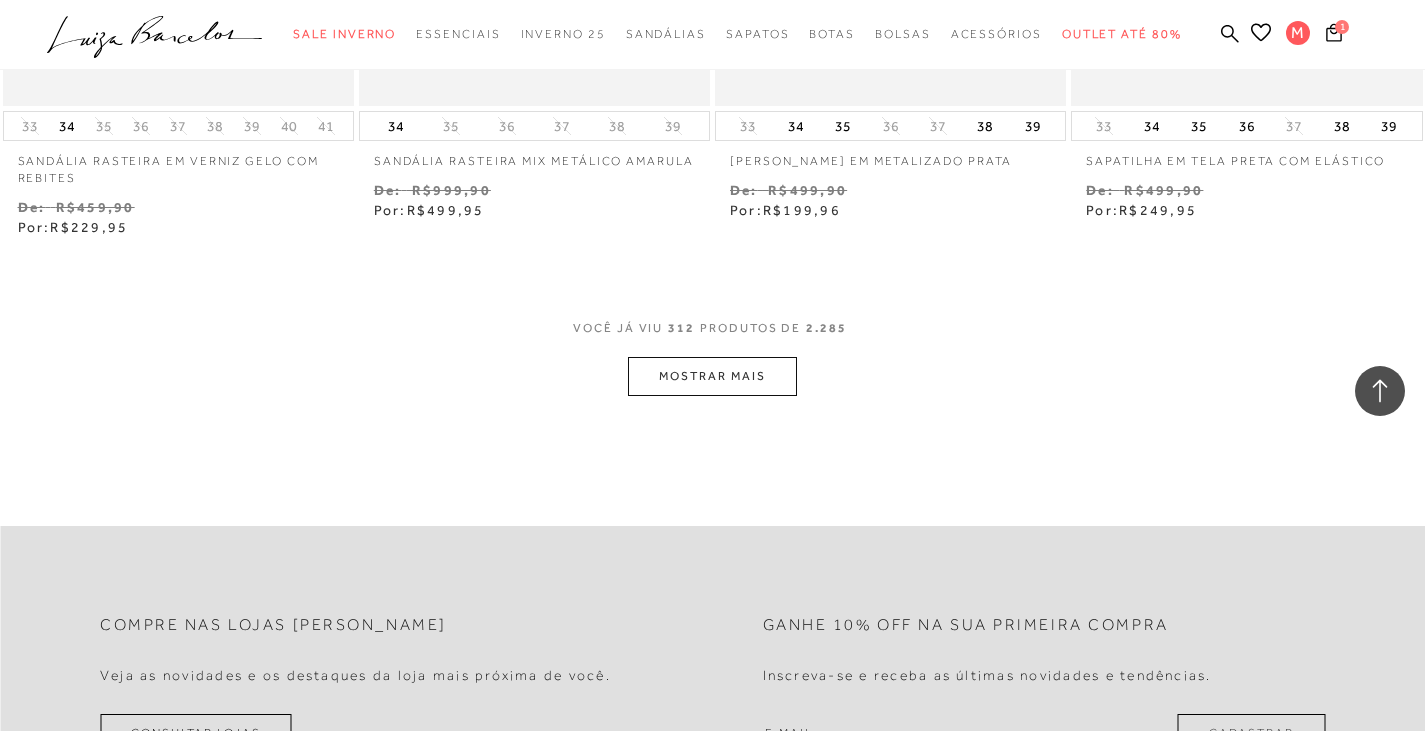 click on "MOSTRAR MAIS" at bounding box center (712, 376) 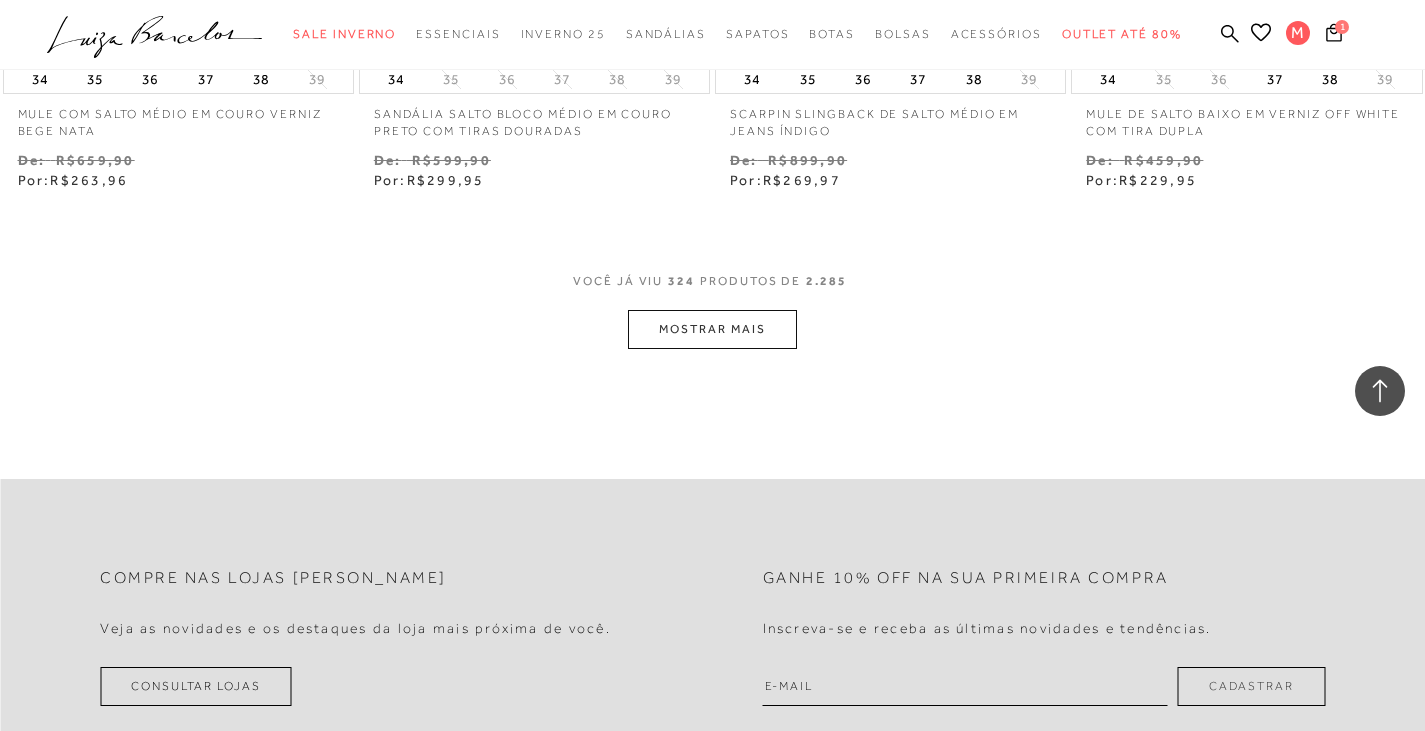 scroll, scrollTop: 54995, scrollLeft: 0, axis: vertical 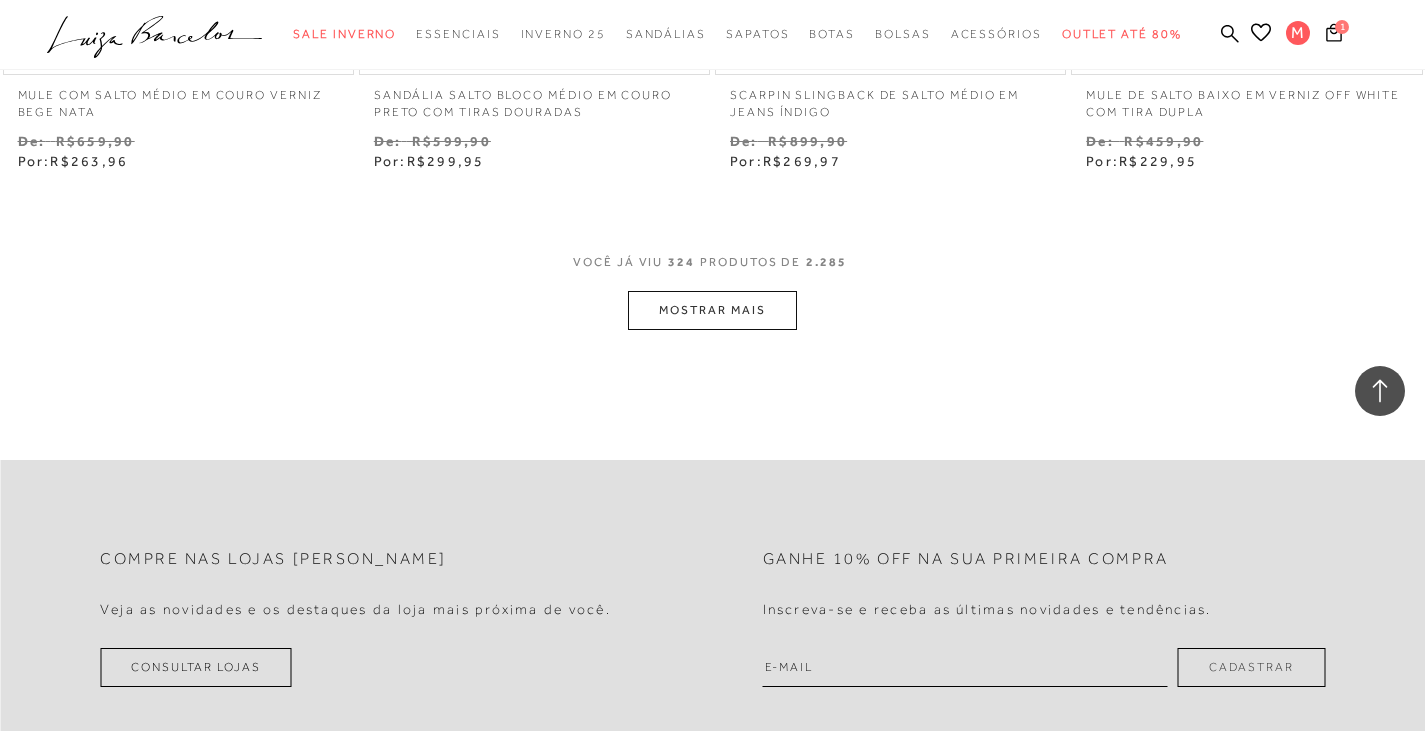 click on "MOSTRAR MAIS" at bounding box center (712, 310) 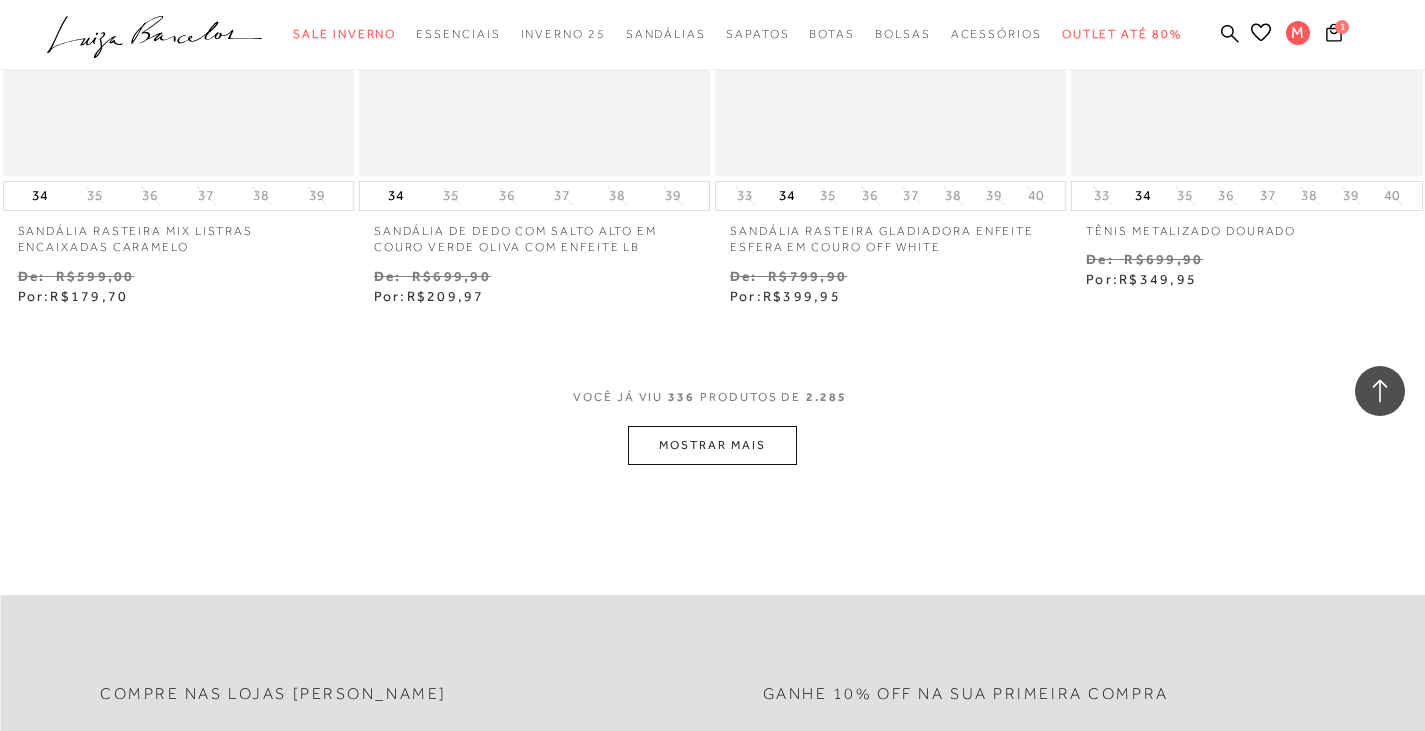 scroll, scrollTop: 56895, scrollLeft: 0, axis: vertical 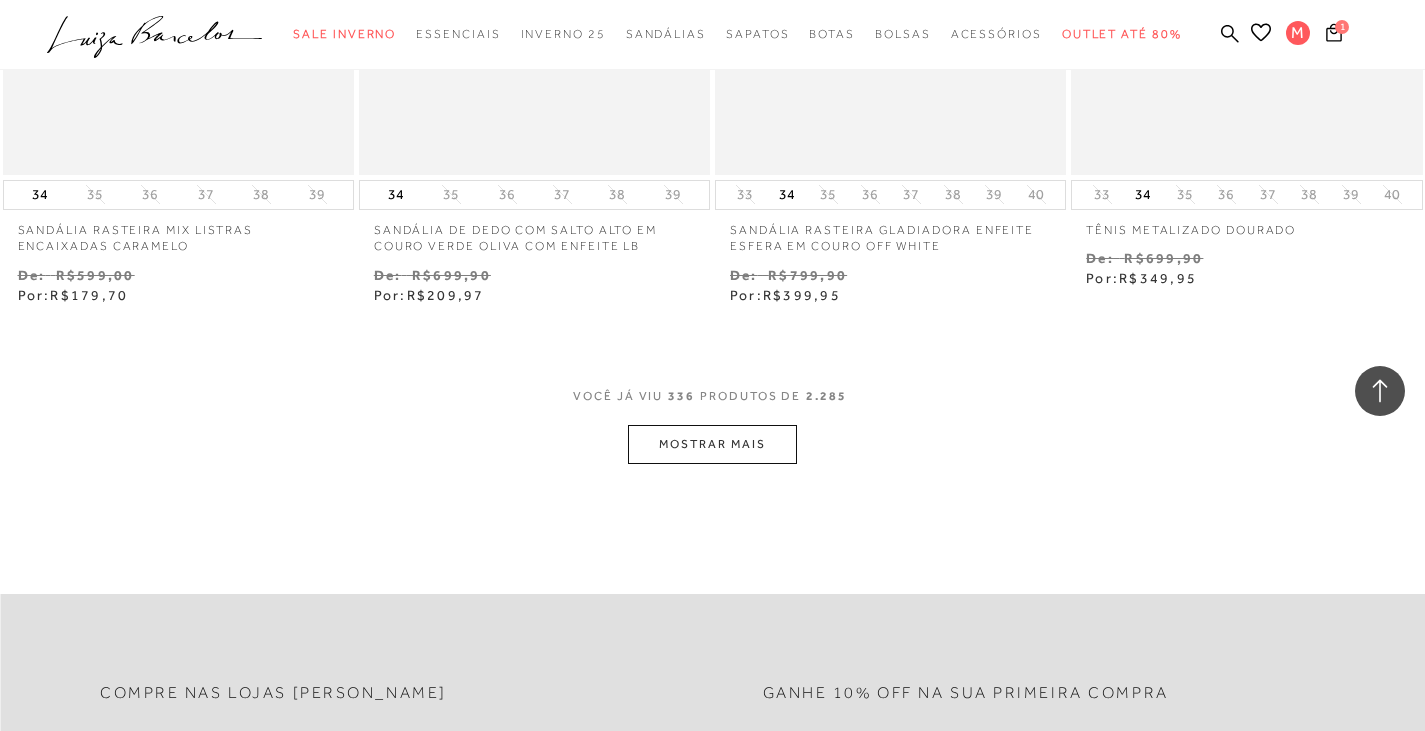 click on "MOSTRAR MAIS" at bounding box center [712, 444] 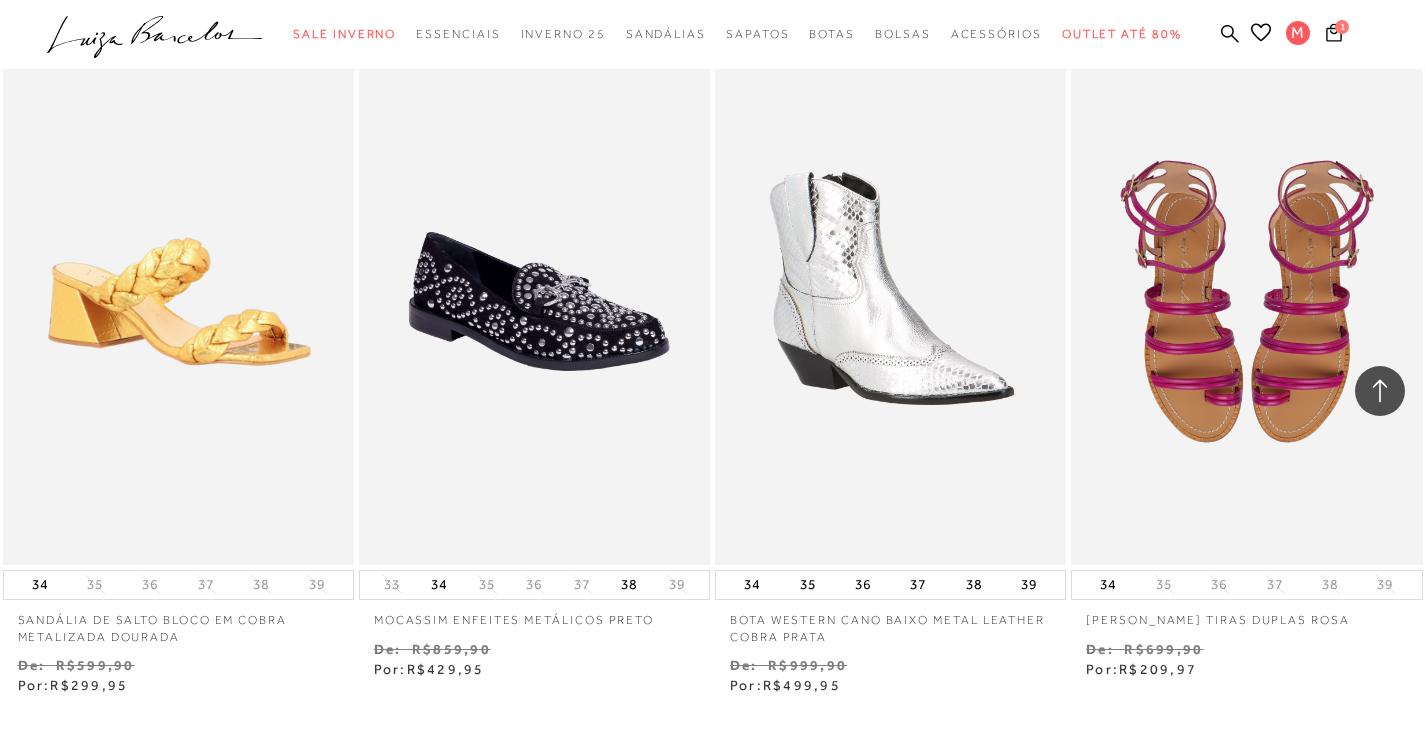 scroll, scrollTop: 58895, scrollLeft: 0, axis: vertical 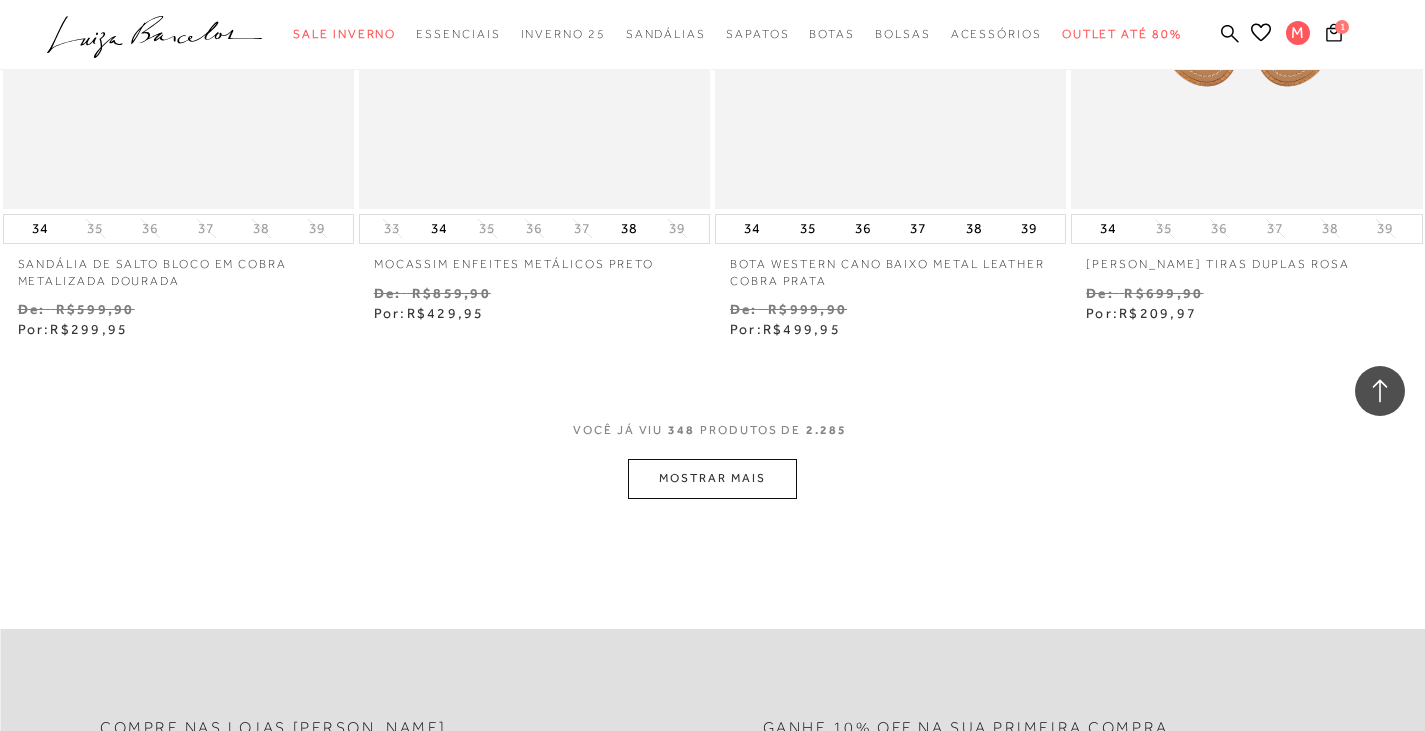 click on "MOSTRAR MAIS" at bounding box center (712, 478) 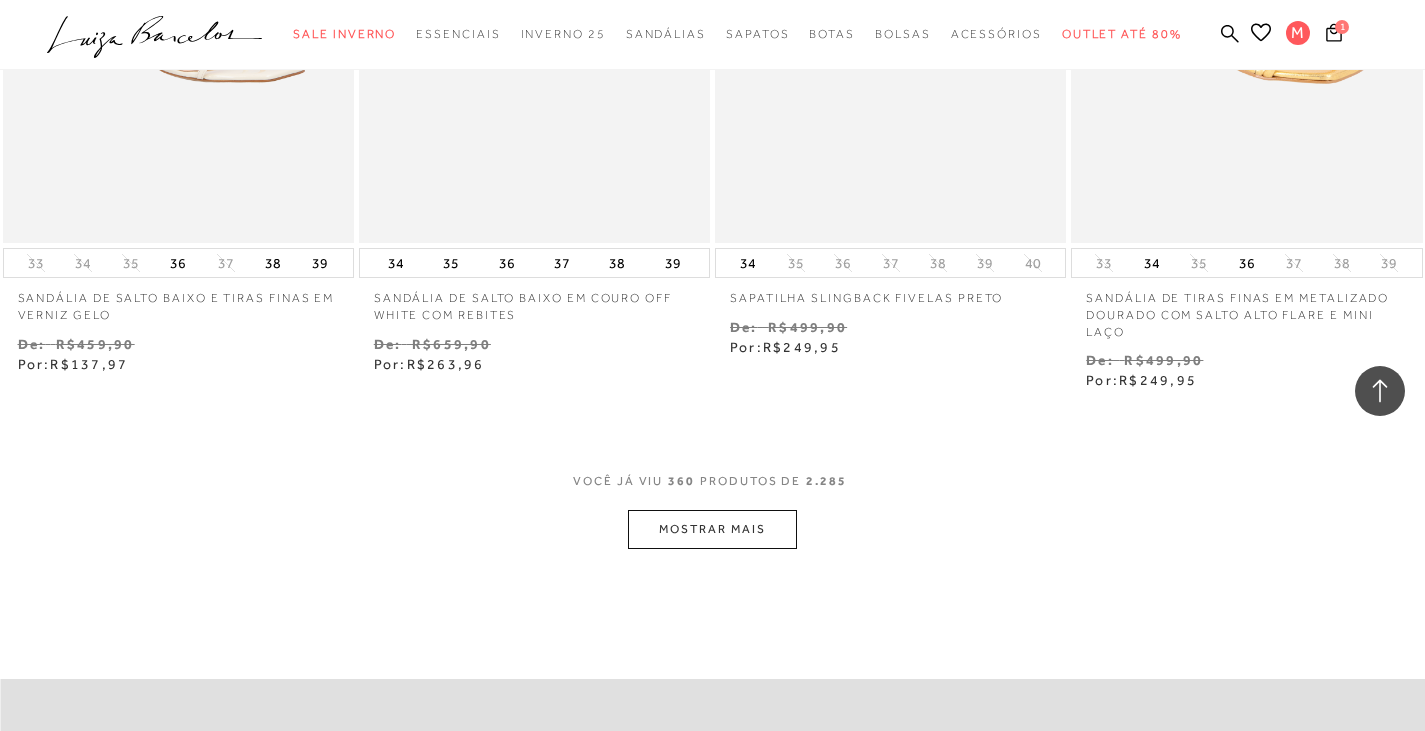 scroll, scrollTop: 60995, scrollLeft: 0, axis: vertical 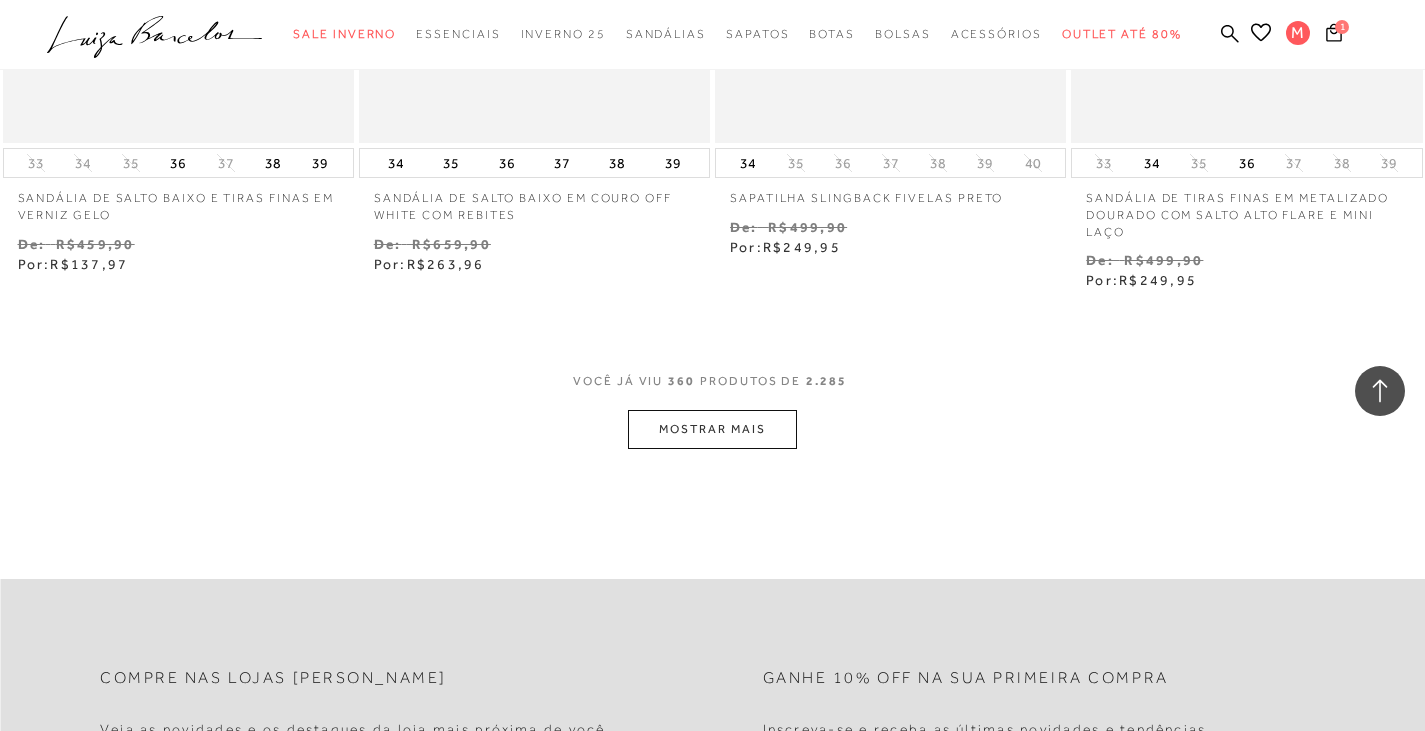 click on "MOSTRAR MAIS" at bounding box center (712, 429) 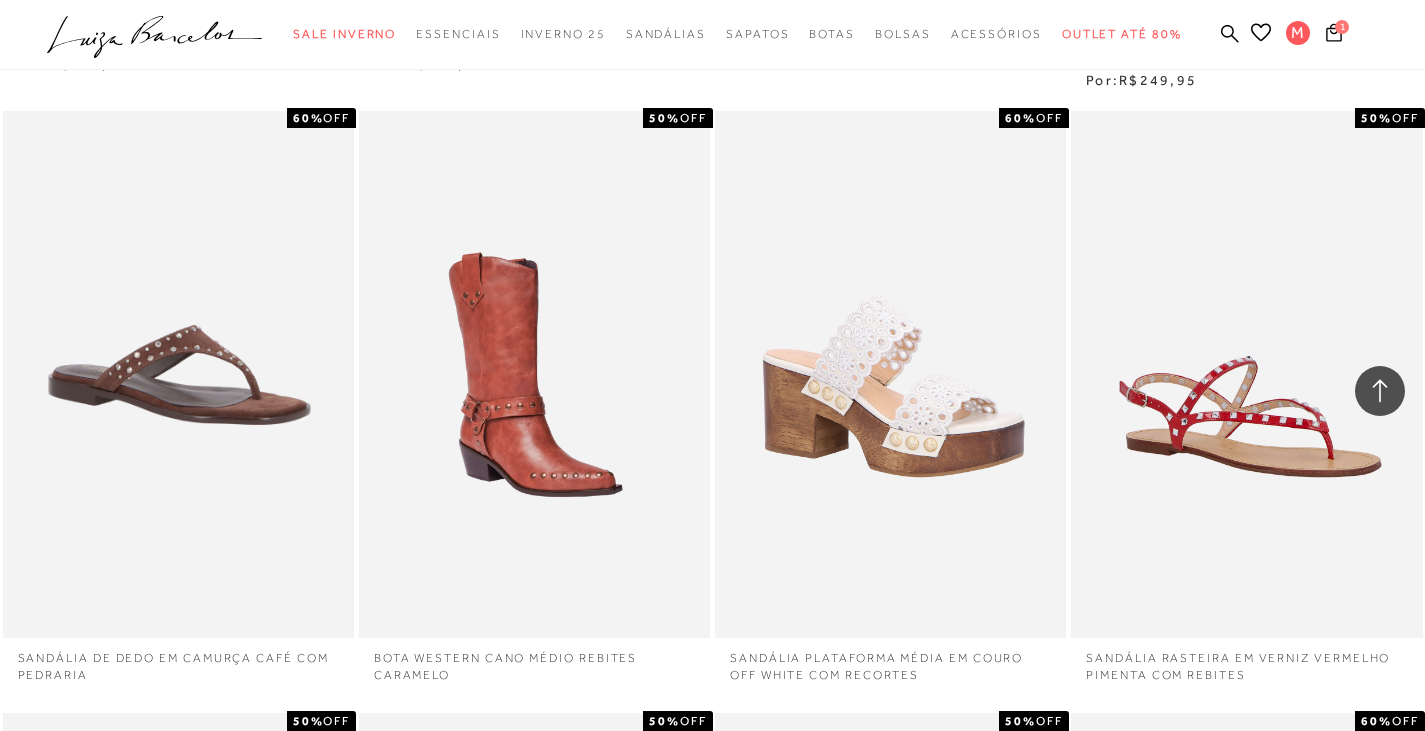 scroll, scrollTop: 61575, scrollLeft: 0, axis: vertical 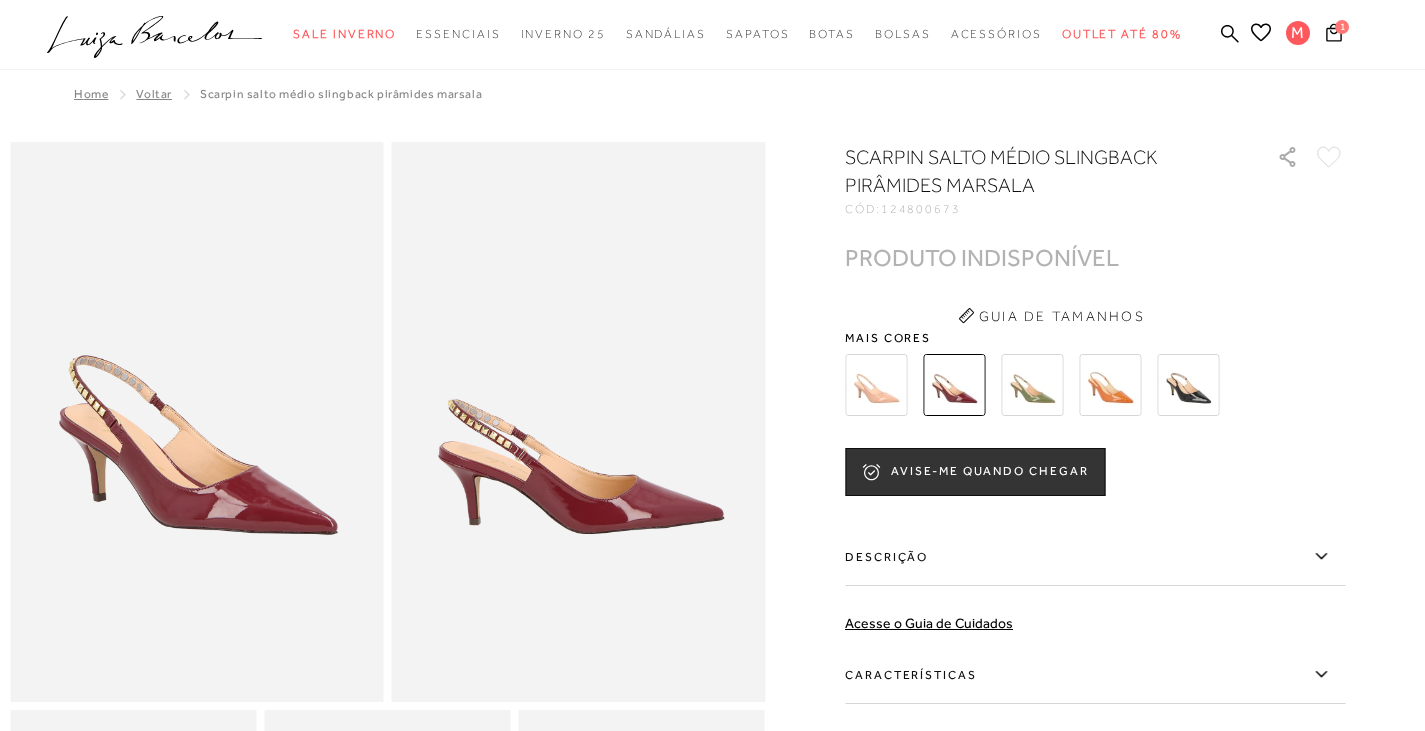 click at bounding box center (1188, 385) 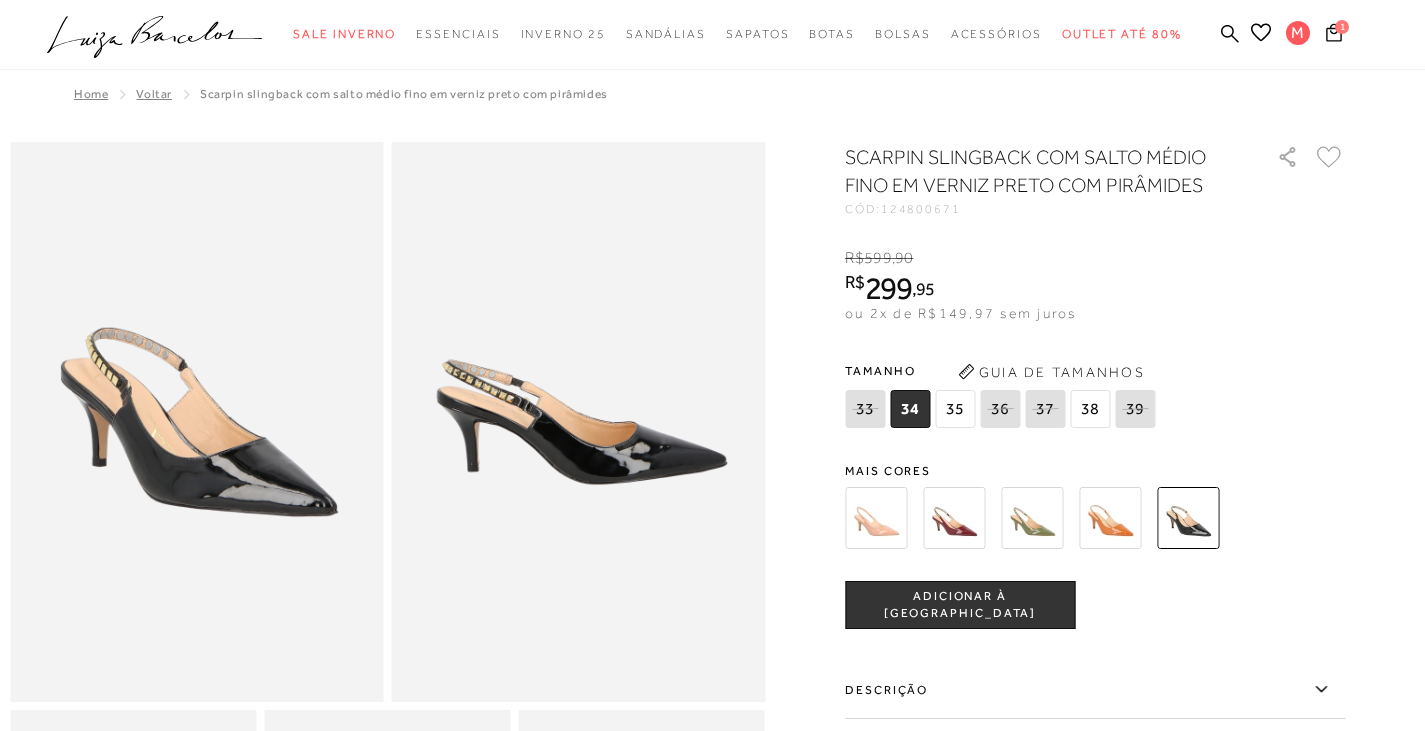 scroll, scrollTop: 0, scrollLeft: 0, axis: both 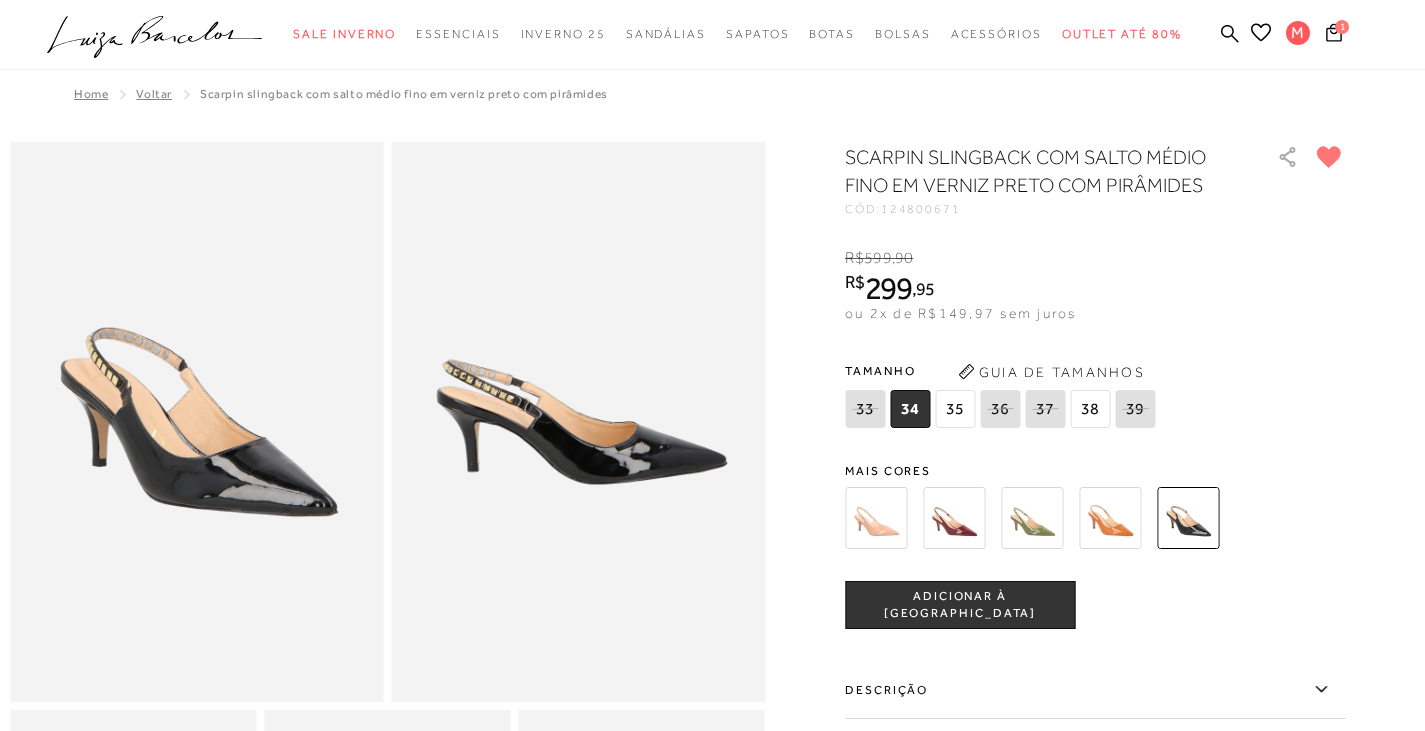 click at bounding box center [876, 518] 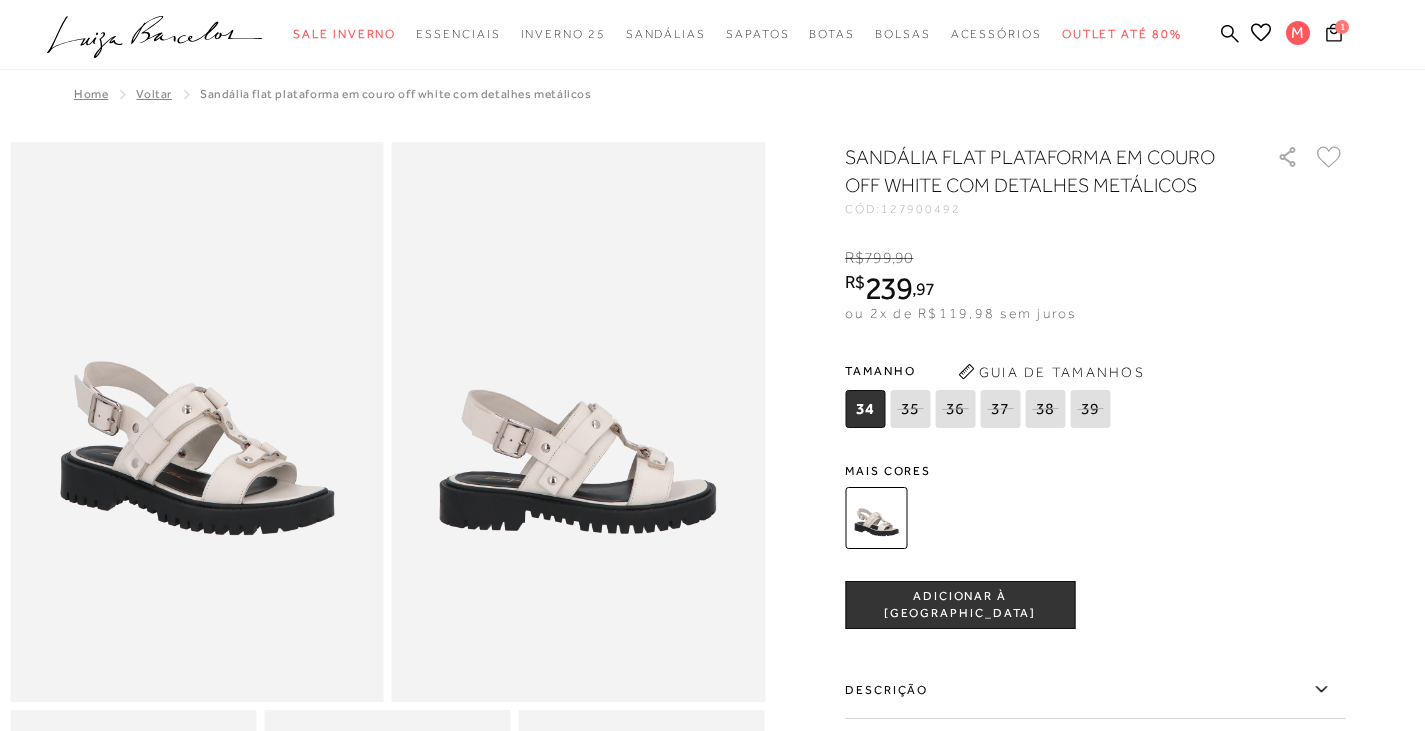 scroll, scrollTop: 0, scrollLeft: 0, axis: both 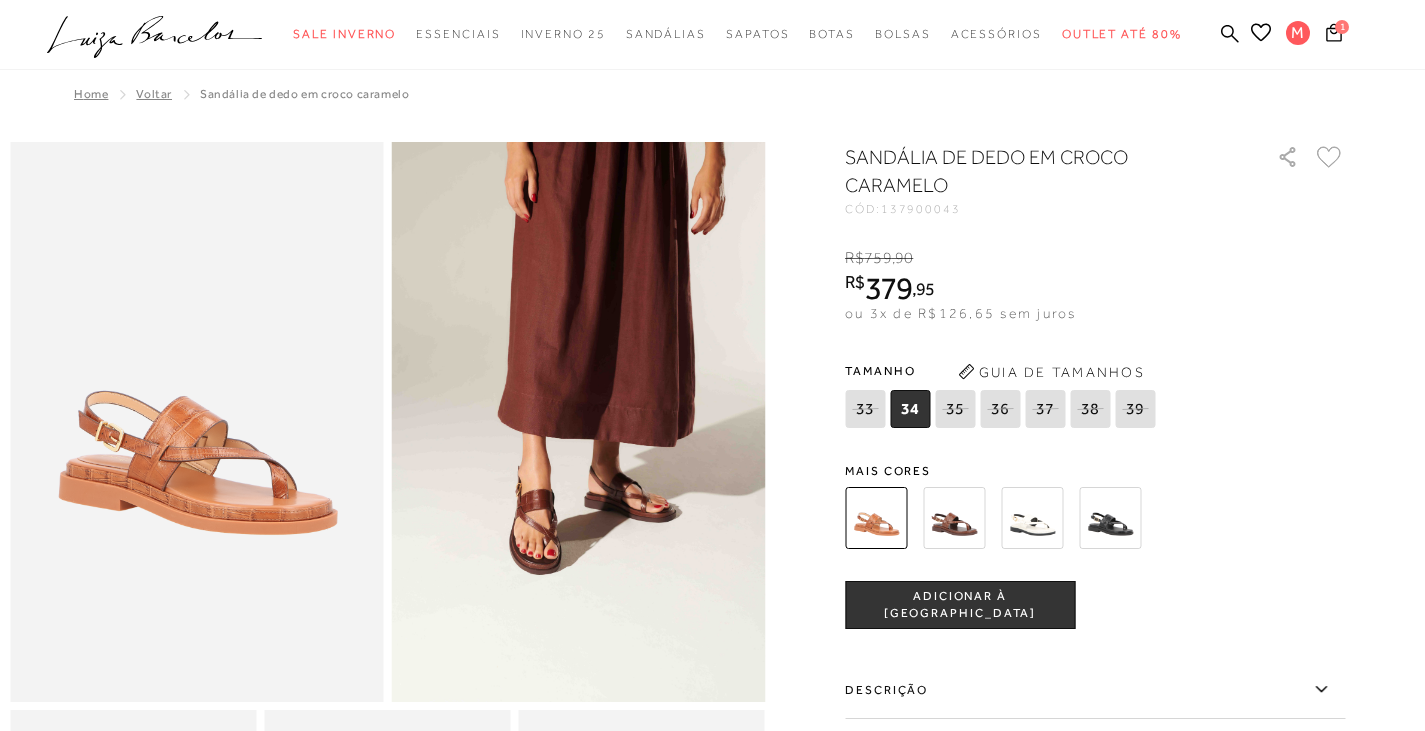 click at bounding box center [954, 518] 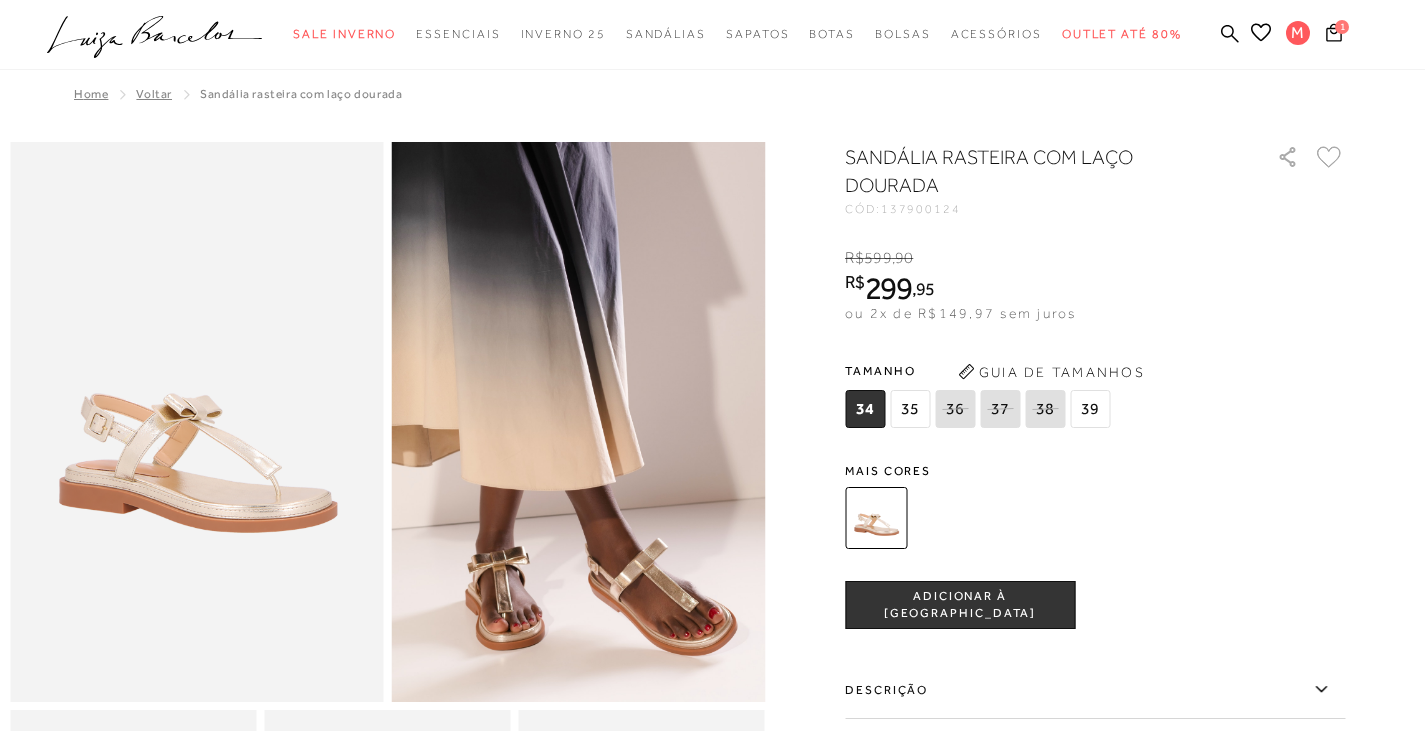 scroll, scrollTop: 0, scrollLeft: 0, axis: both 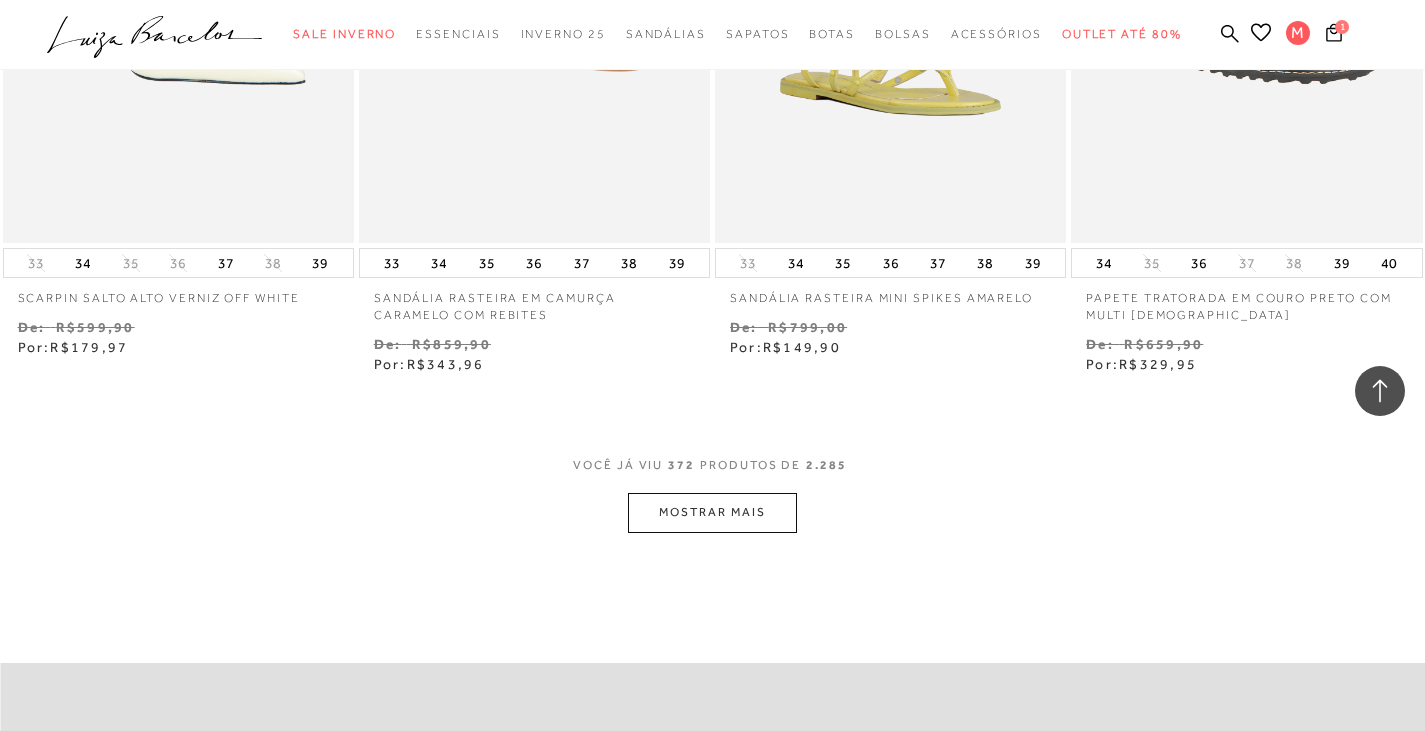 click on "MOSTRAR MAIS" at bounding box center [712, 512] 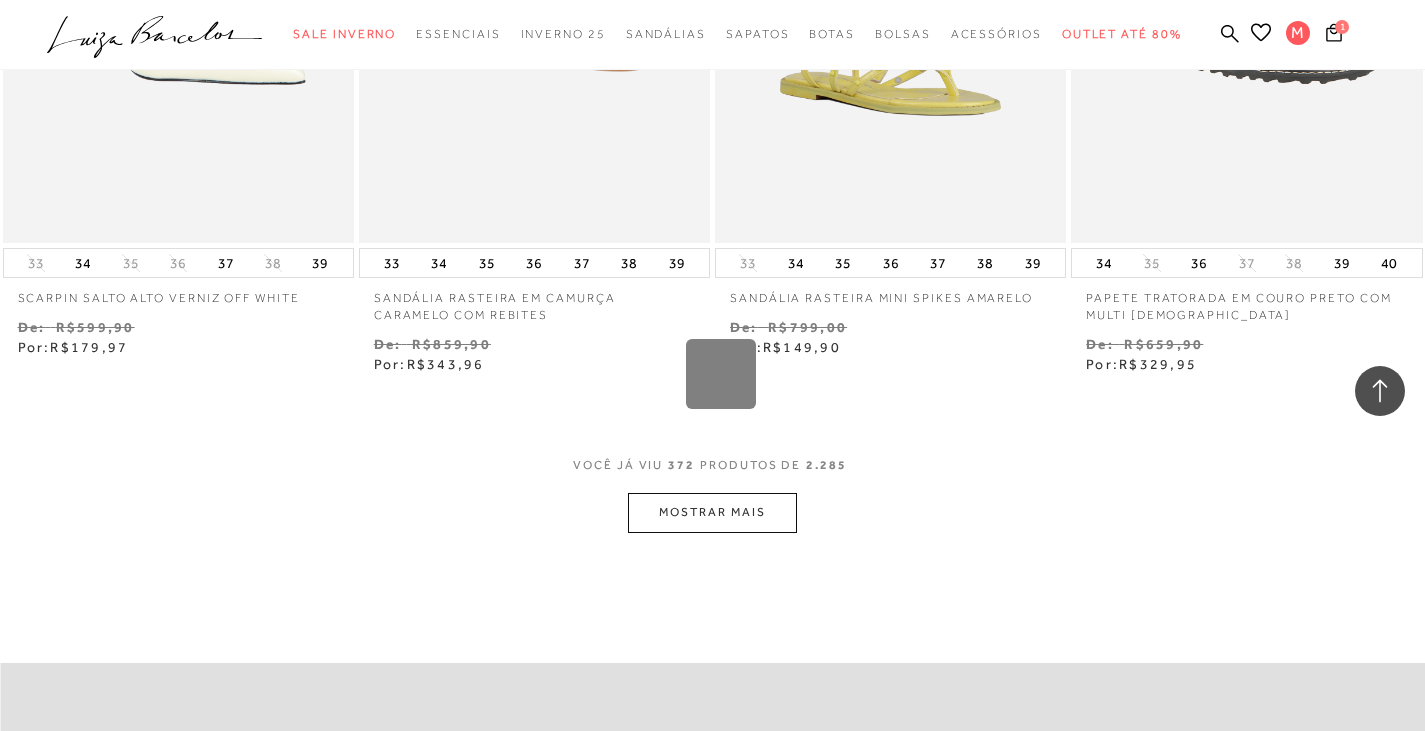 scroll, scrollTop: 62946, scrollLeft: 0, axis: vertical 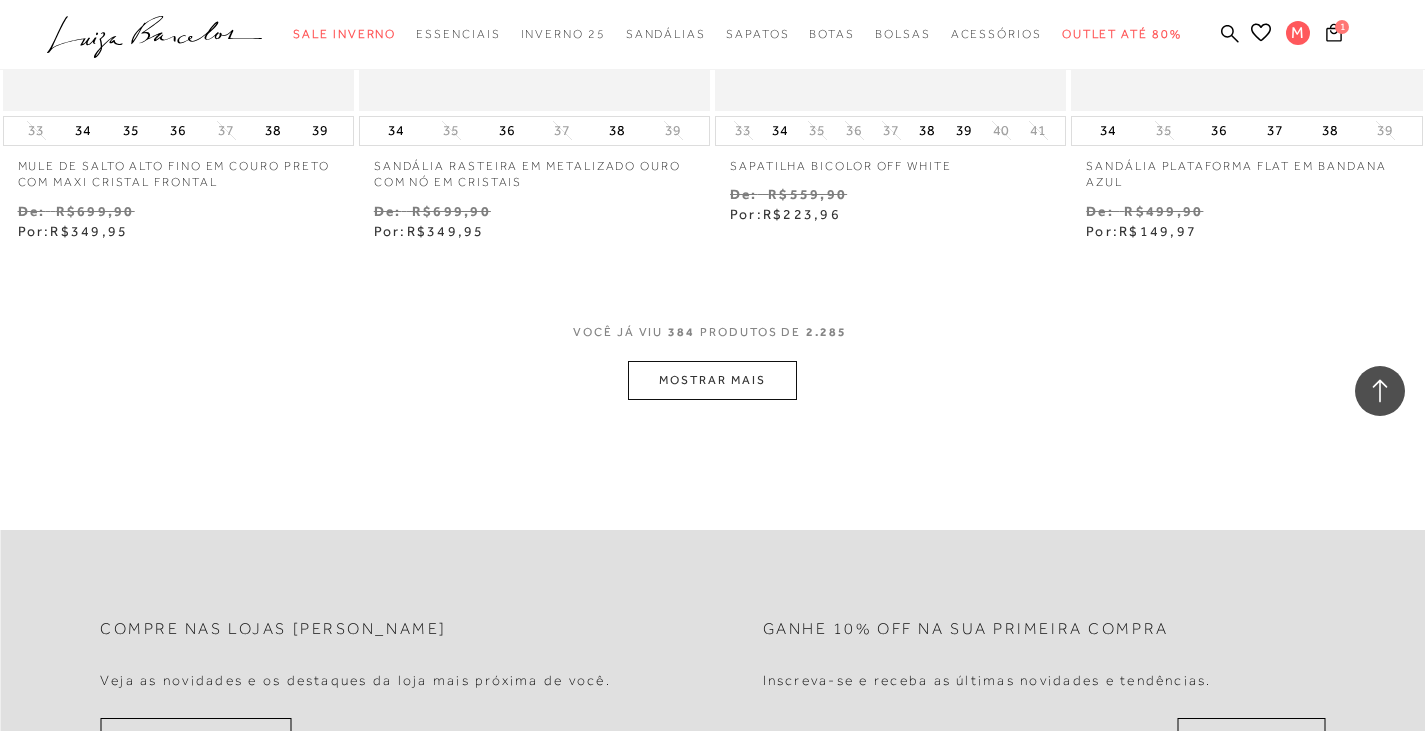click on "MOSTRAR MAIS" at bounding box center [712, 380] 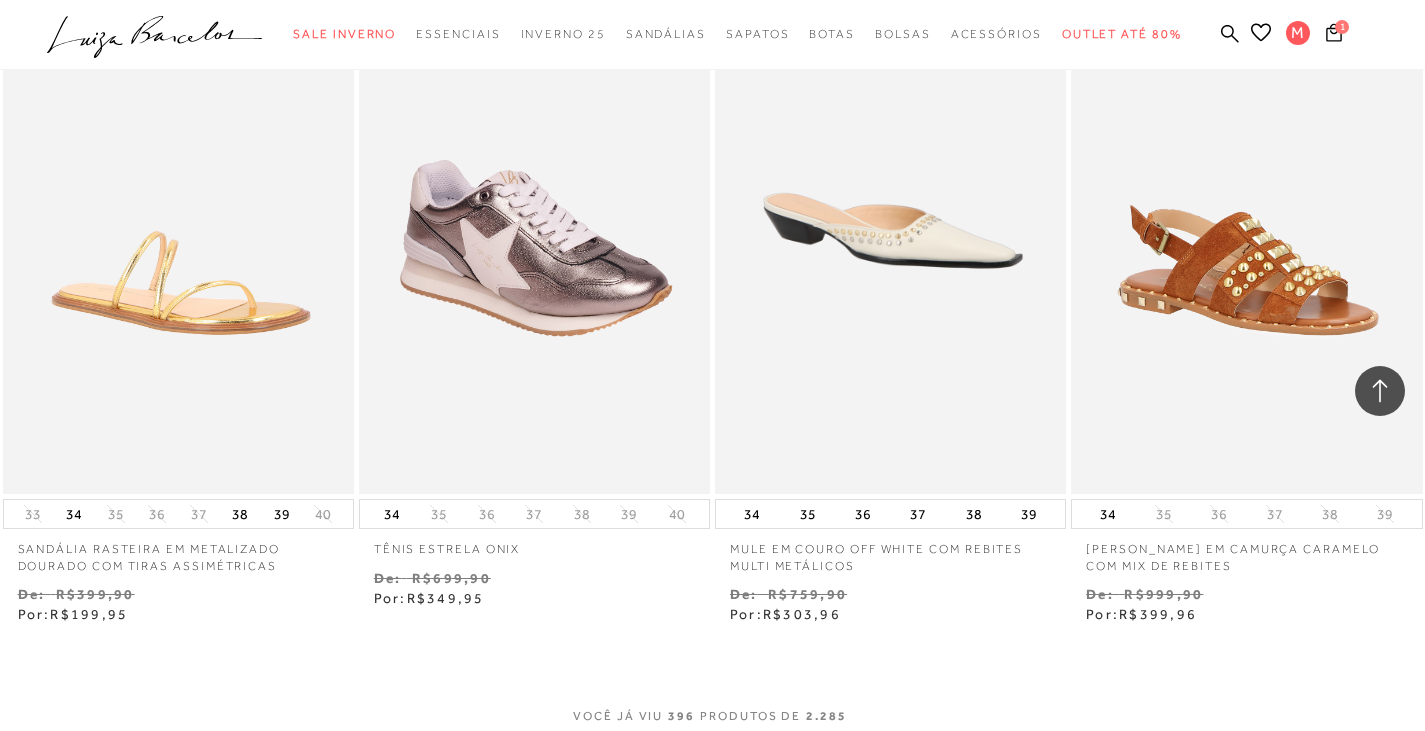 scroll, scrollTop: 67097, scrollLeft: 0, axis: vertical 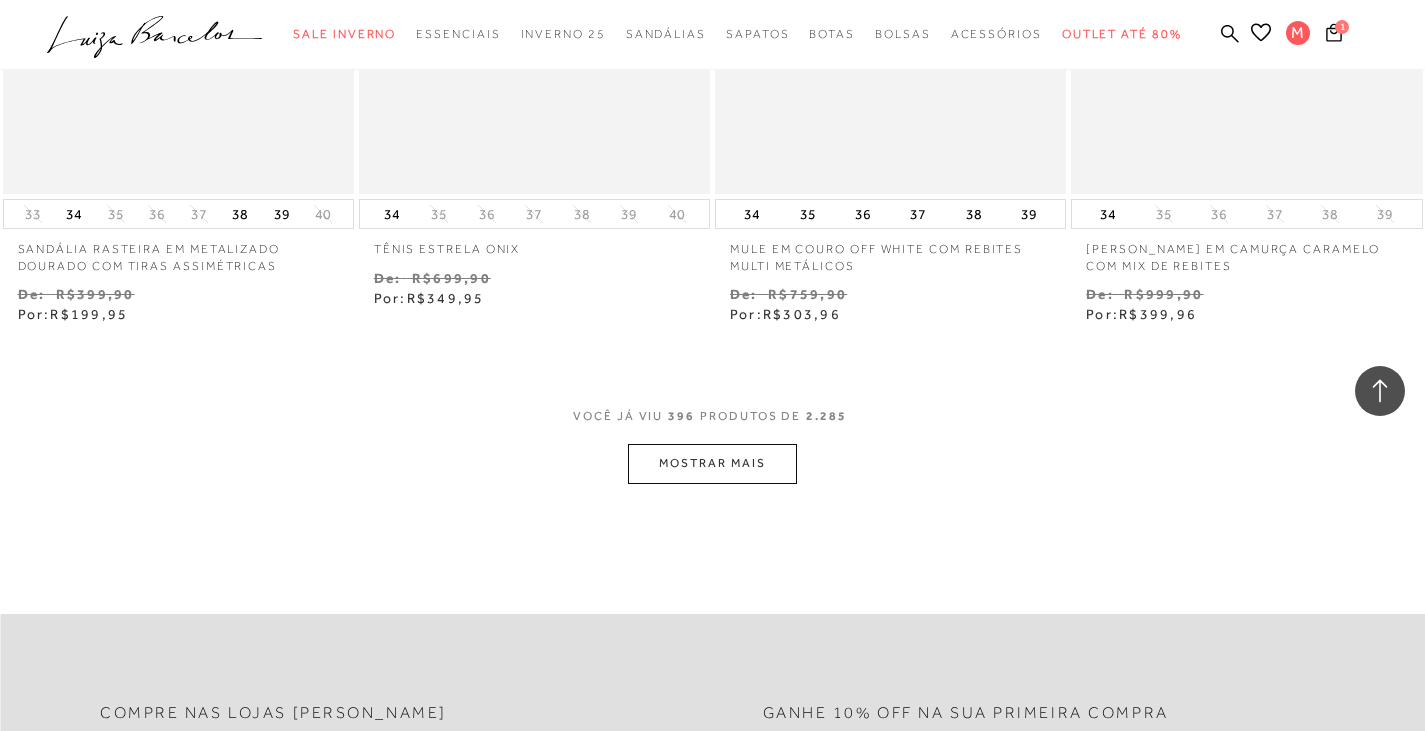 click on "MOSTRAR MAIS" at bounding box center [712, 463] 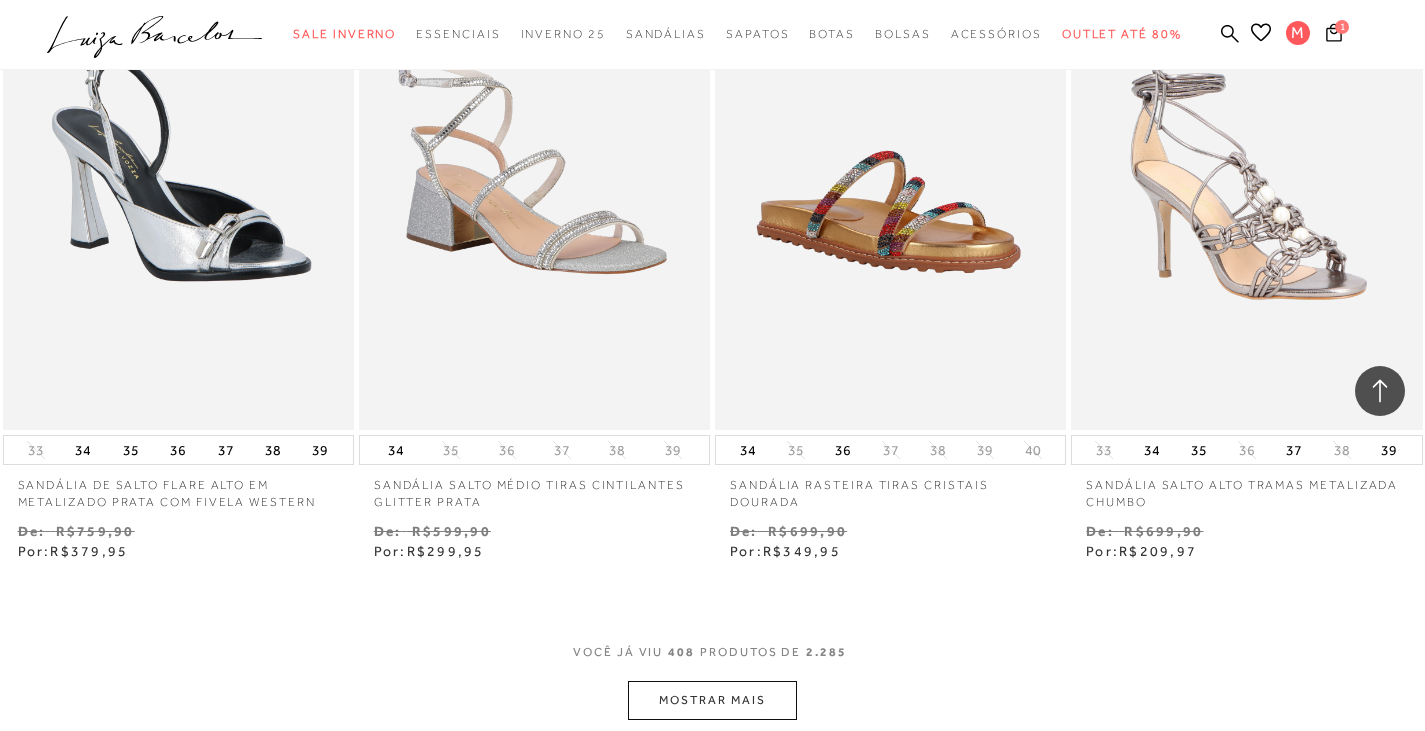 scroll, scrollTop: 69173, scrollLeft: 0, axis: vertical 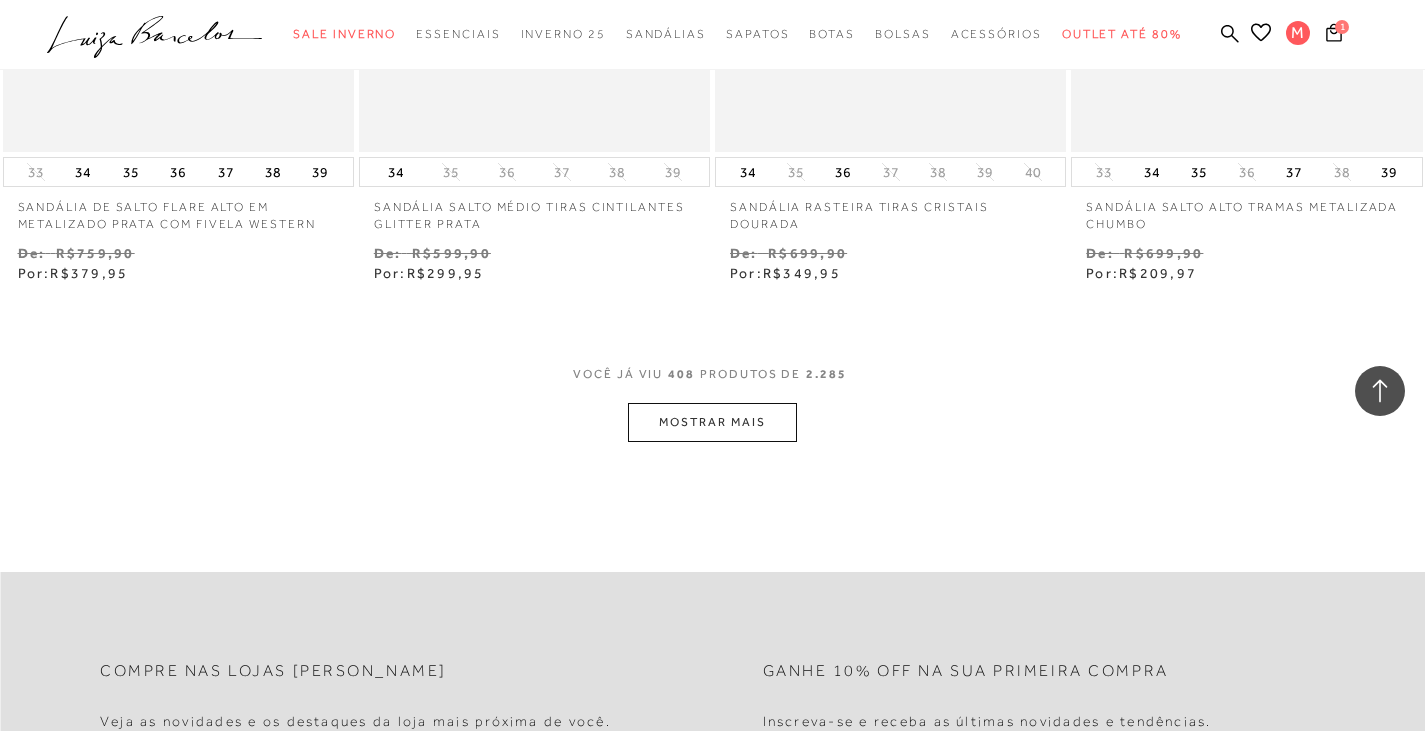 click on "MOSTRAR MAIS" at bounding box center [712, 422] 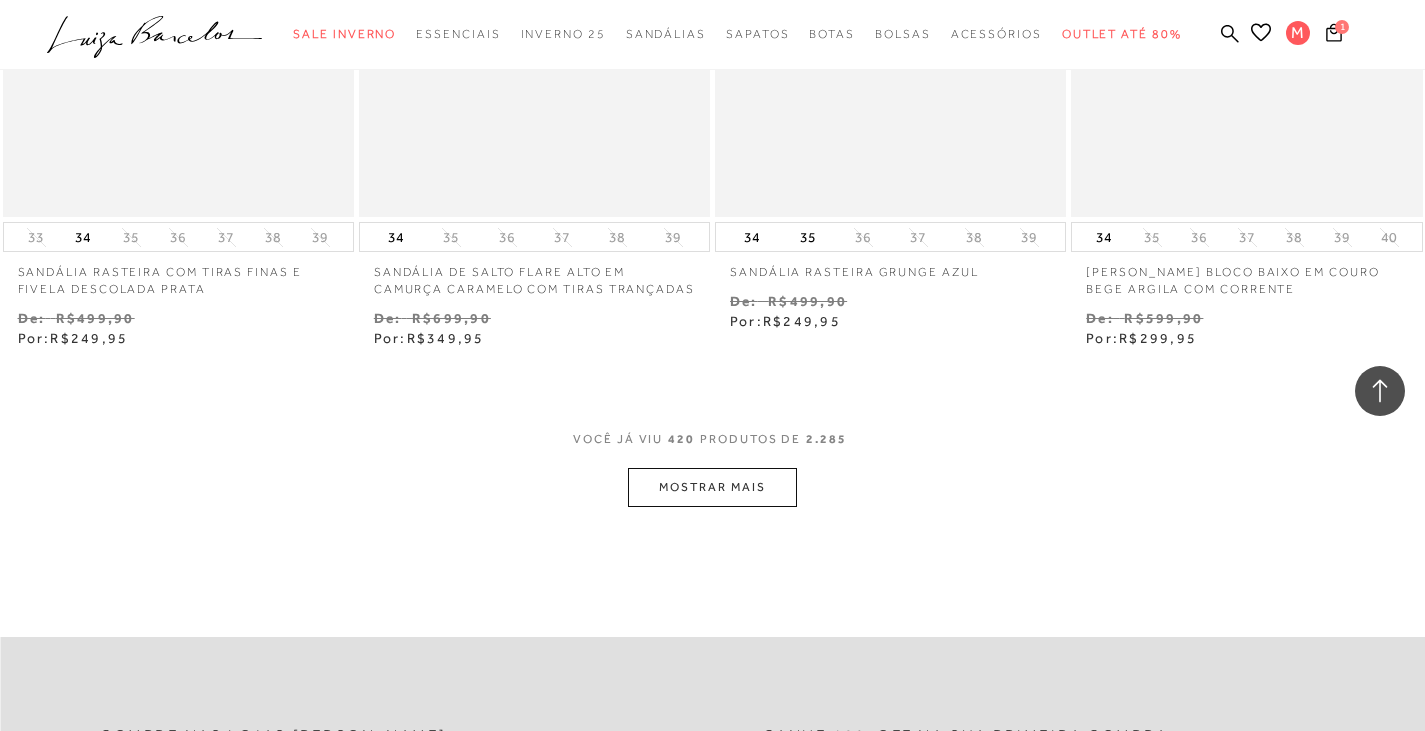 scroll, scrollTop: 71173, scrollLeft: 0, axis: vertical 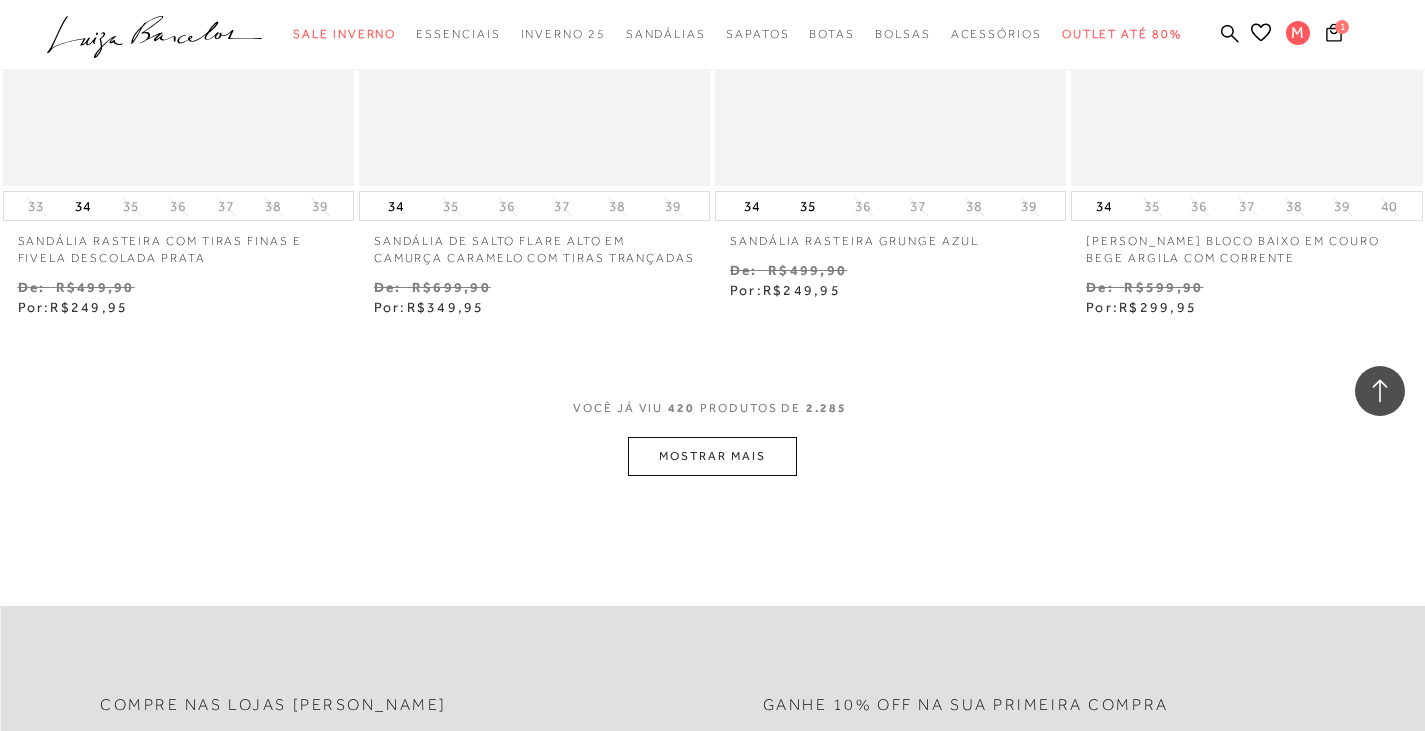 click on "MOSTRAR MAIS" at bounding box center (712, 456) 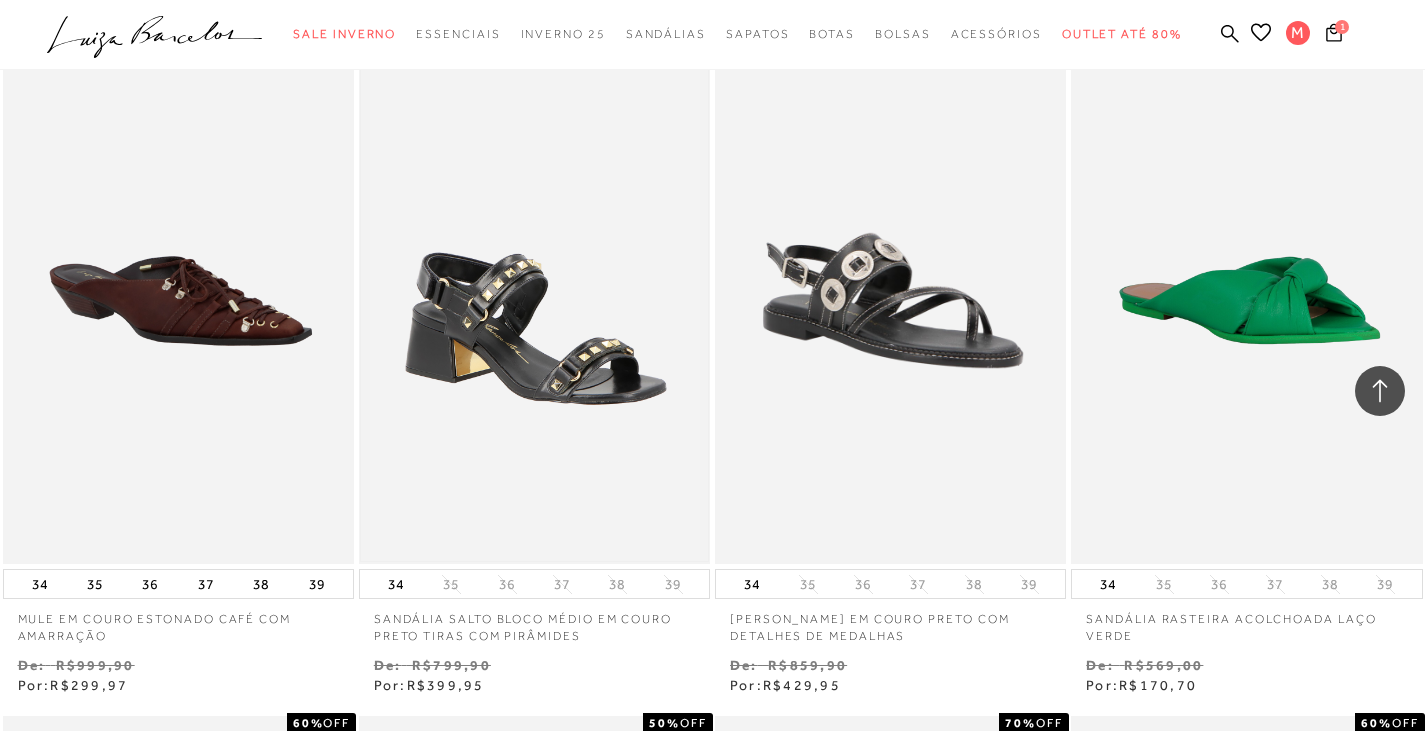 scroll, scrollTop: 71273, scrollLeft: 0, axis: vertical 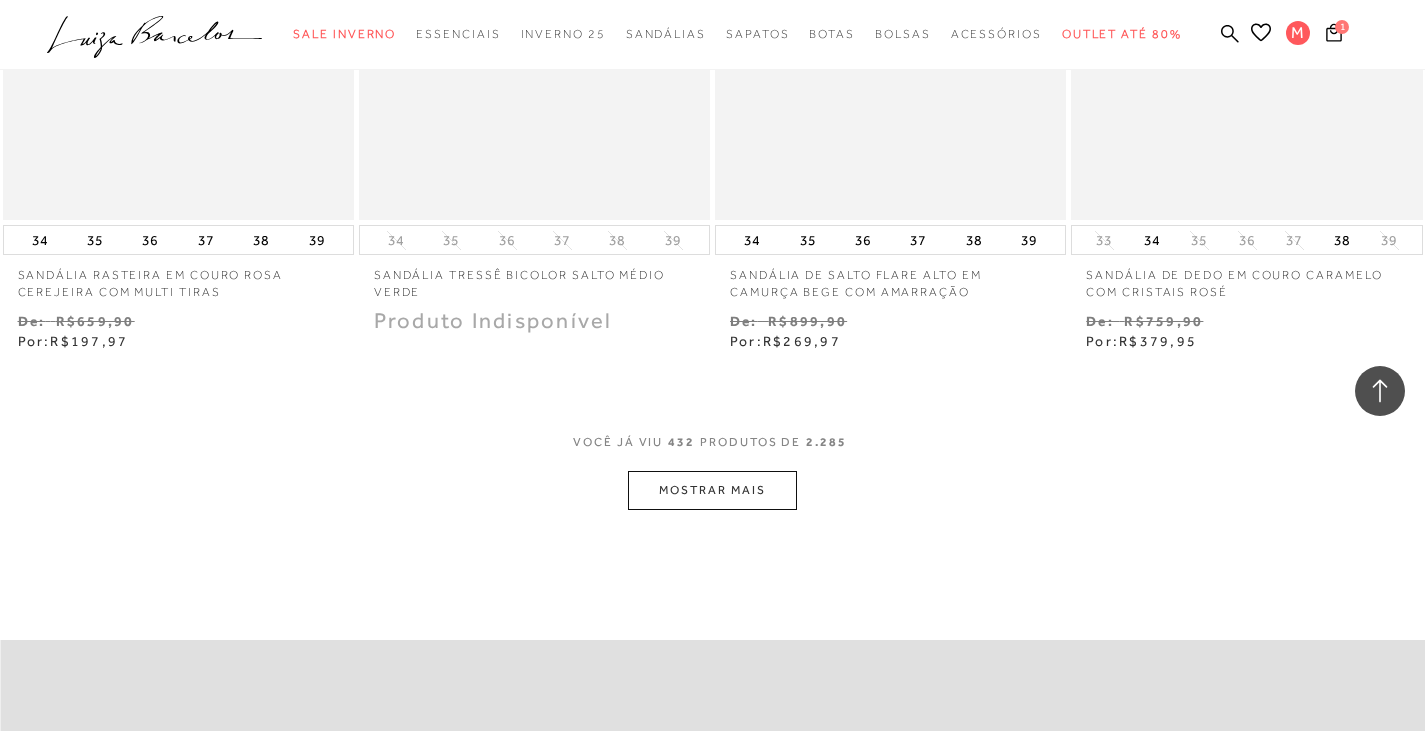 click on "MOSTRAR MAIS" at bounding box center (712, 490) 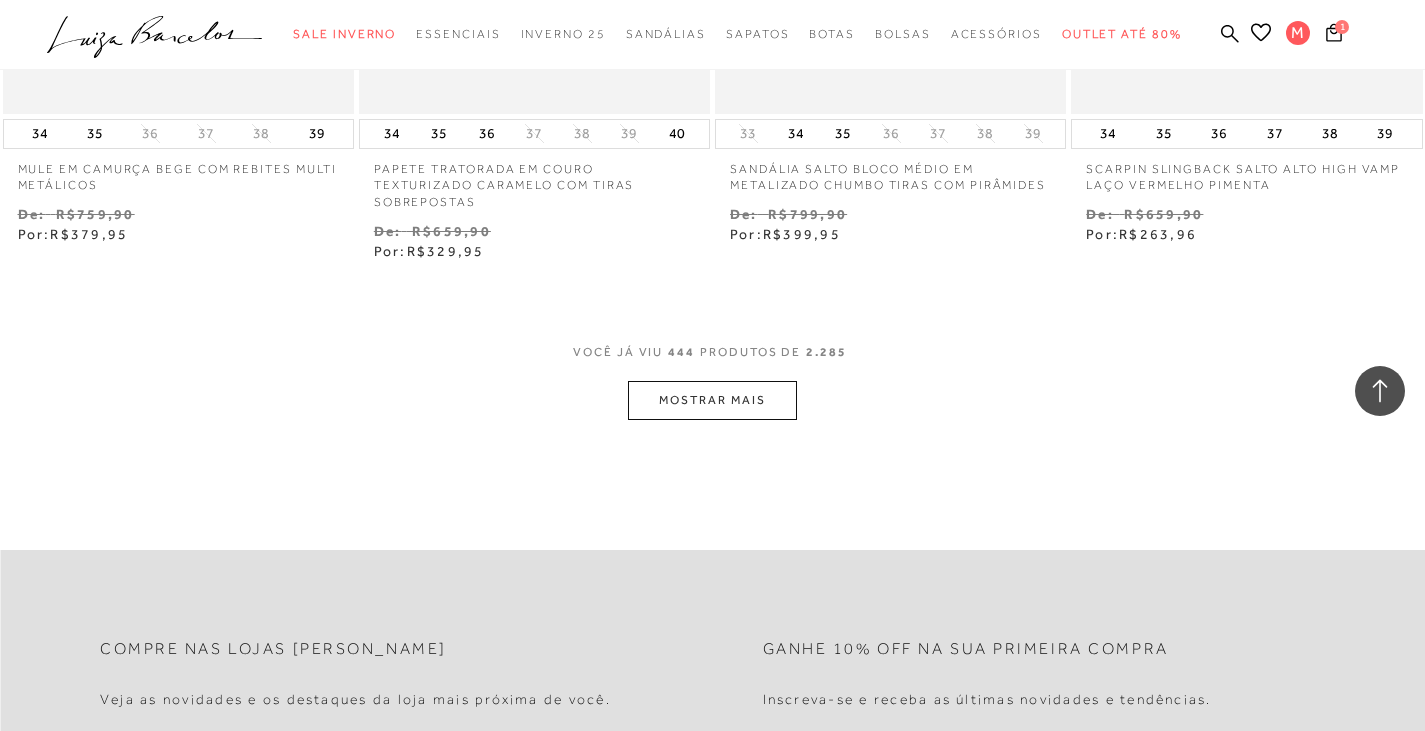 scroll, scrollTop: 75448, scrollLeft: 0, axis: vertical 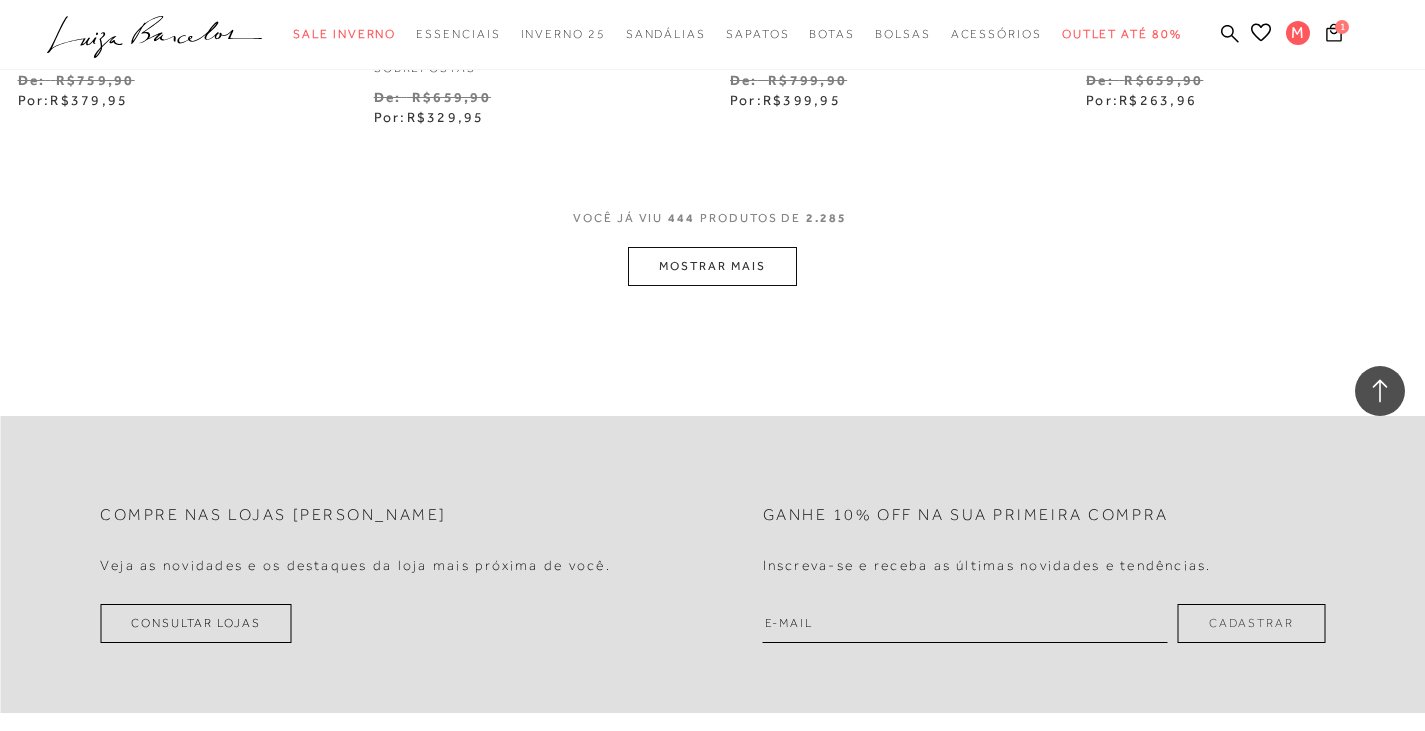 click on "MOSTRAR MAIS" at bounding box center (712, 266) 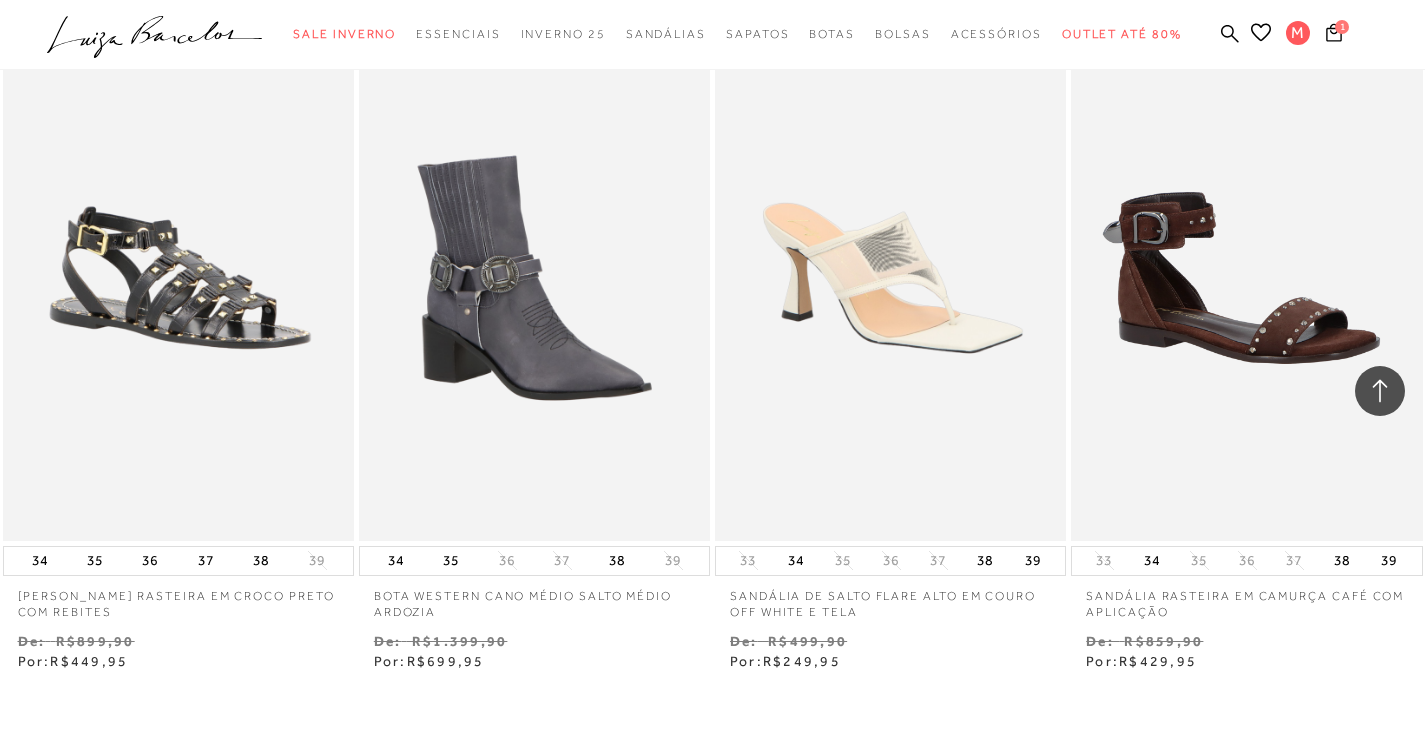 scroll, scrollTop: 77250, scrollLeft: 0, axis: vertical 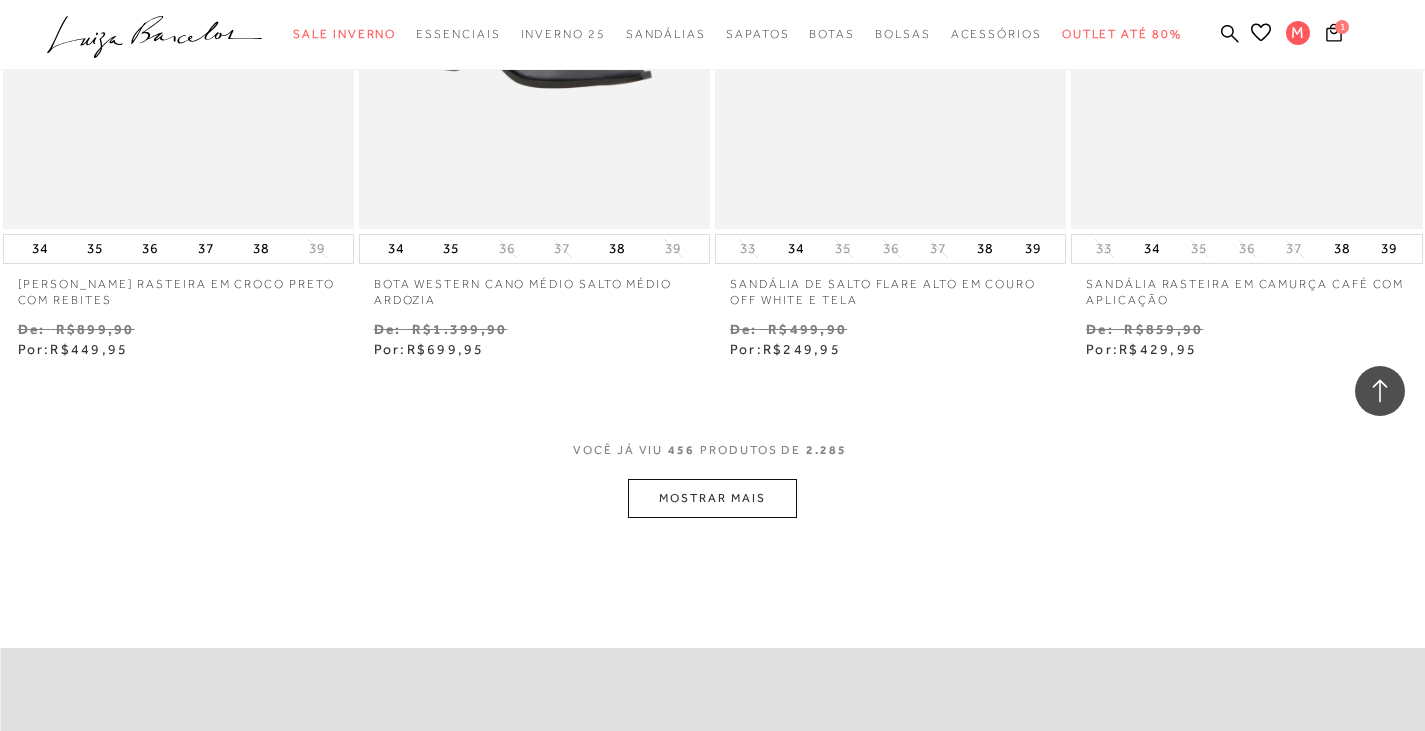 click on "MOSTRAR MAIS" at bounding box center [712, 498] 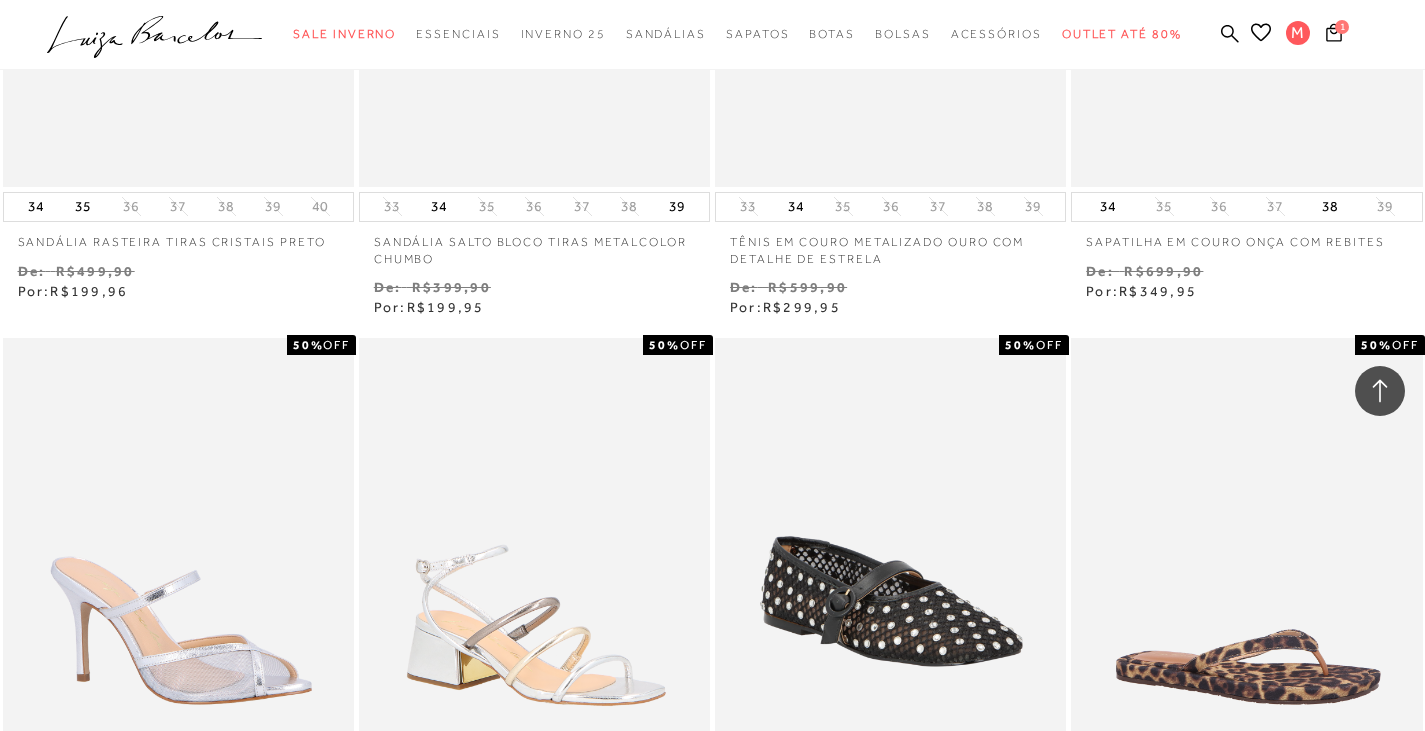 scroll, scrollTop: 79300, scrollLeft: 0, axis: vertical 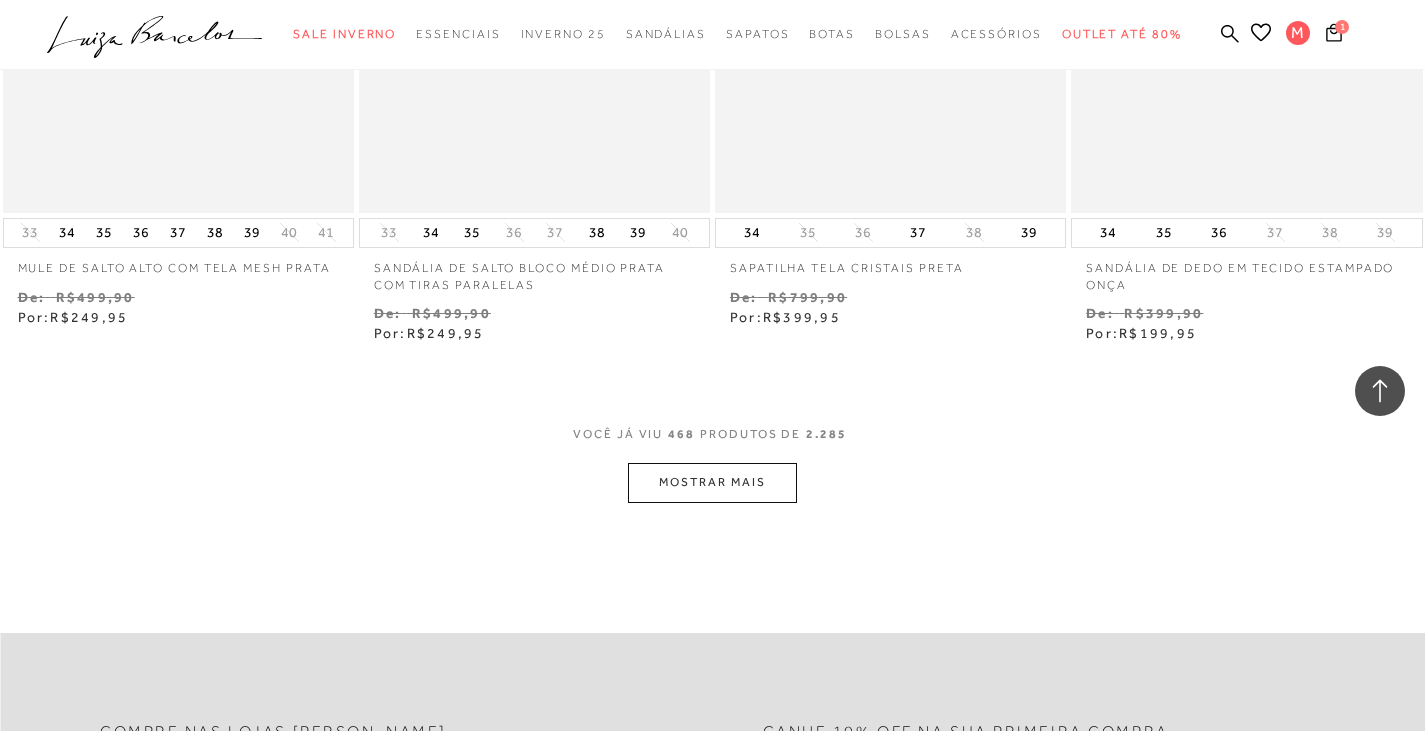 click on "MOSTRAR MAIS" at bounding box center [712, 482] 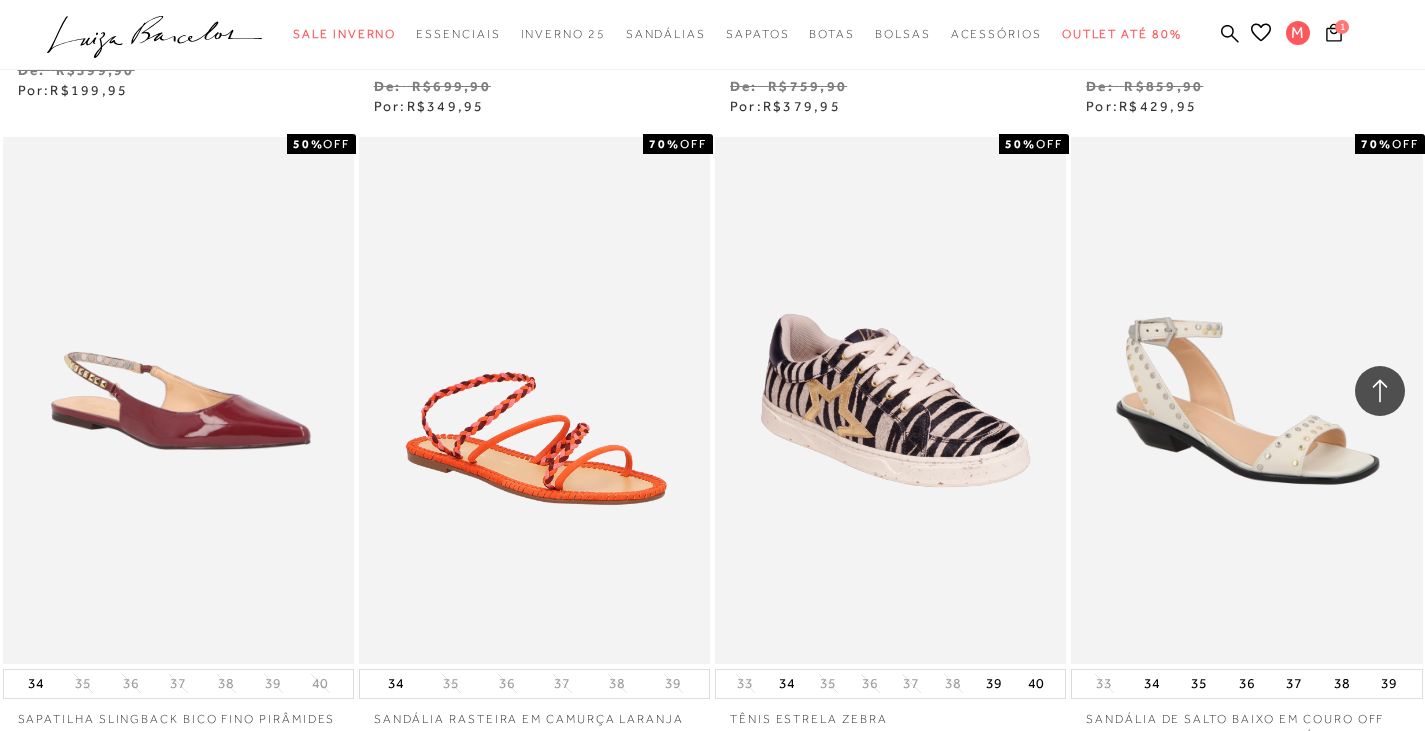 scroll, scrollTop: 81400, scrollLeft: 0, axis: vertical 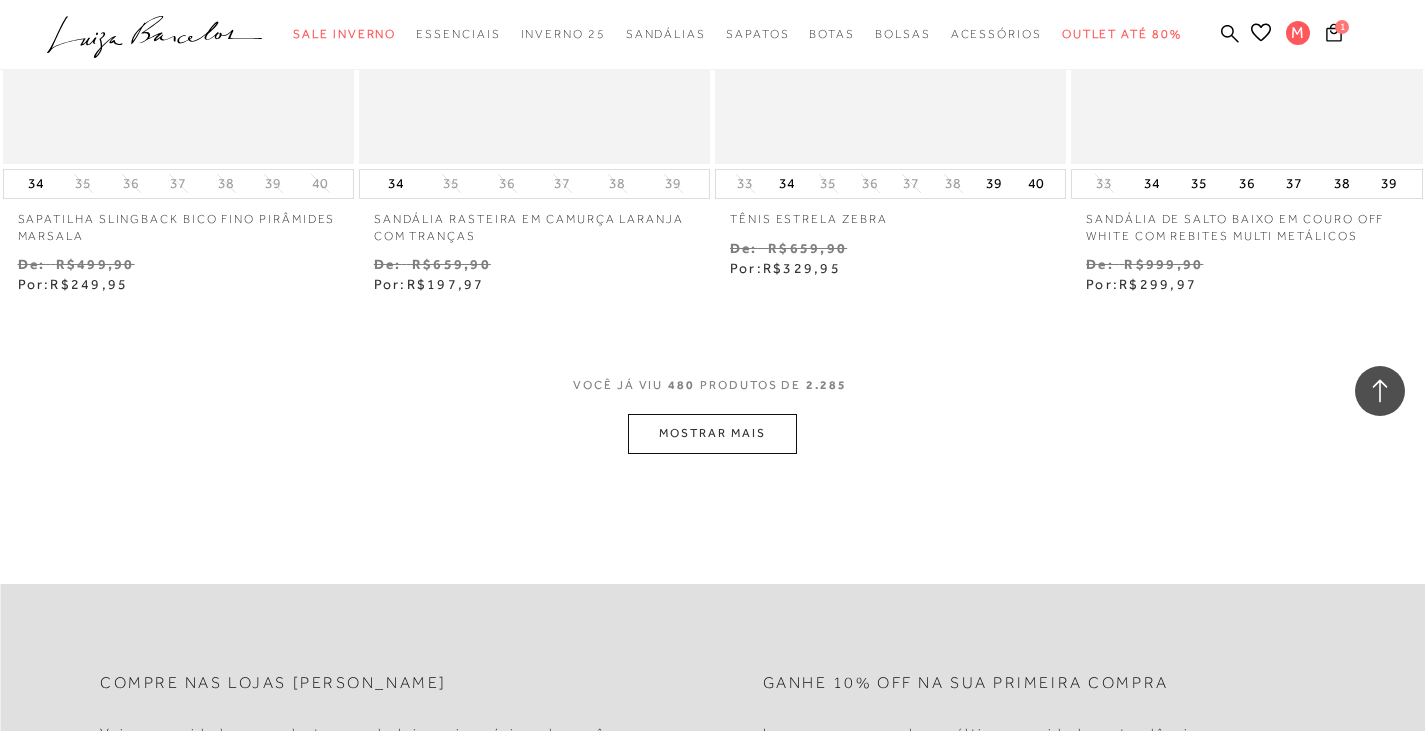 click on "MOSTRAR MAIS" at bounding box center (712, 433) 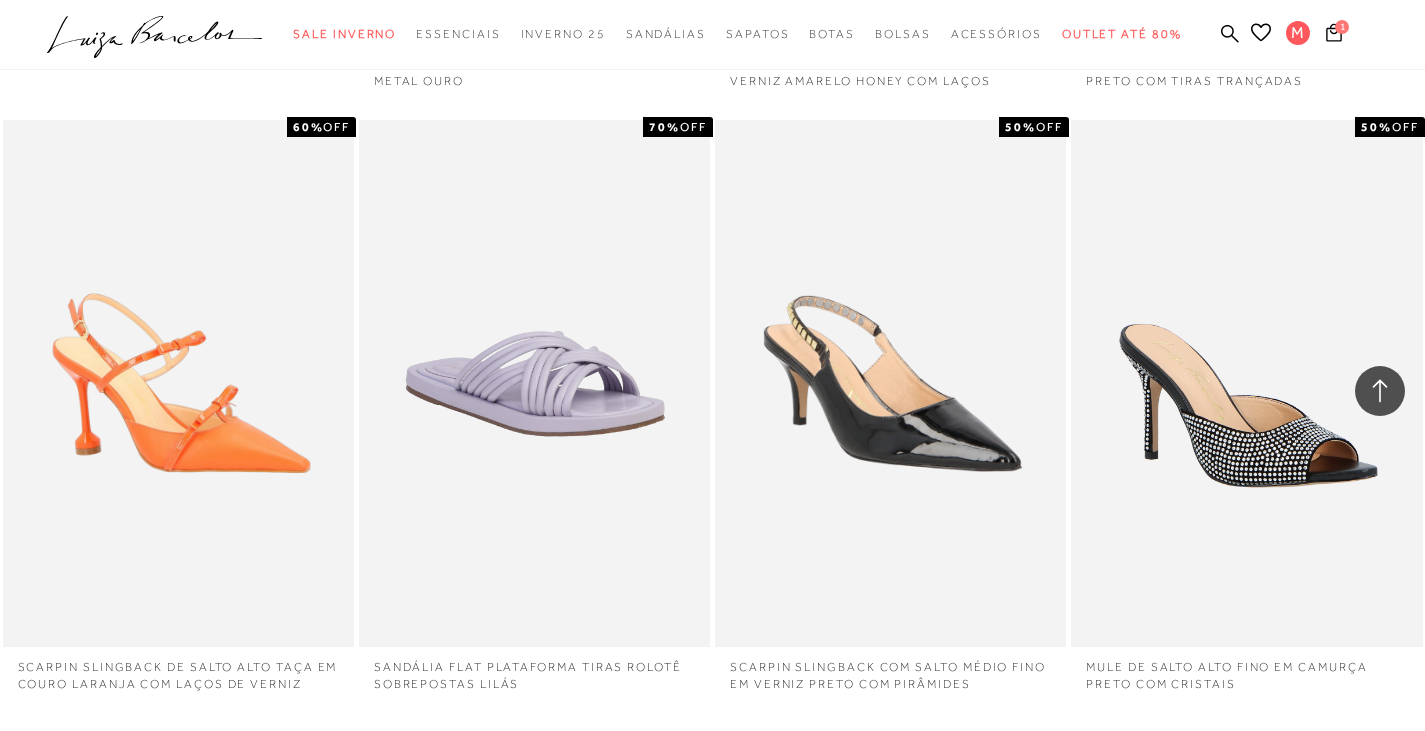 scroll, scrollTop: 82952, scrollLeft: 0, axis: vertical 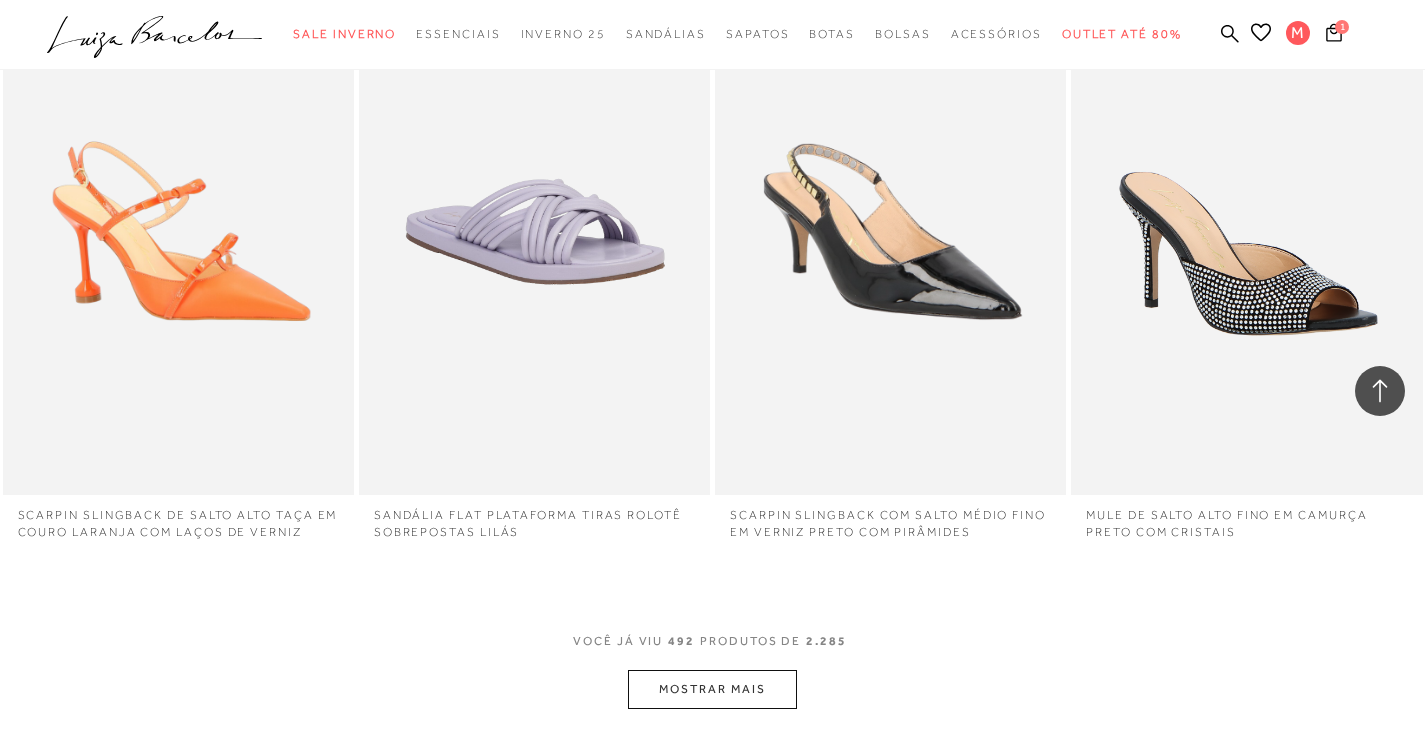 click on "MOSTRAR MAIS" at bounding box center [712, 689] 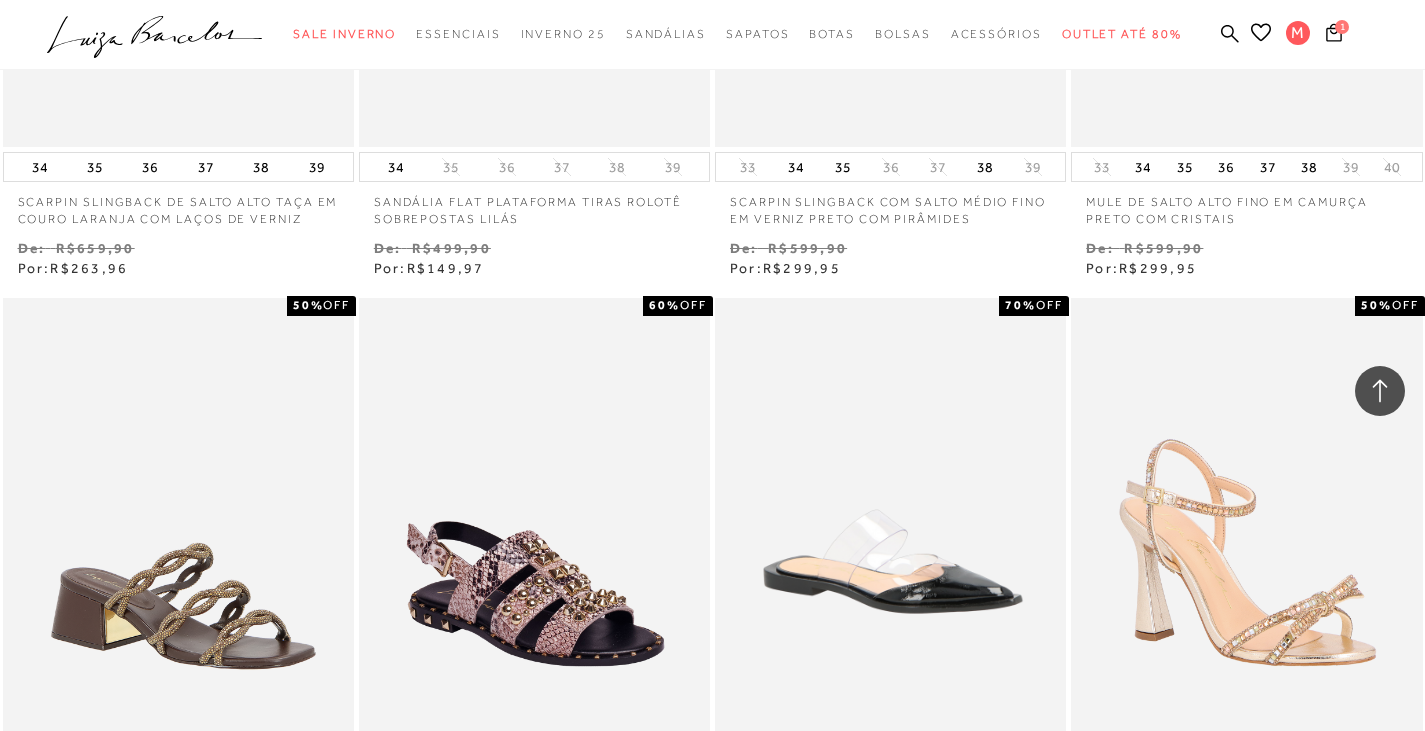 scroll, scrollTop: 83751, scrollLeft: 0, axis: vertical 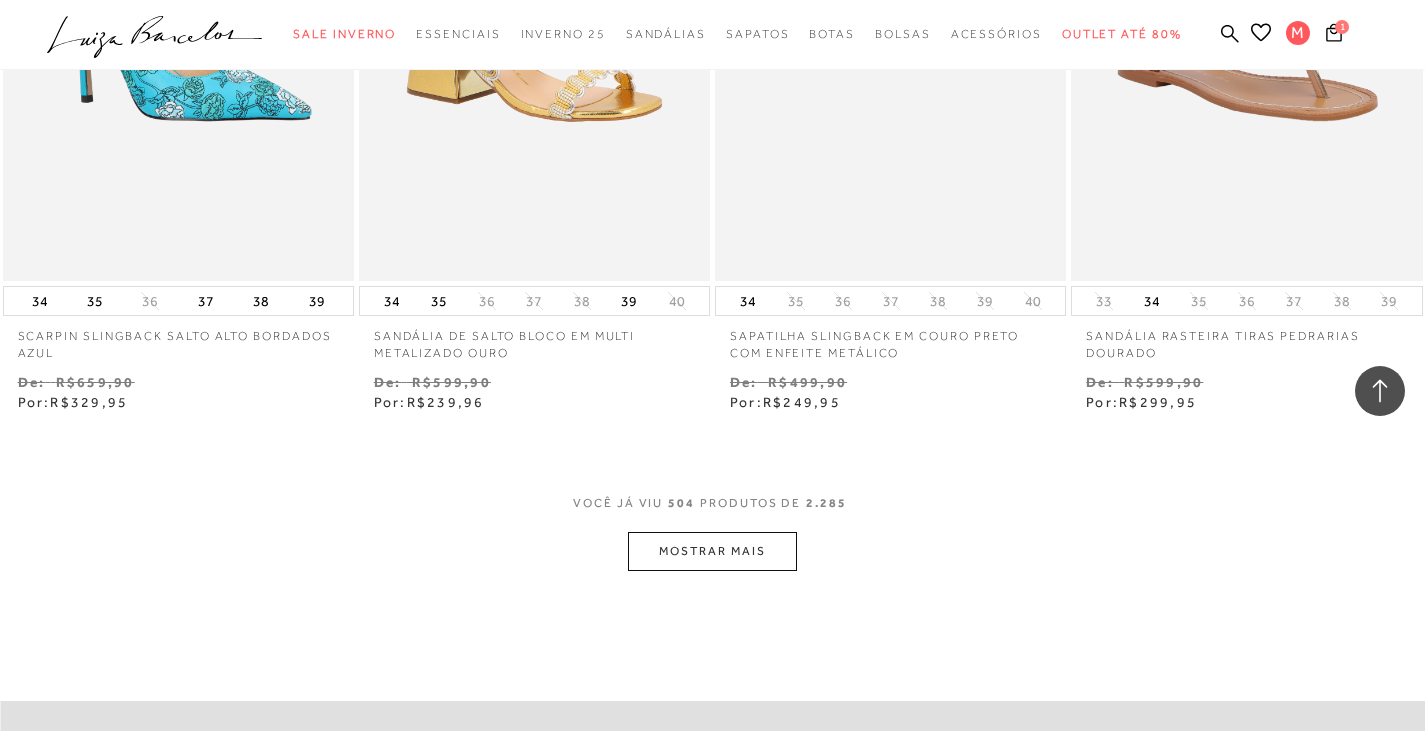 click on "MOSTRAR MAIS" at bounding box center (712, 551) 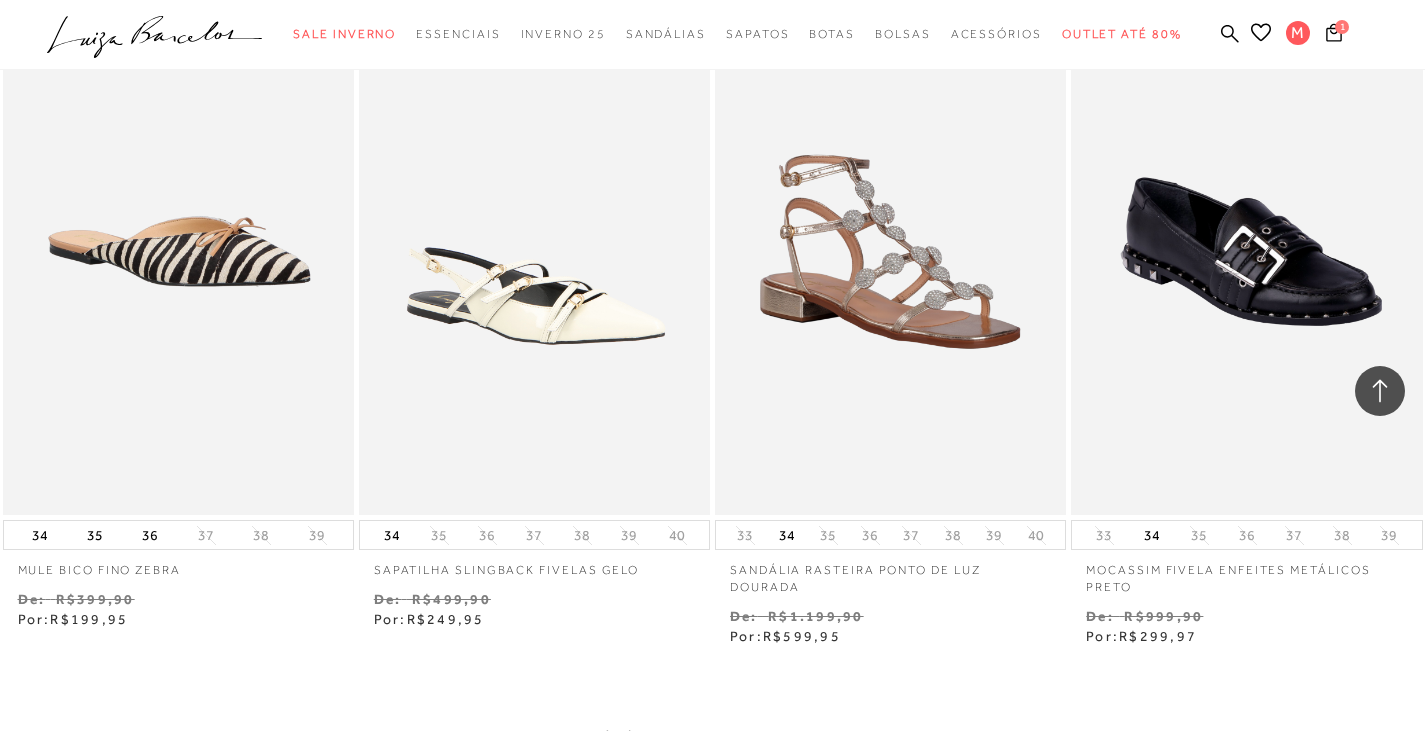scroll, scrollTop: 87551, scrollLeft: 0, axis: vertical 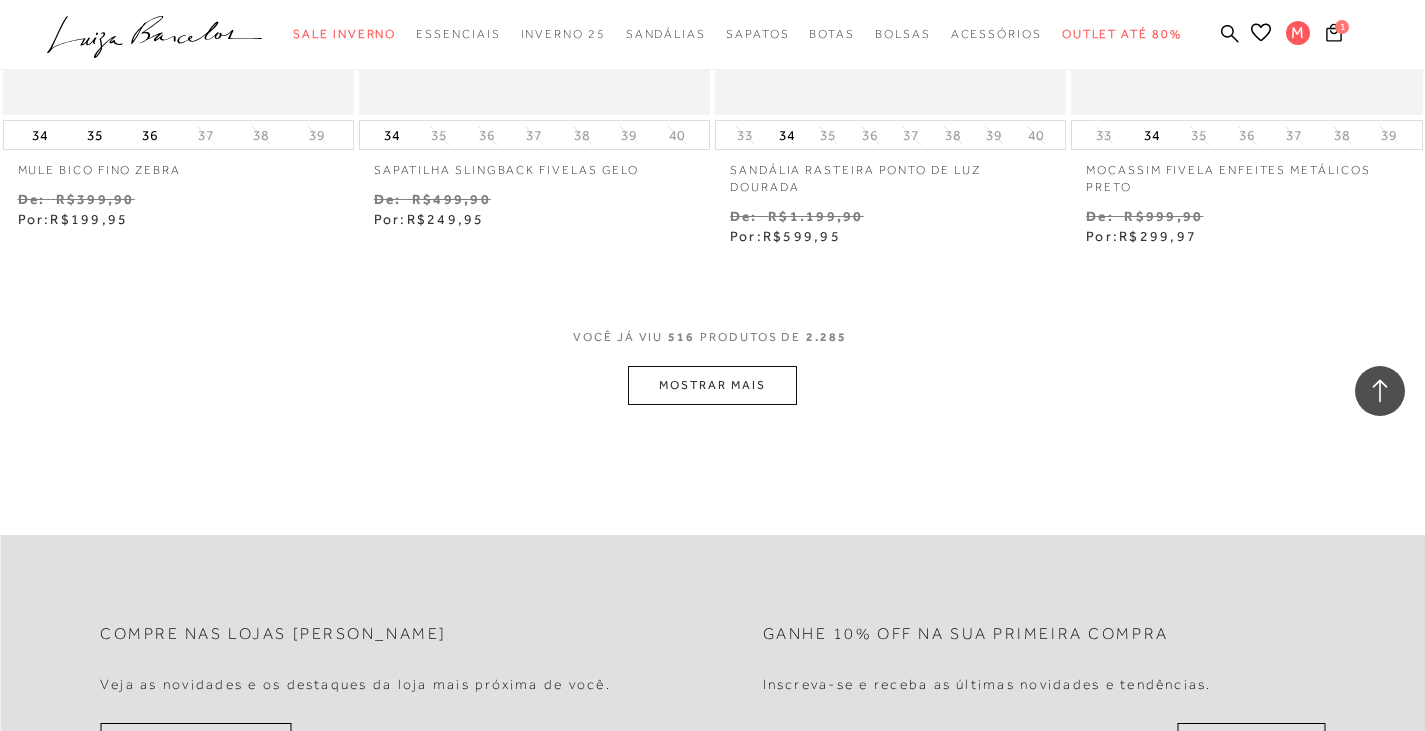 click on "MOSTRAR MAIS" at bounding box center (712, 385) 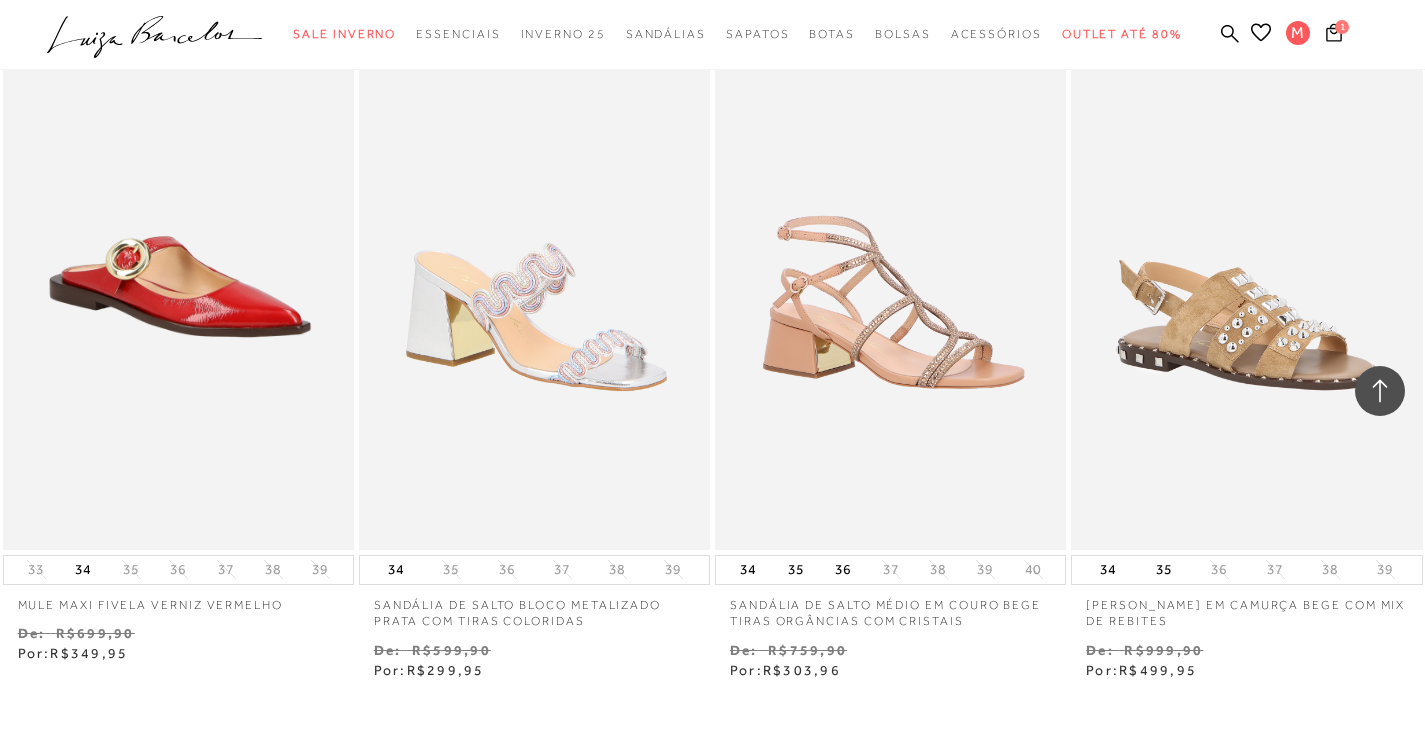 scroll, scrollTop: 89551, scrollLeft: 0, axis: vertical 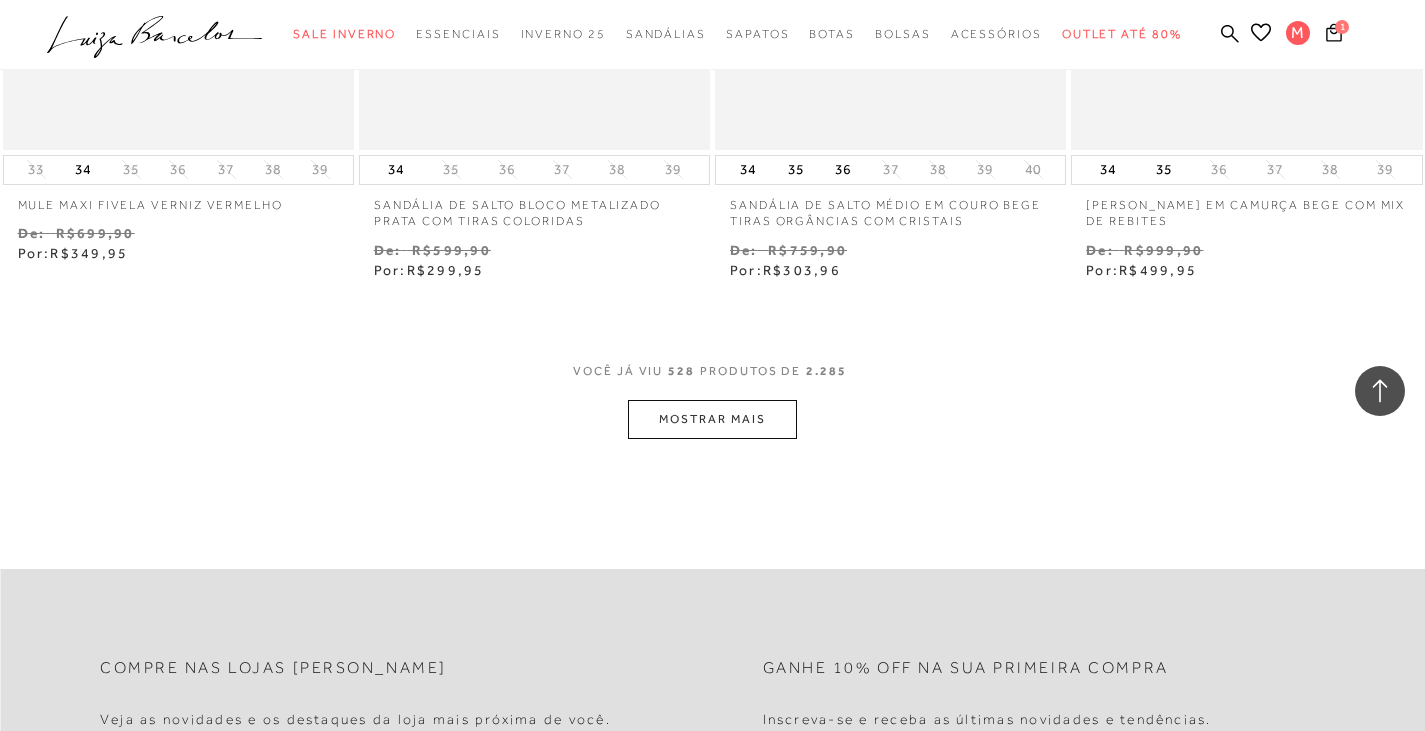 click on "MOSTRAR MAIS" at bounding box center [712, 419] 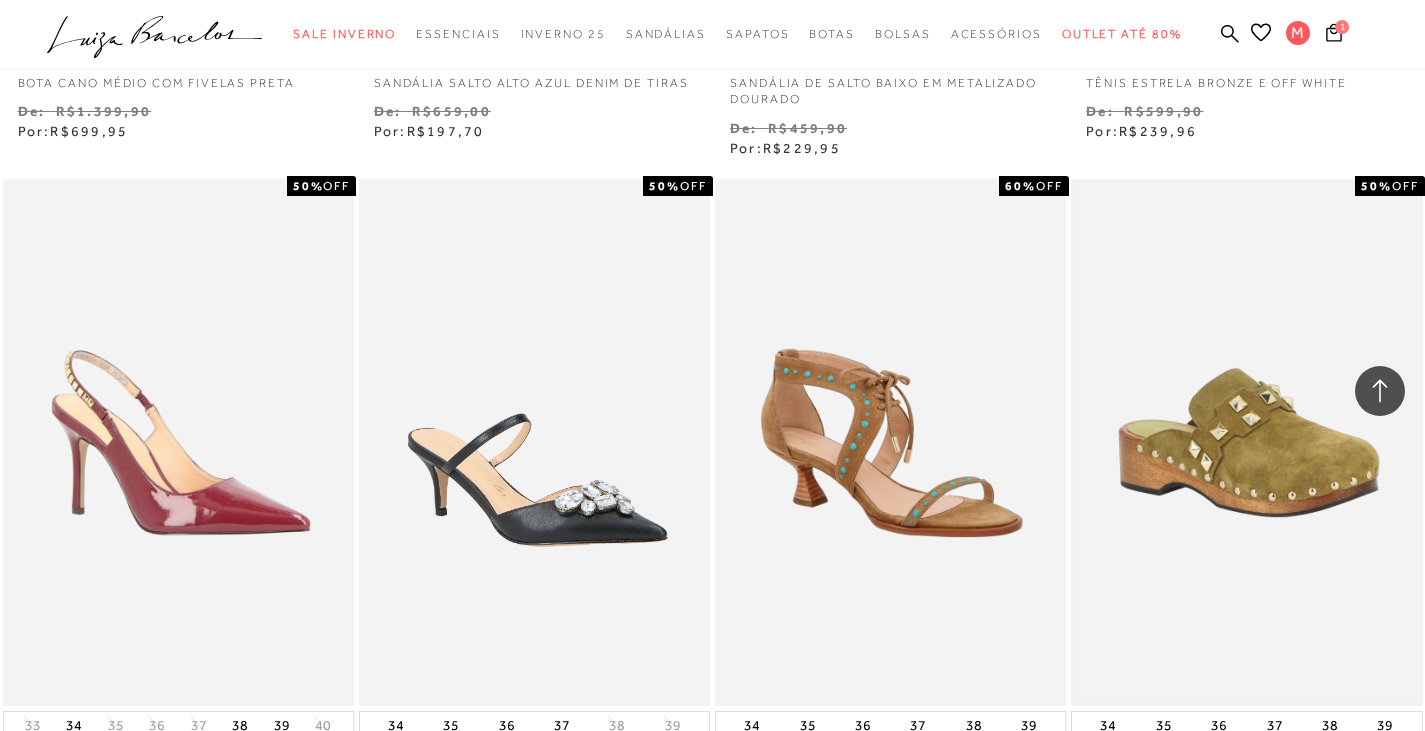 scroll, scrollTop: 90451, scrollLeft: 0, axis: vertical 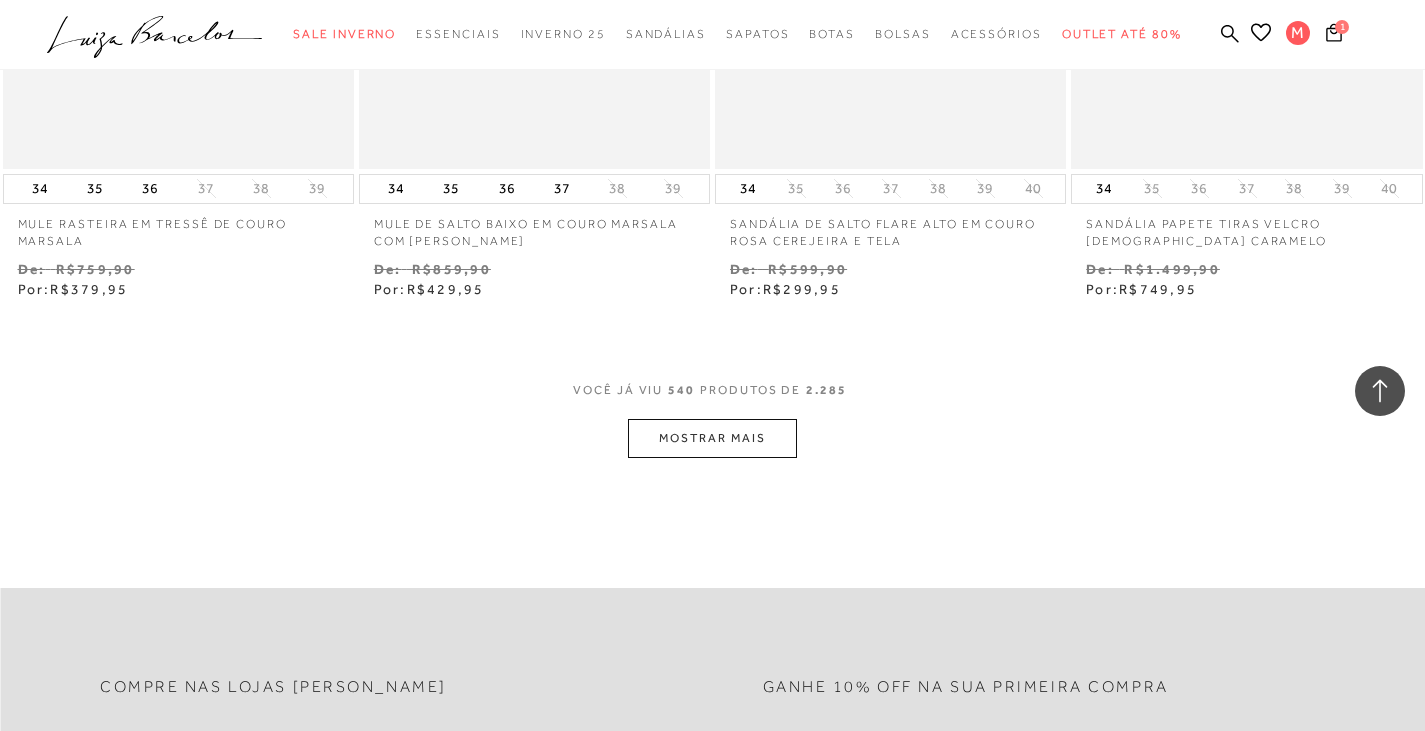 click on "MOSTRAR MAIS" at bounding box center (712, 438) 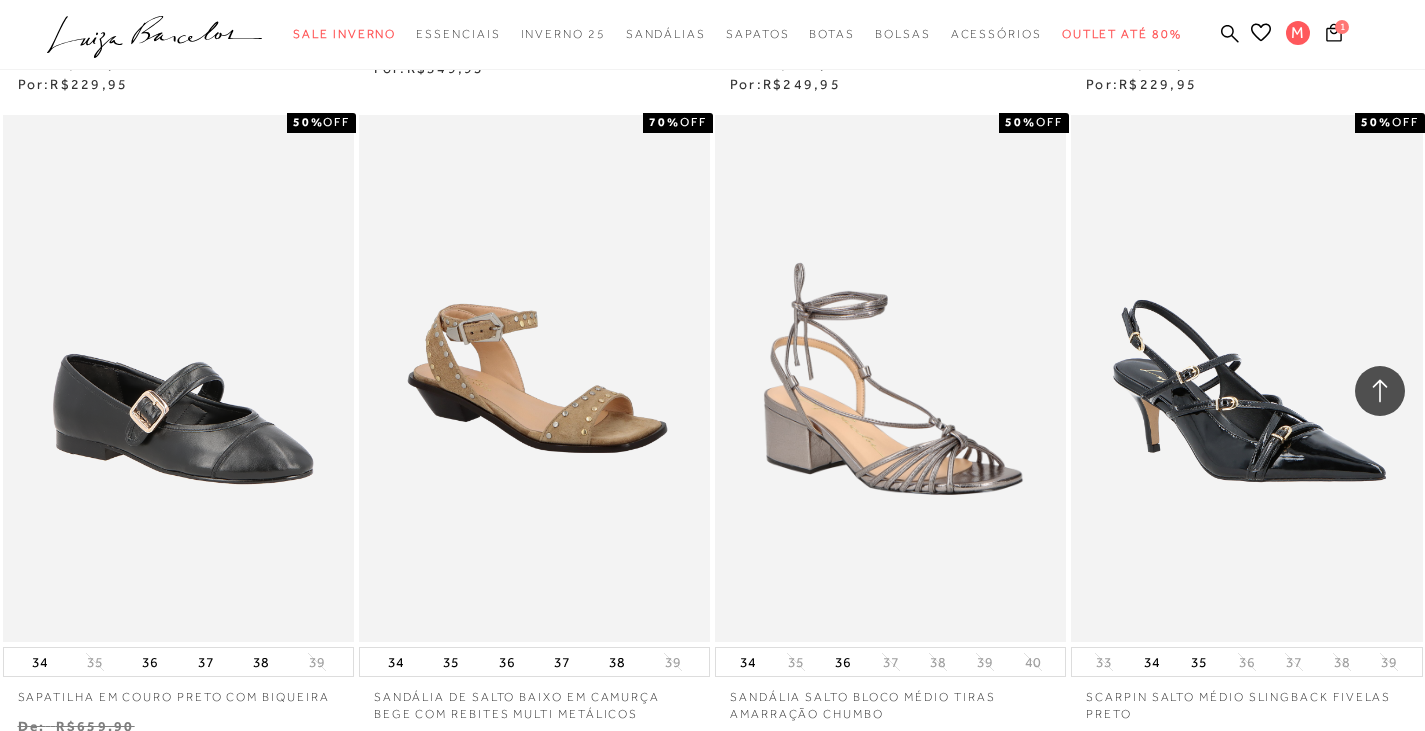 scroll, scrollTop: 93626, scrollLeft: 0, axis: vertical 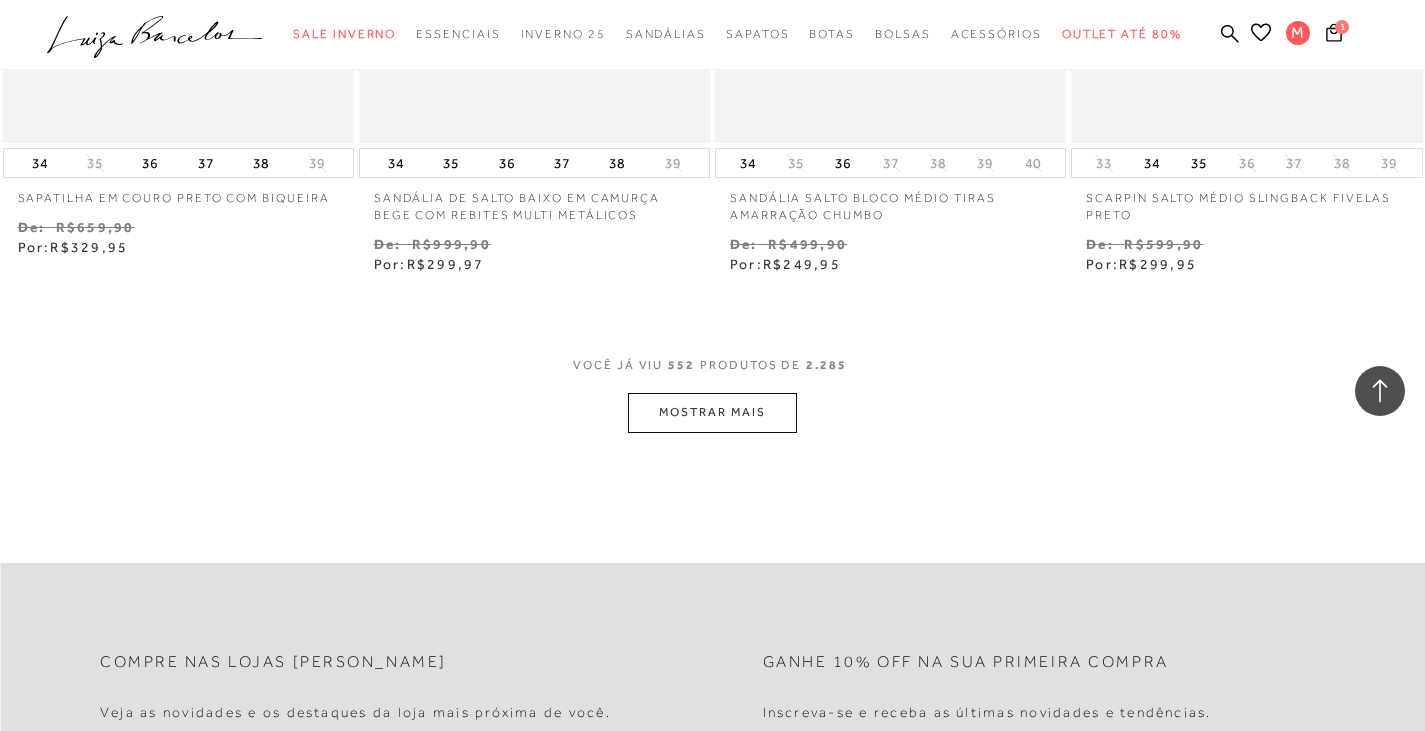 click on "MOSTRAR MAIS" at bounding box center [712, 412] 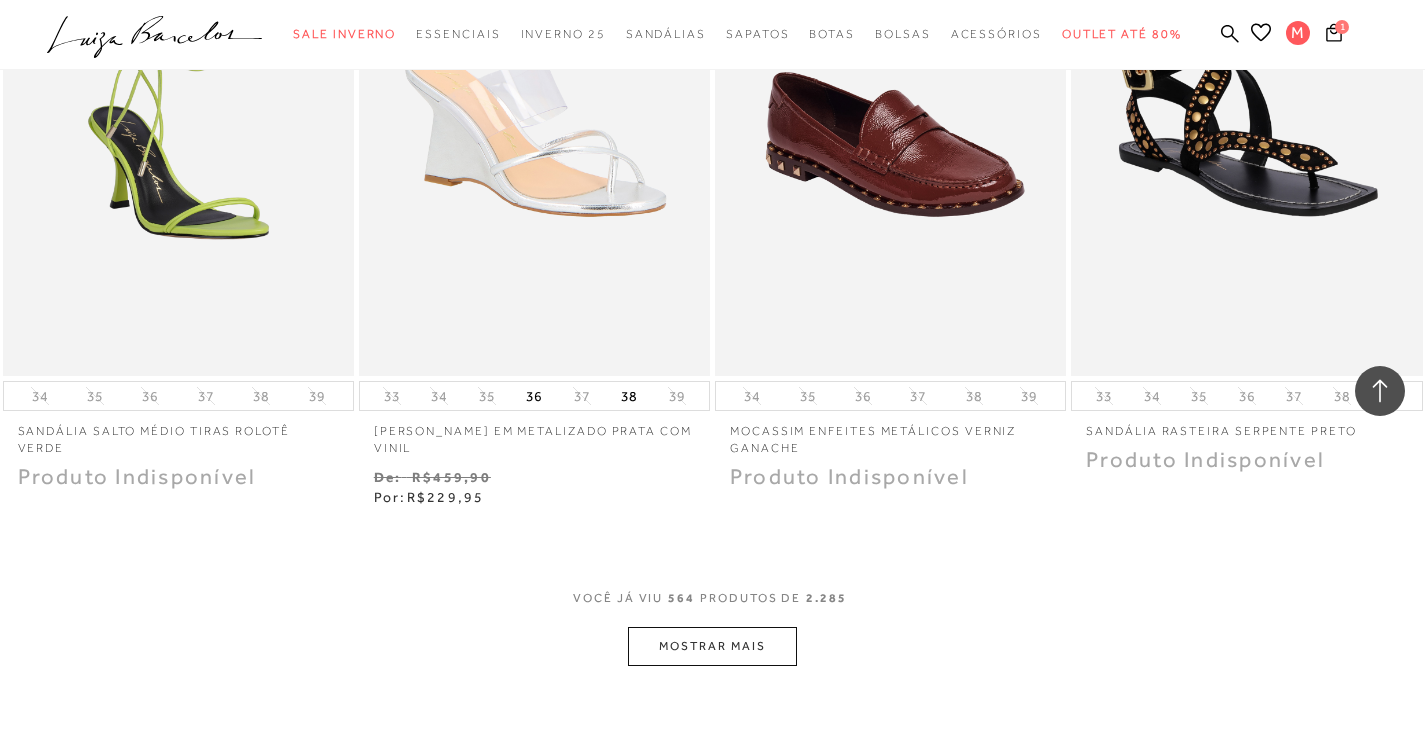 scroll, scrollTop: 95569, scrollLeft: 0, axis: vertical 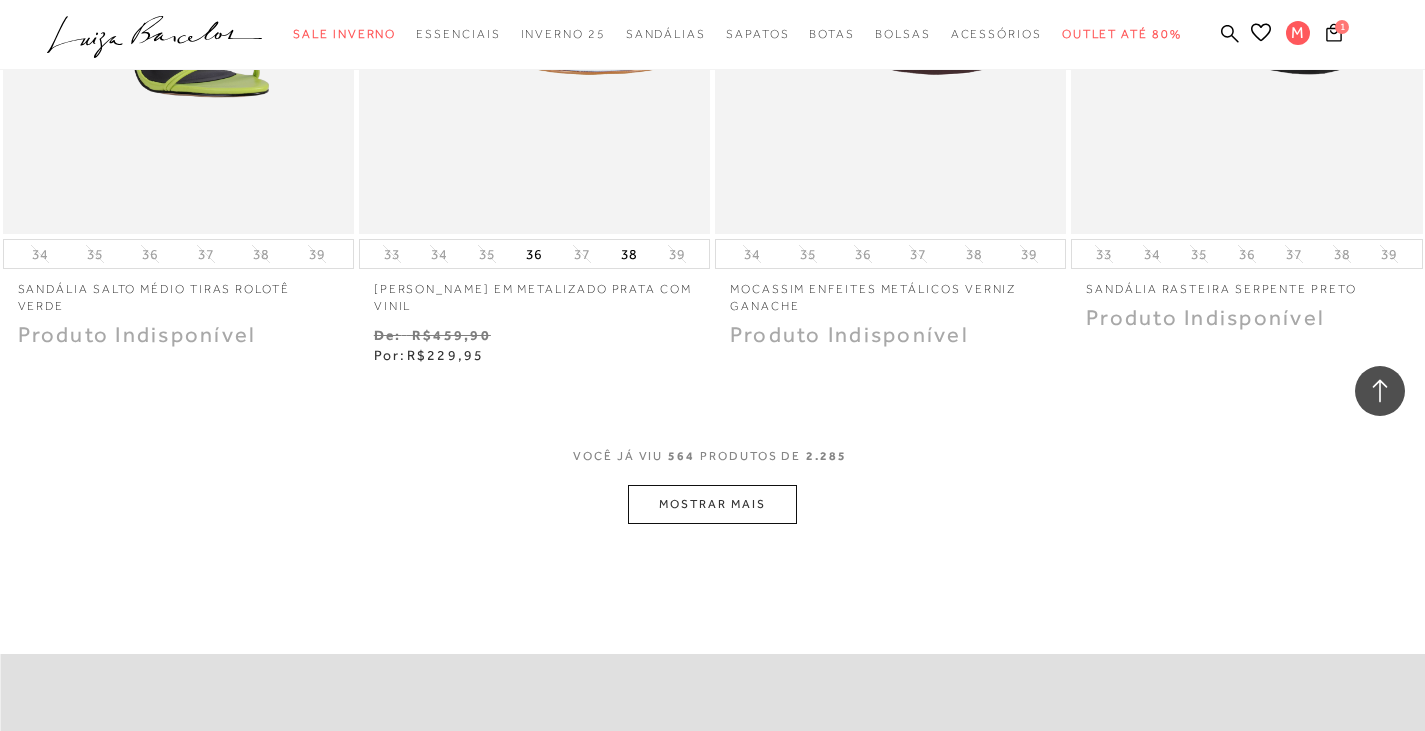 click on "MOSTRAR MAIS" at bounding box center (712, 504) 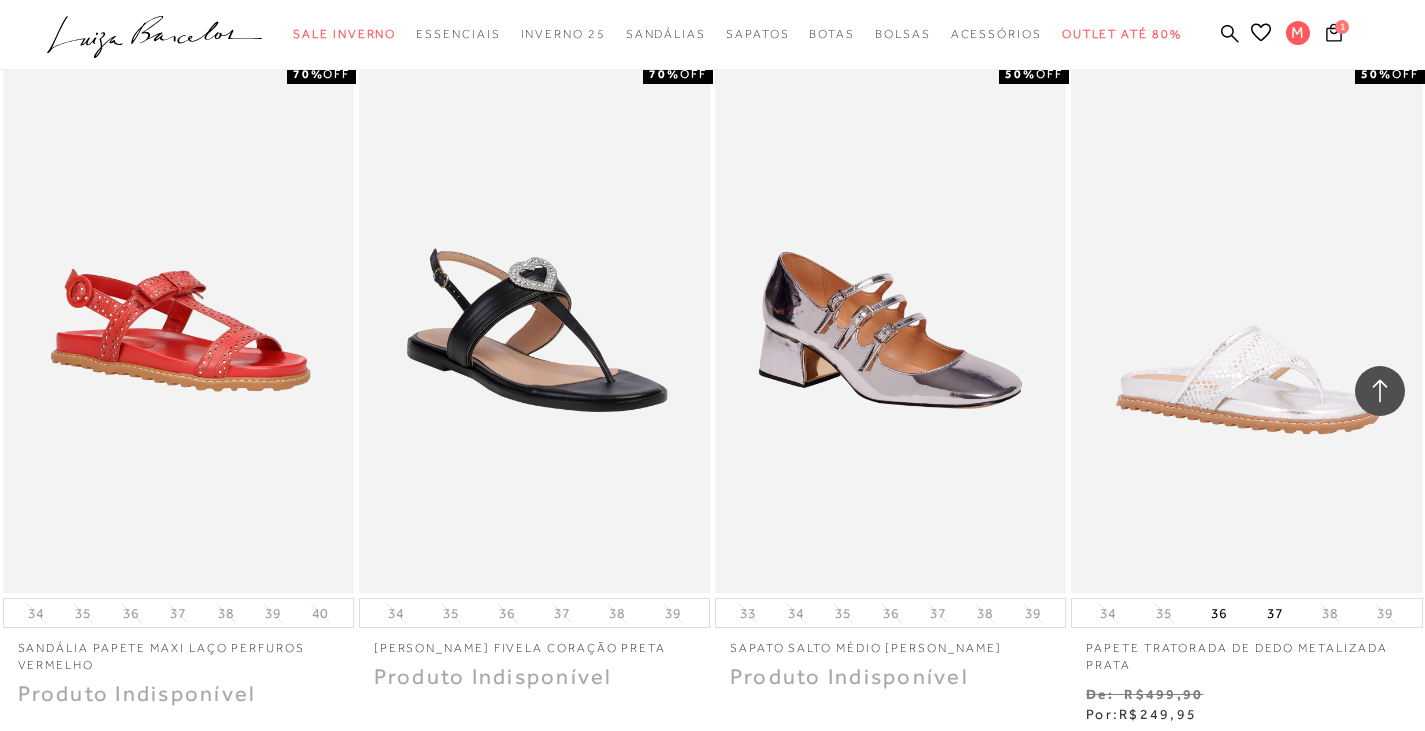 scroll, scrollTop: 97727, scrollLeft: 0, axis: vertical 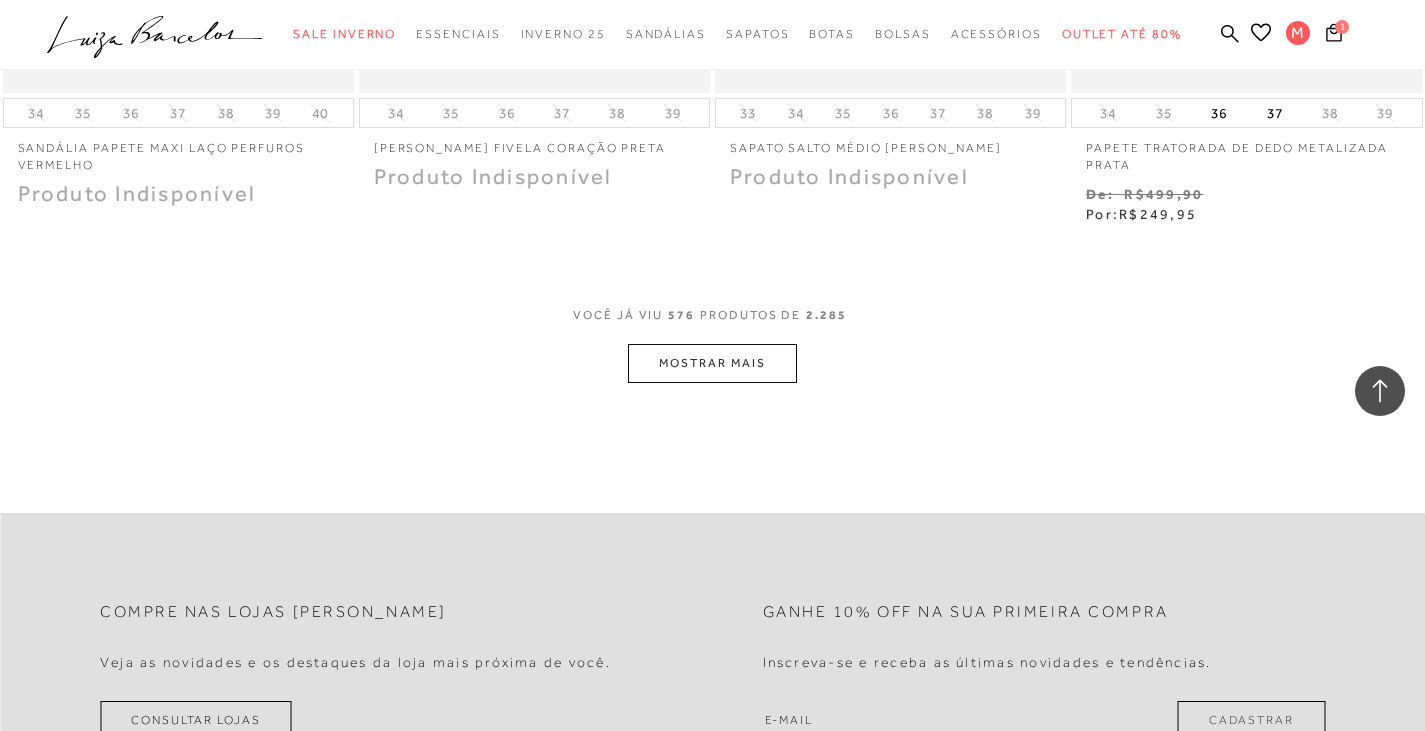 click on "MOSTRAR MAIS" at bounding box center (712, 363) 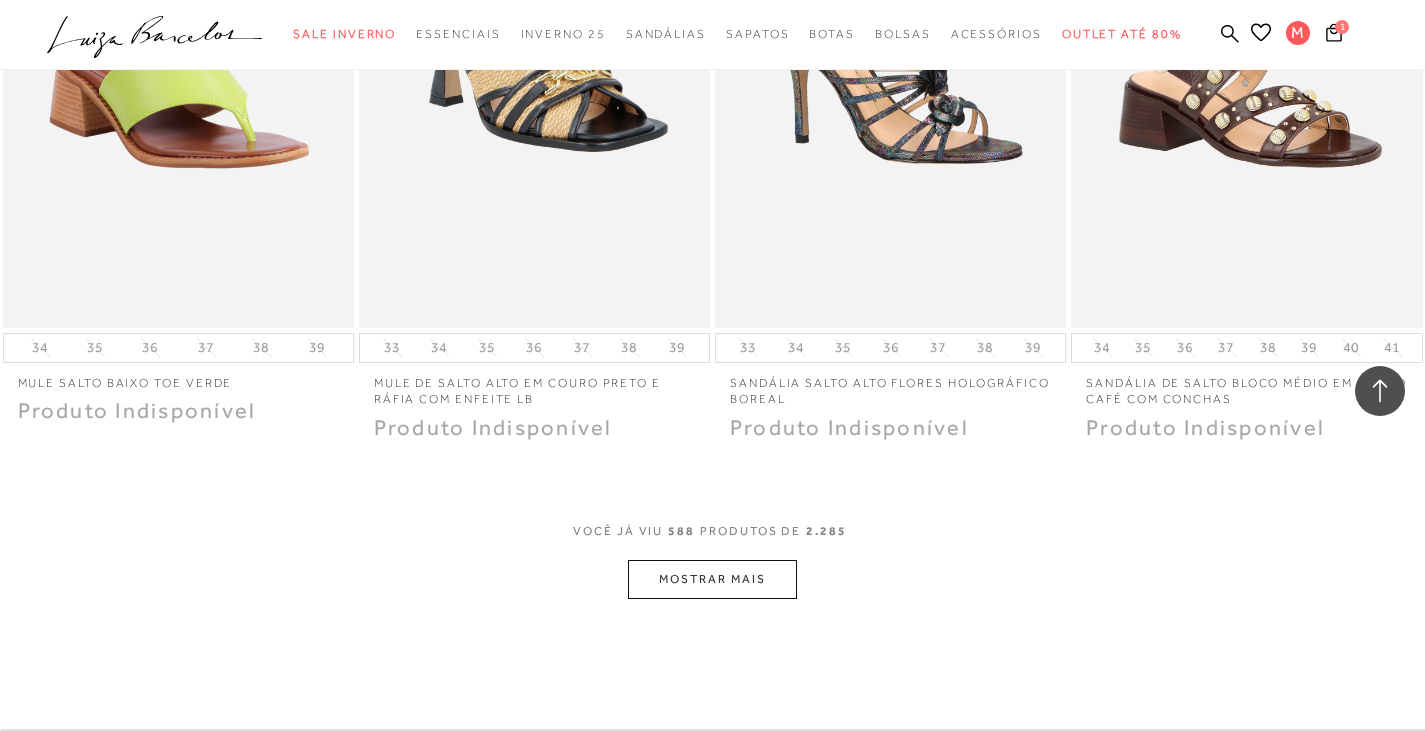 scroll, scrollTop: 99727, scrollLeft: 0, axis: vertical 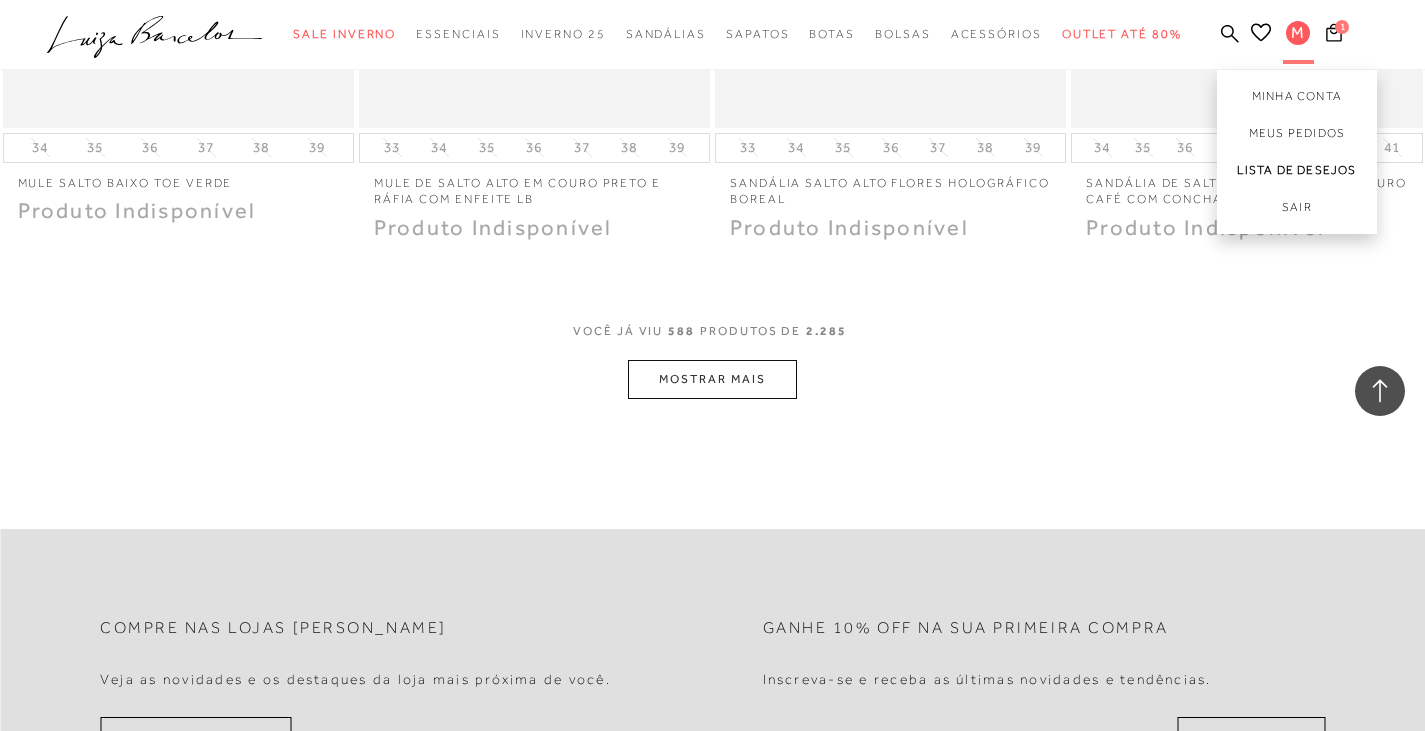 click on "Lista de desejos" at bounding box center (1297, 170) 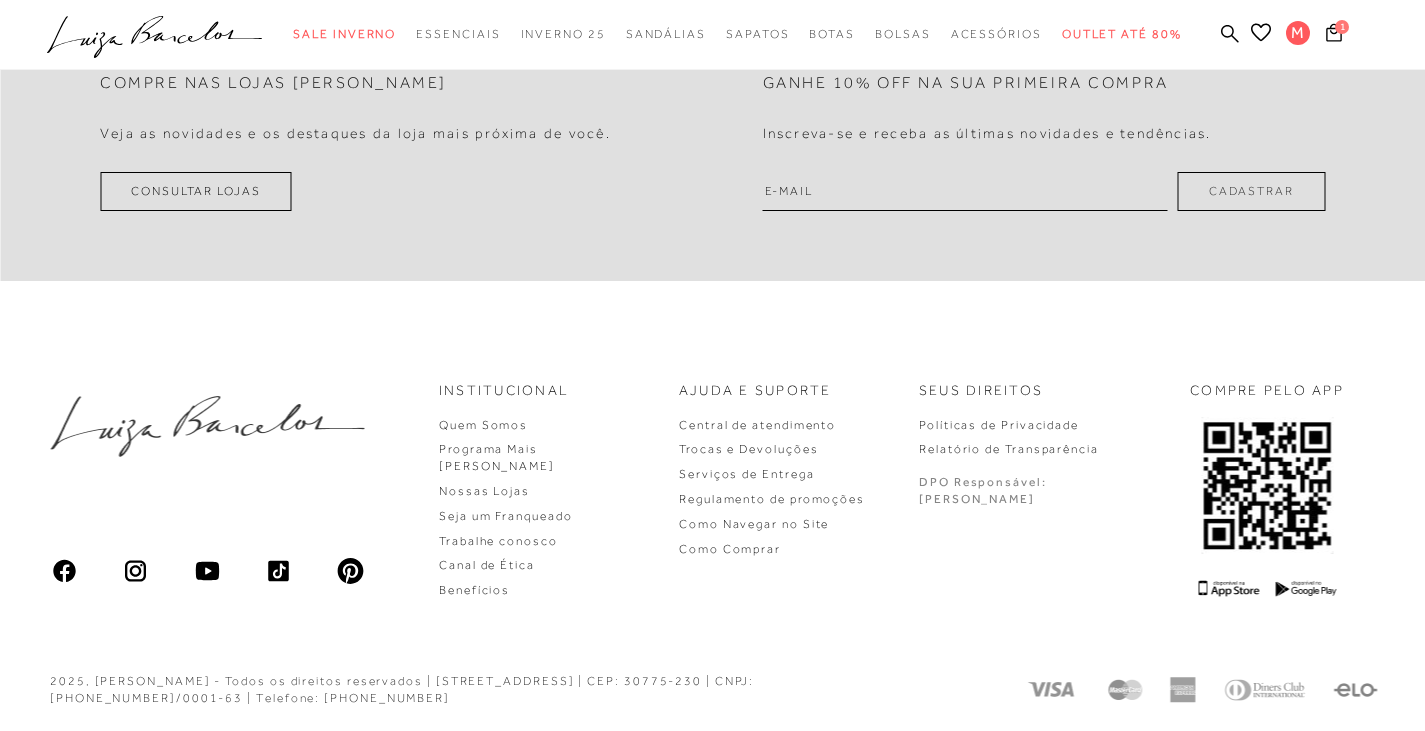 scroll, scrollTop: 0, scrollLeft: 0, axis: both 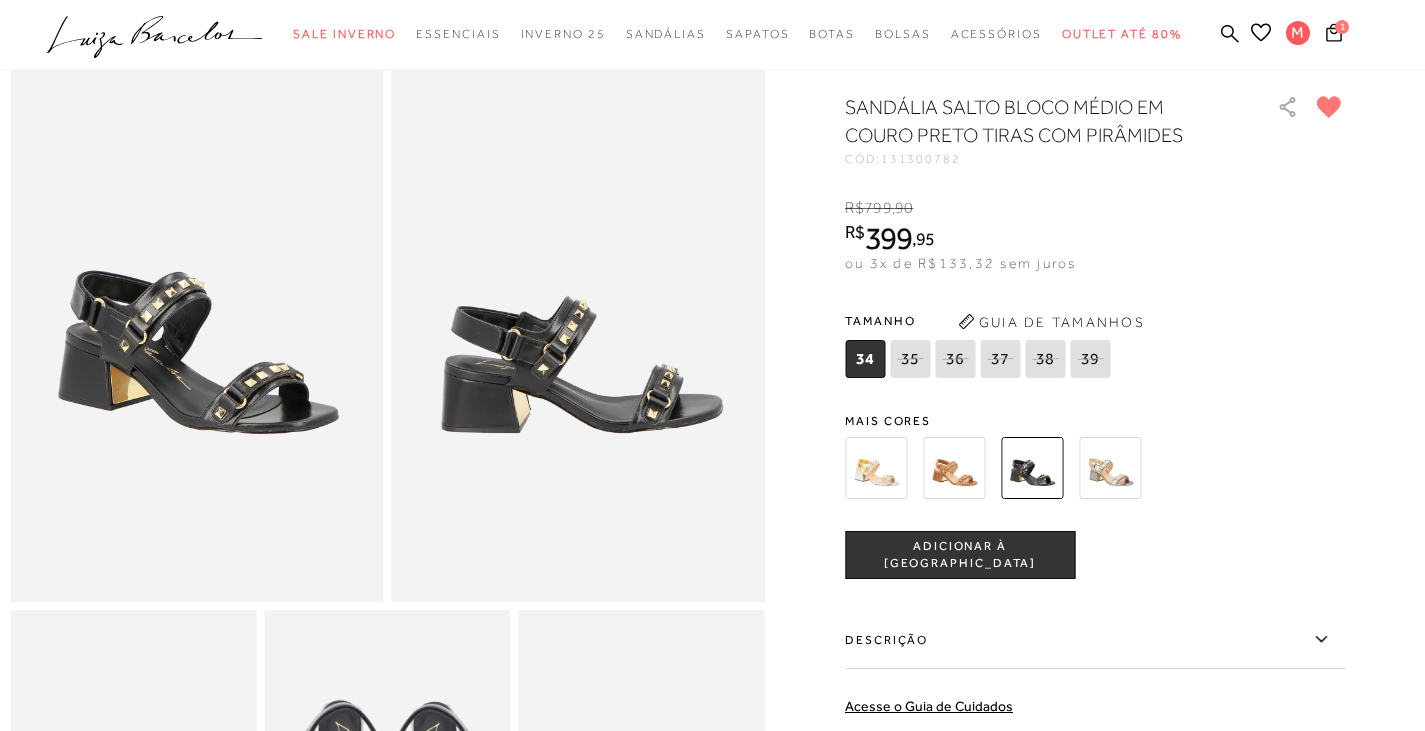 click at bounding box center [954, 468] 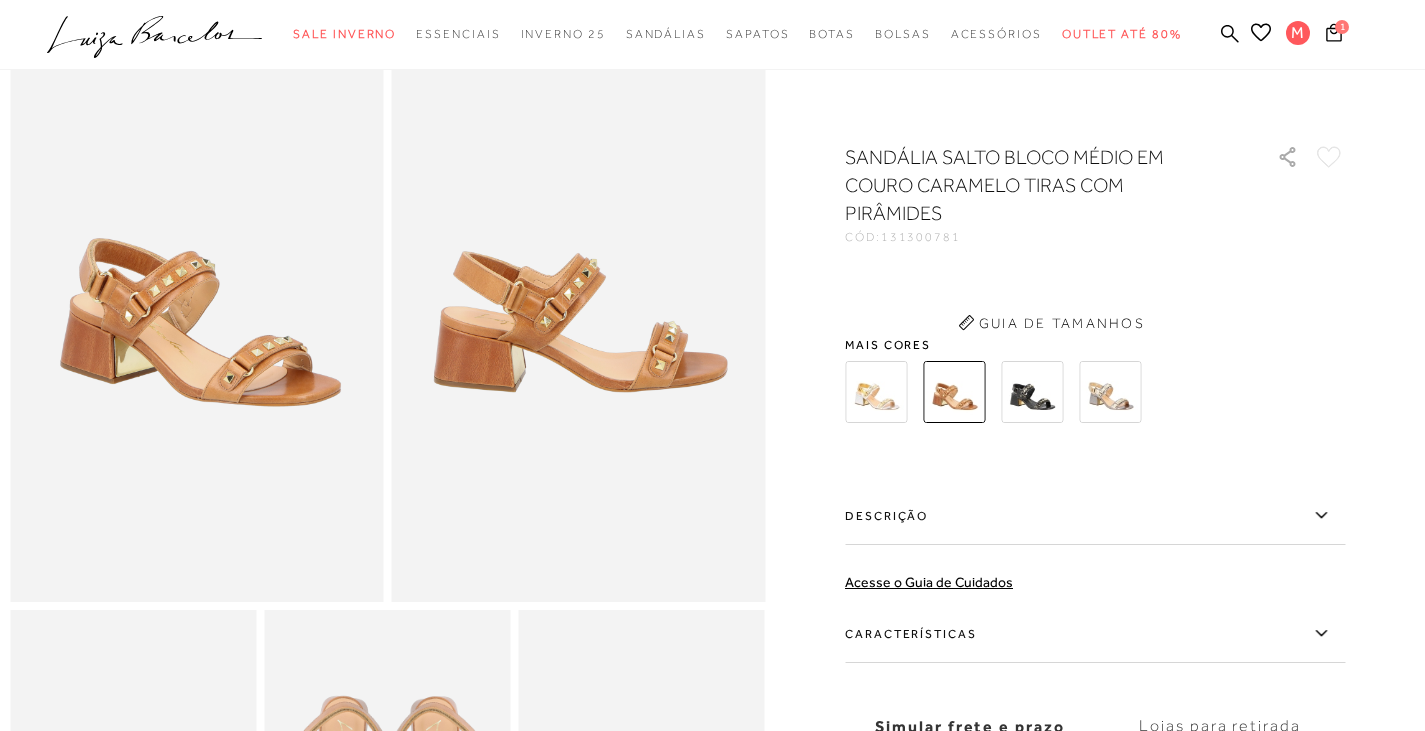 scroll, scrollTop: 0, scrollLeft: 0, axis: both 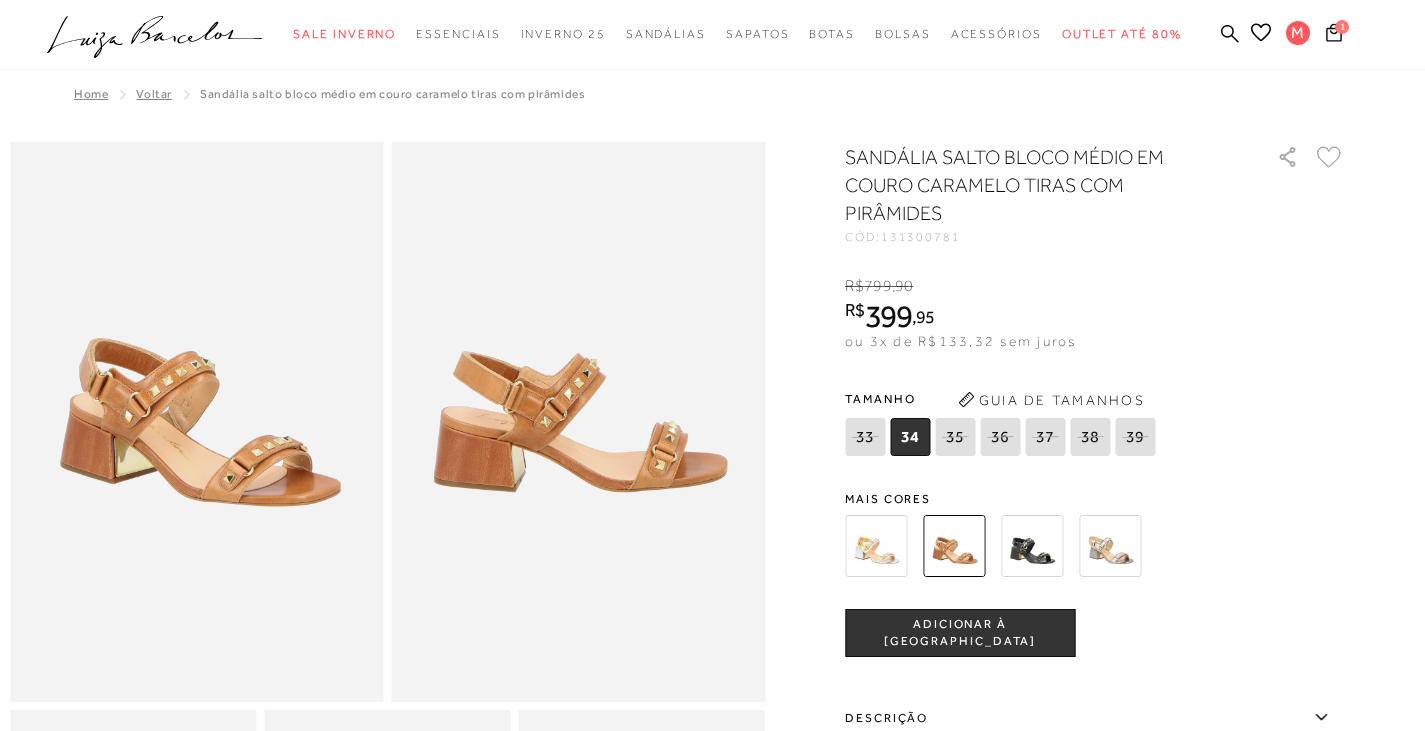 click 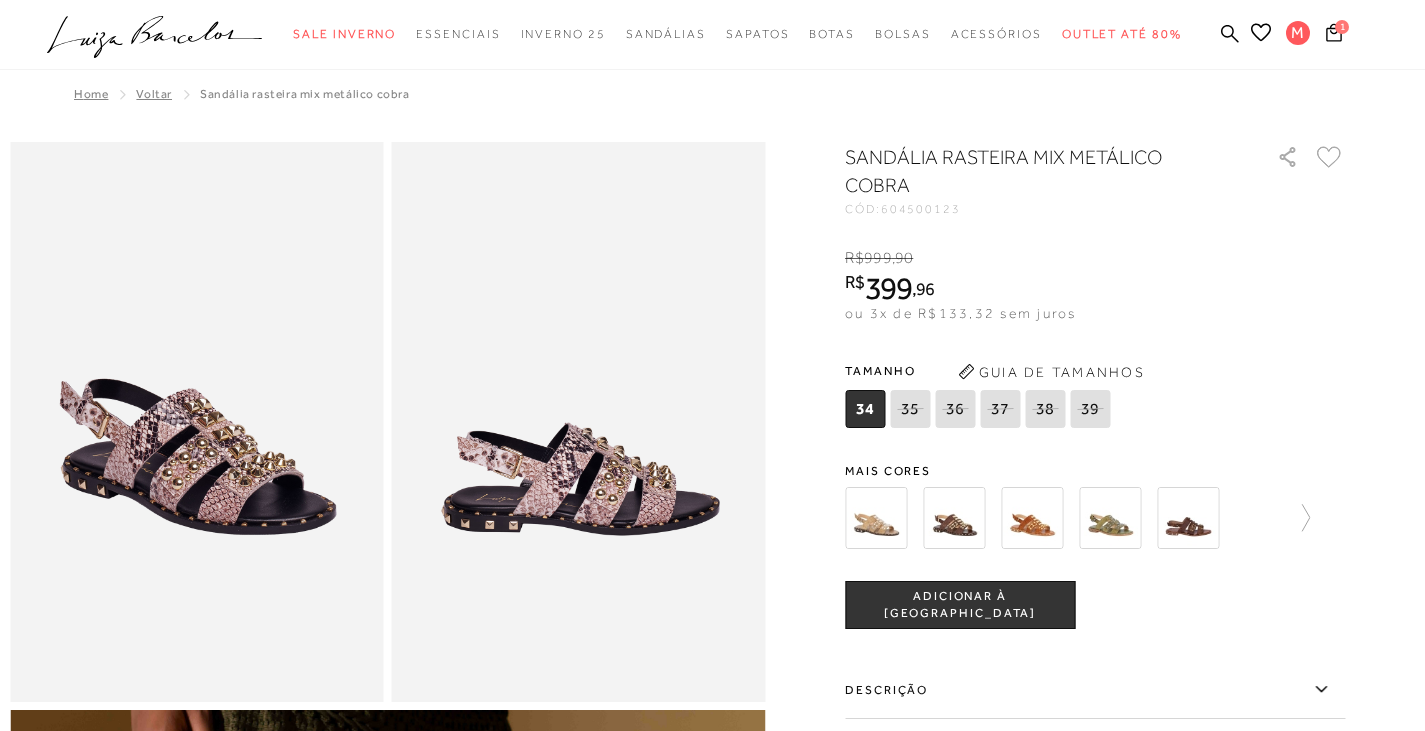 scroll, scrollTop: 0, scrollLeft: 0, axis: both 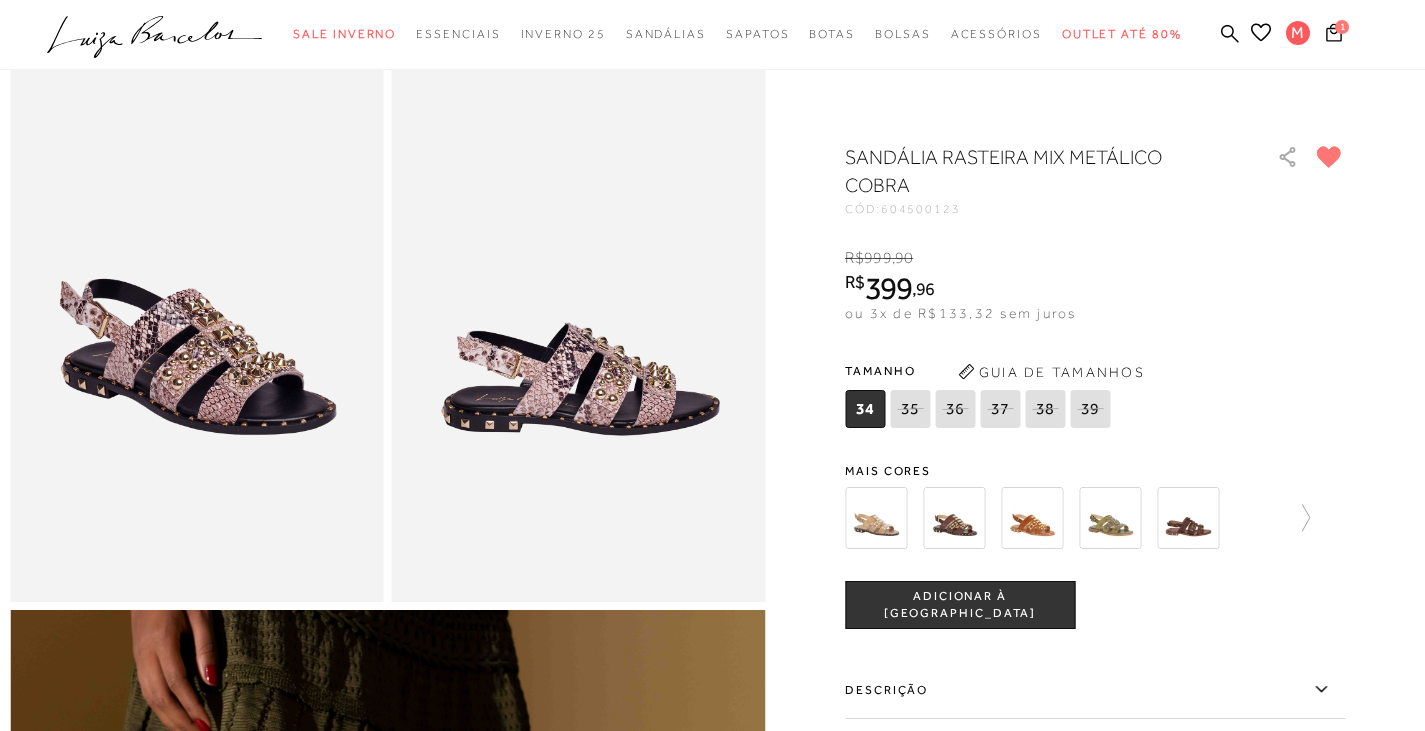 click at bounding box center (954, 518) 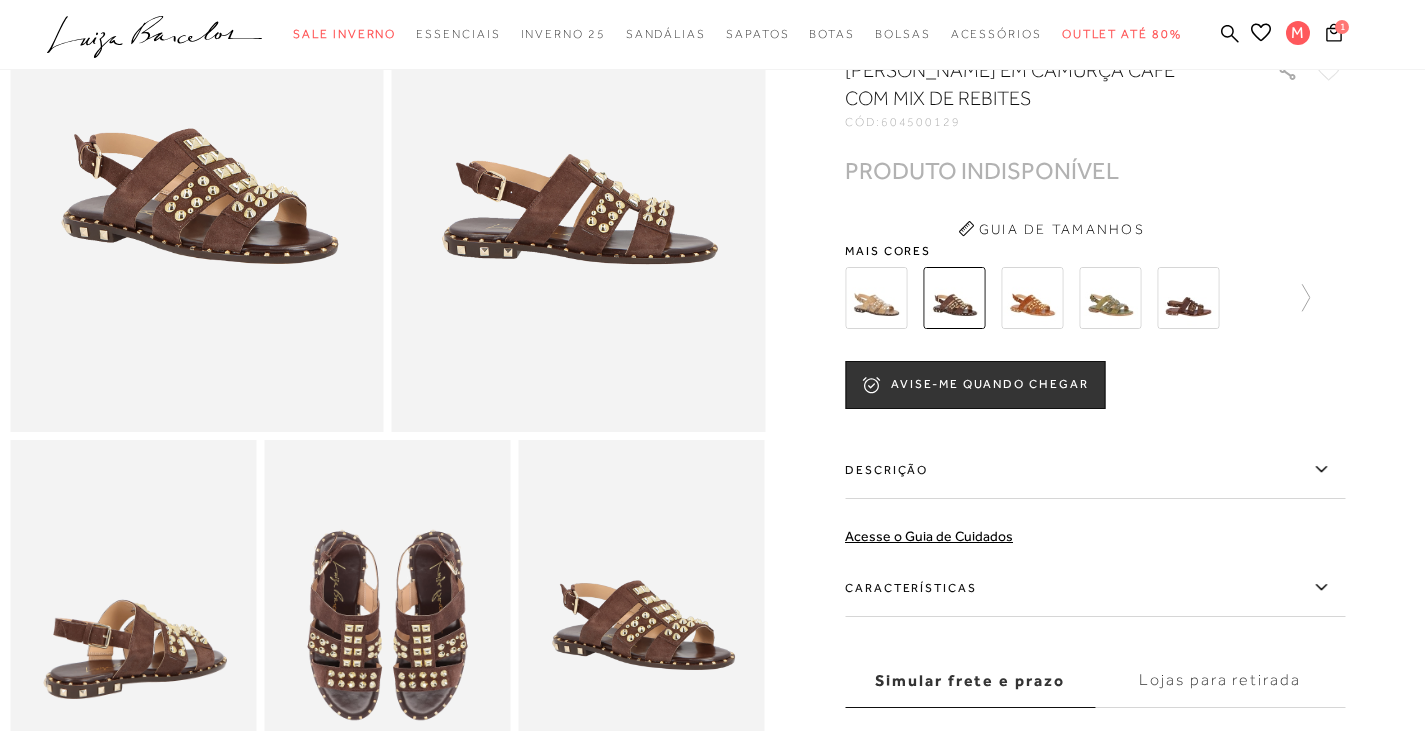 scroll, scrollTop: 200, scrollLeft: 0, axis: vertical 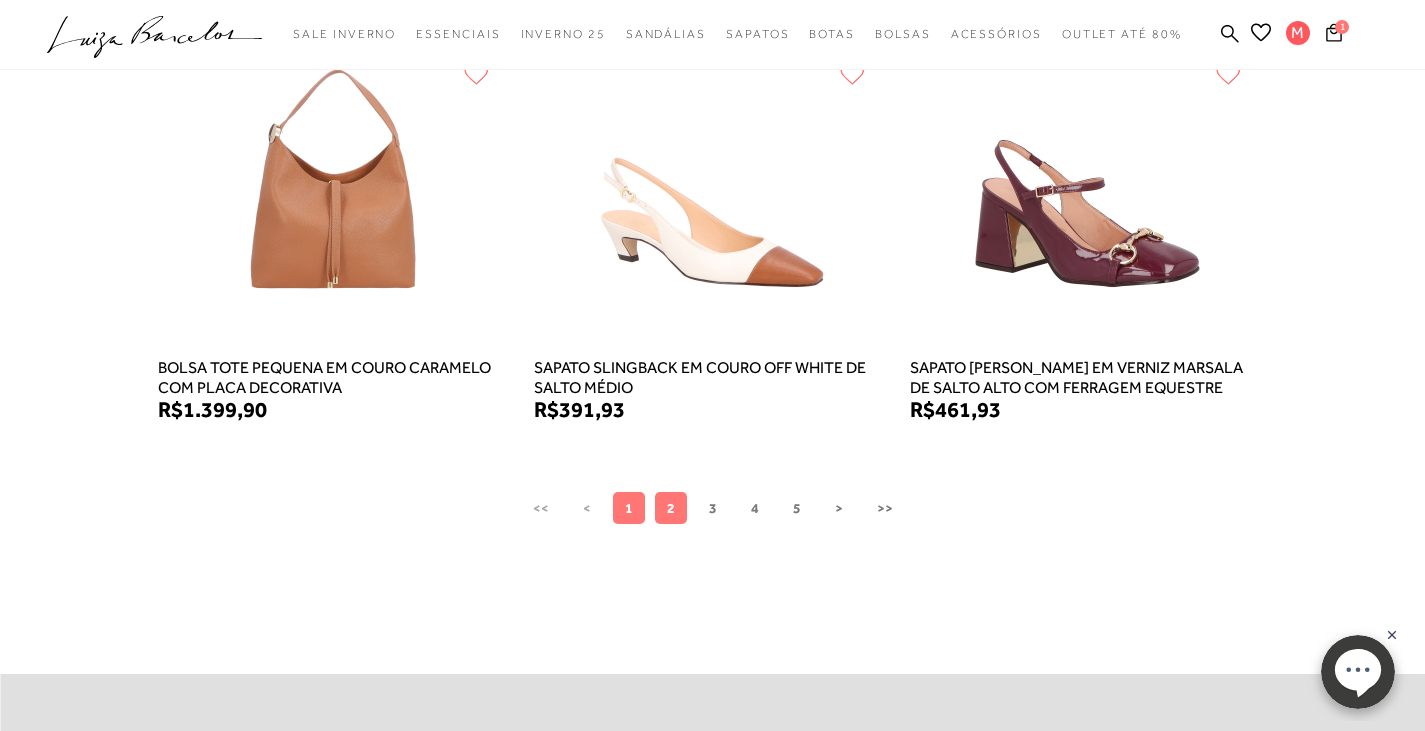 click on "2" at bounding box center [671, 508] 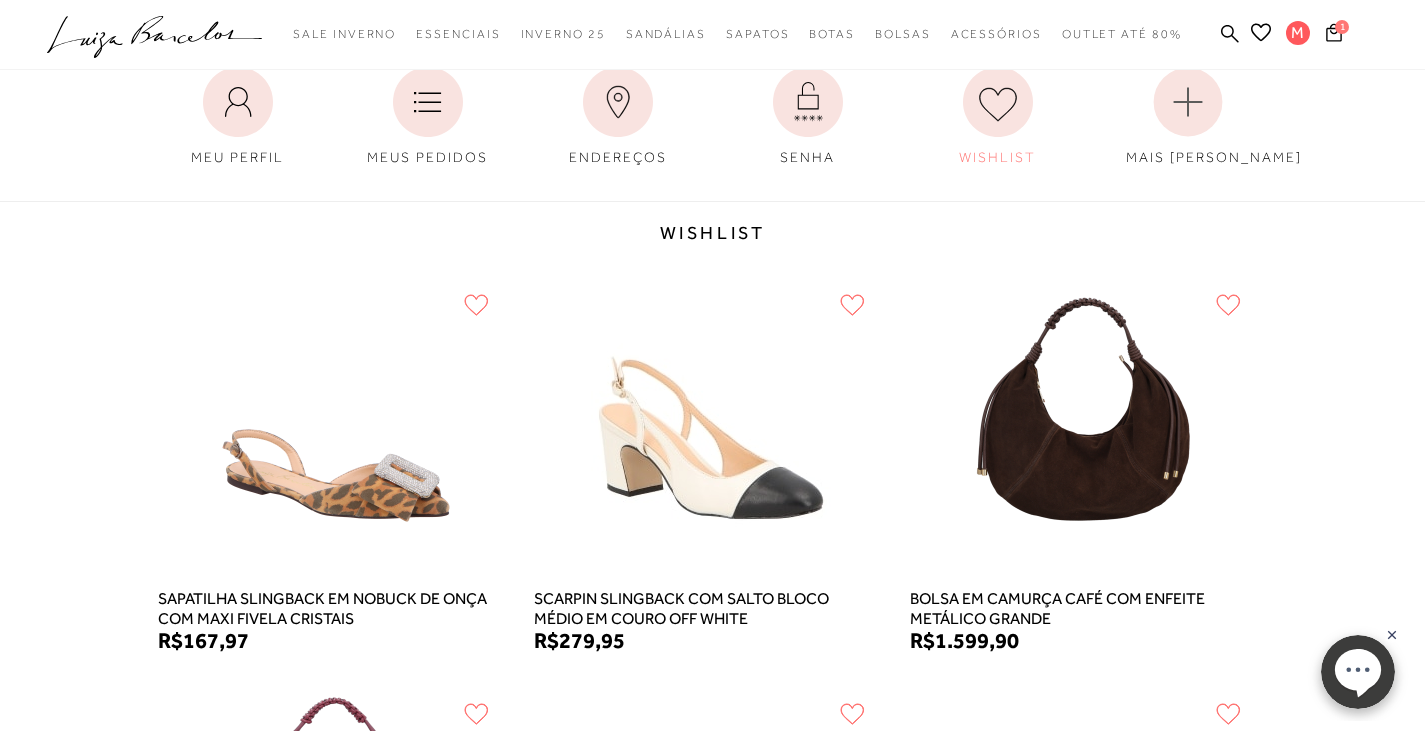 scroll, scrollTop: 200, scrollLeft: 0, axis: vertical 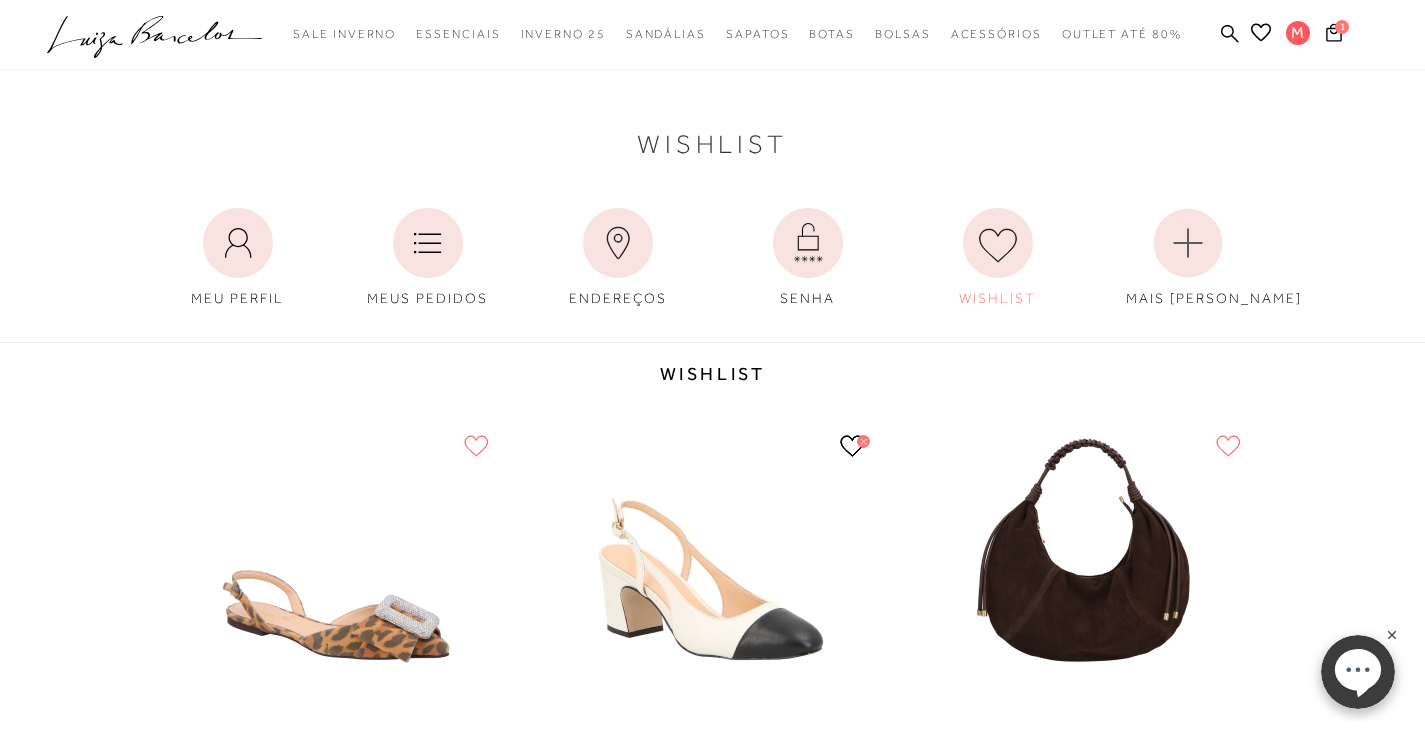 click 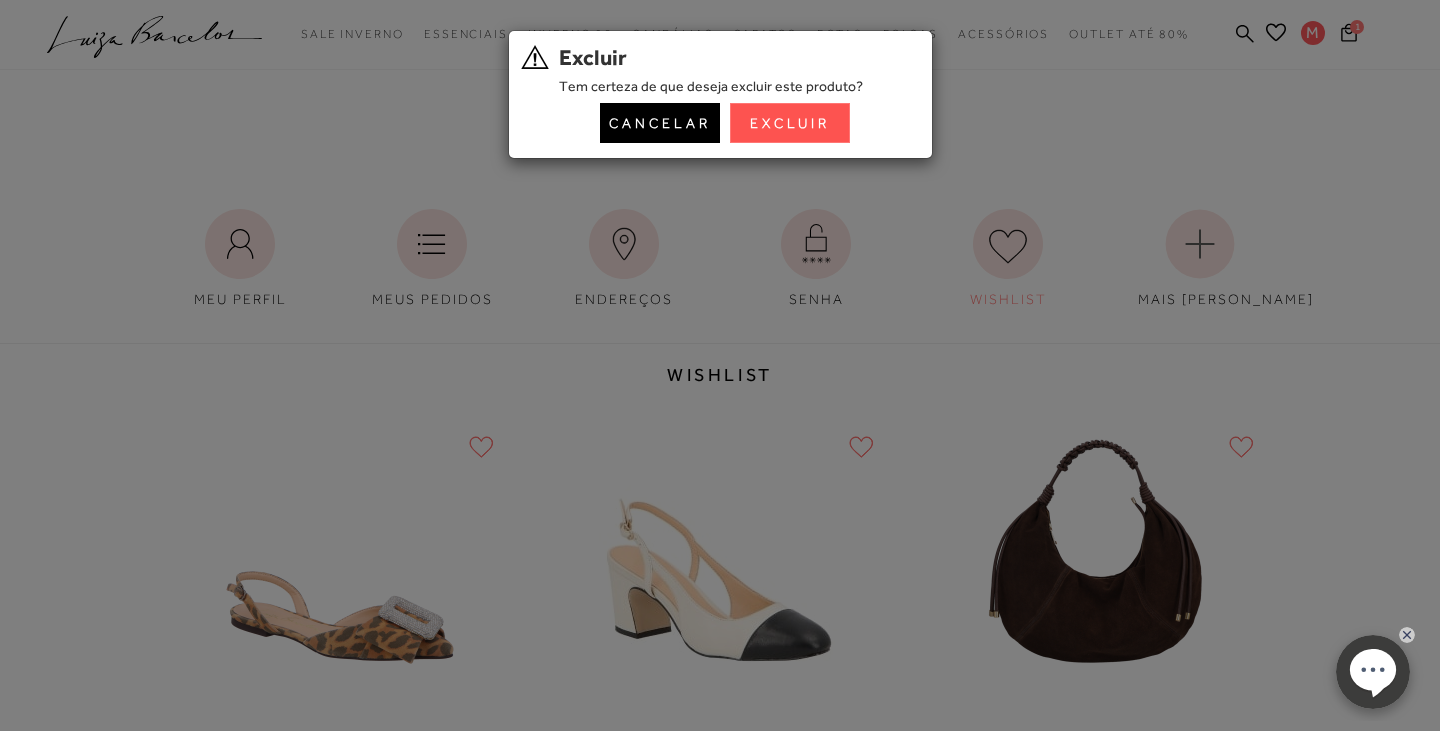 drag, startPoint x: 806, startPoint y: 117, endPoint x: 825, endPoint y: 125, distance: 20.615528 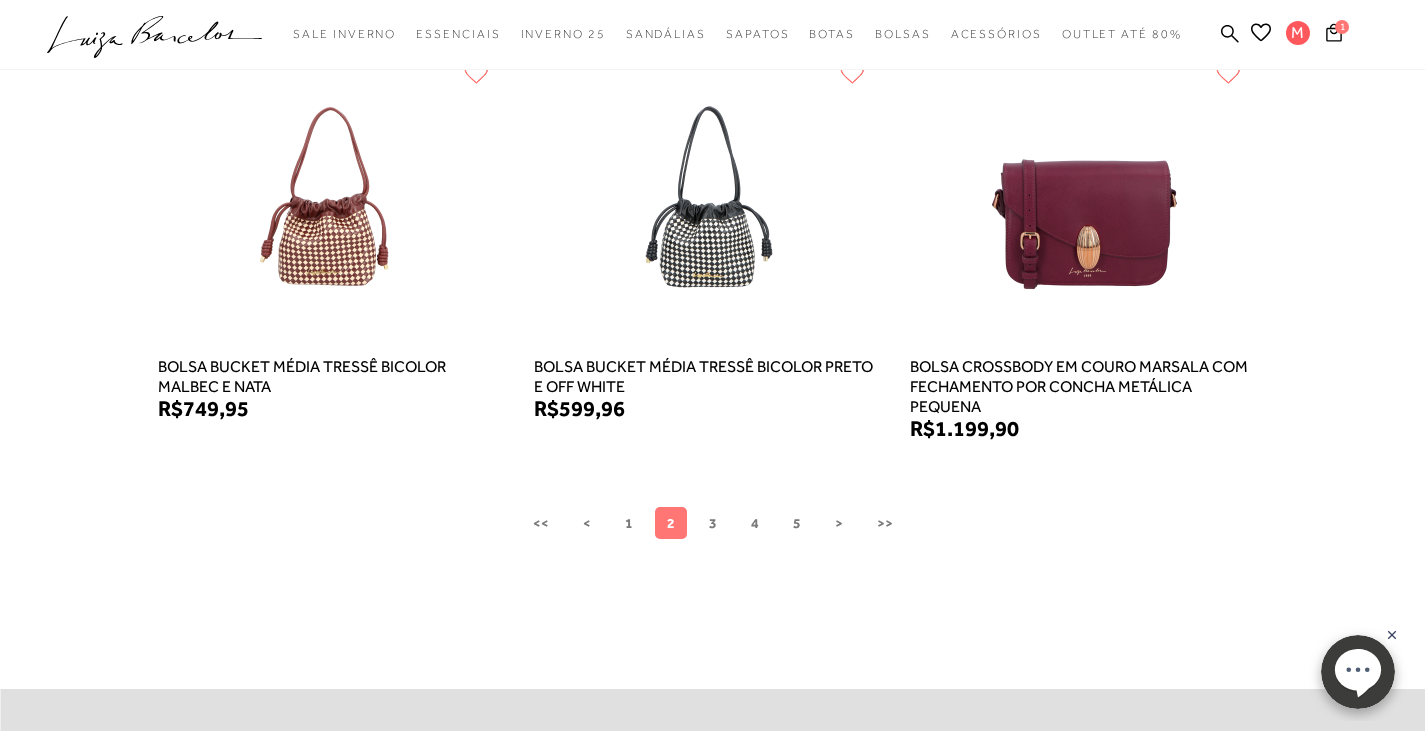 scroll, scrollTop: 1700, scrollLeft: 0, axis: vertical 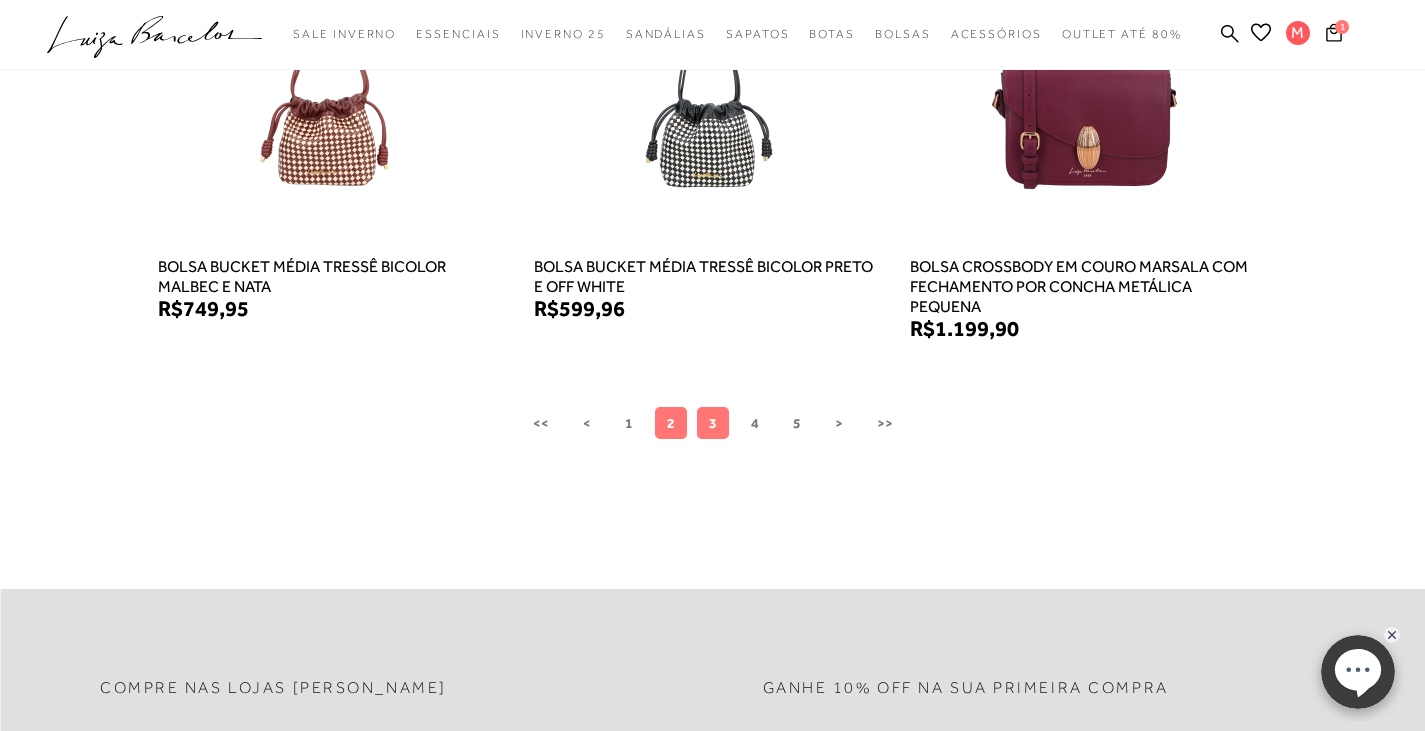 click on "3" at bounding box center [713, 423] 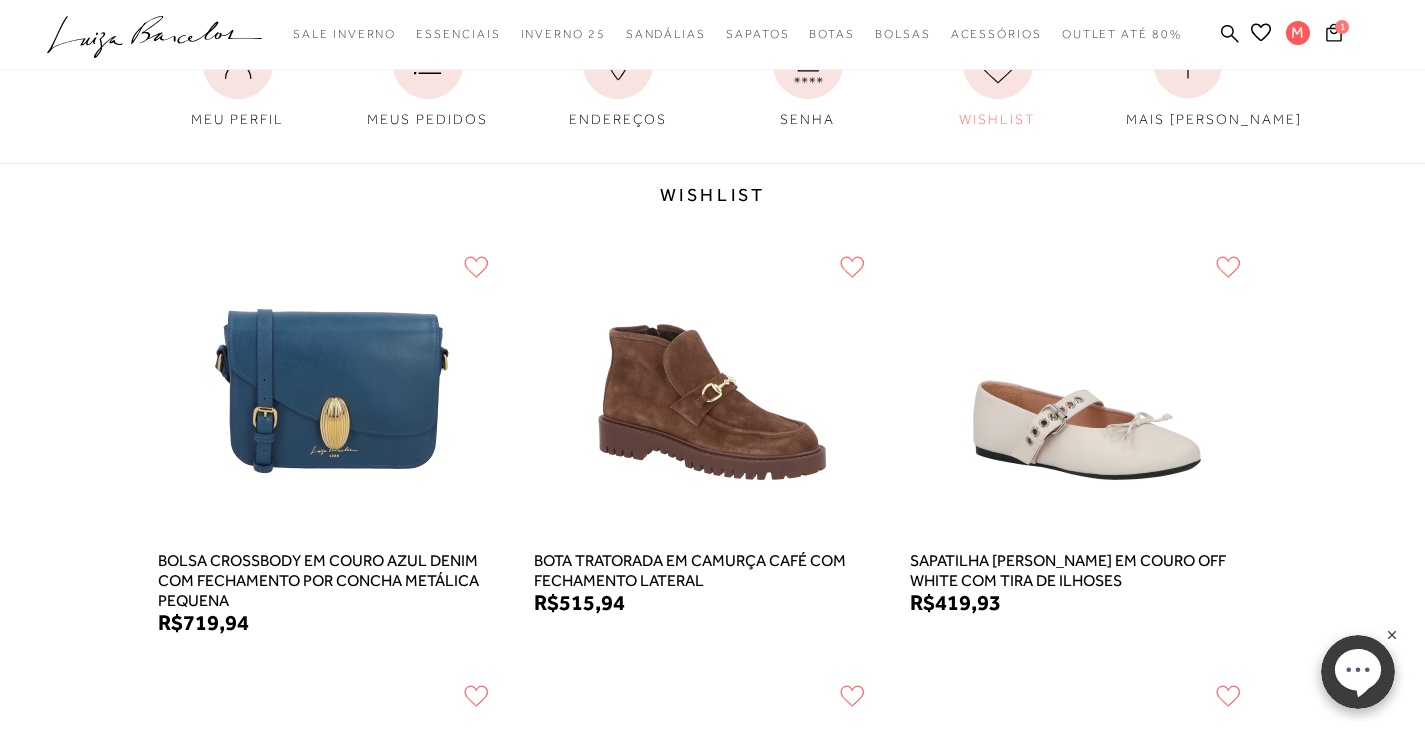 scroll, scrollTop: 200, scrollLeft: 0, axis: vertical 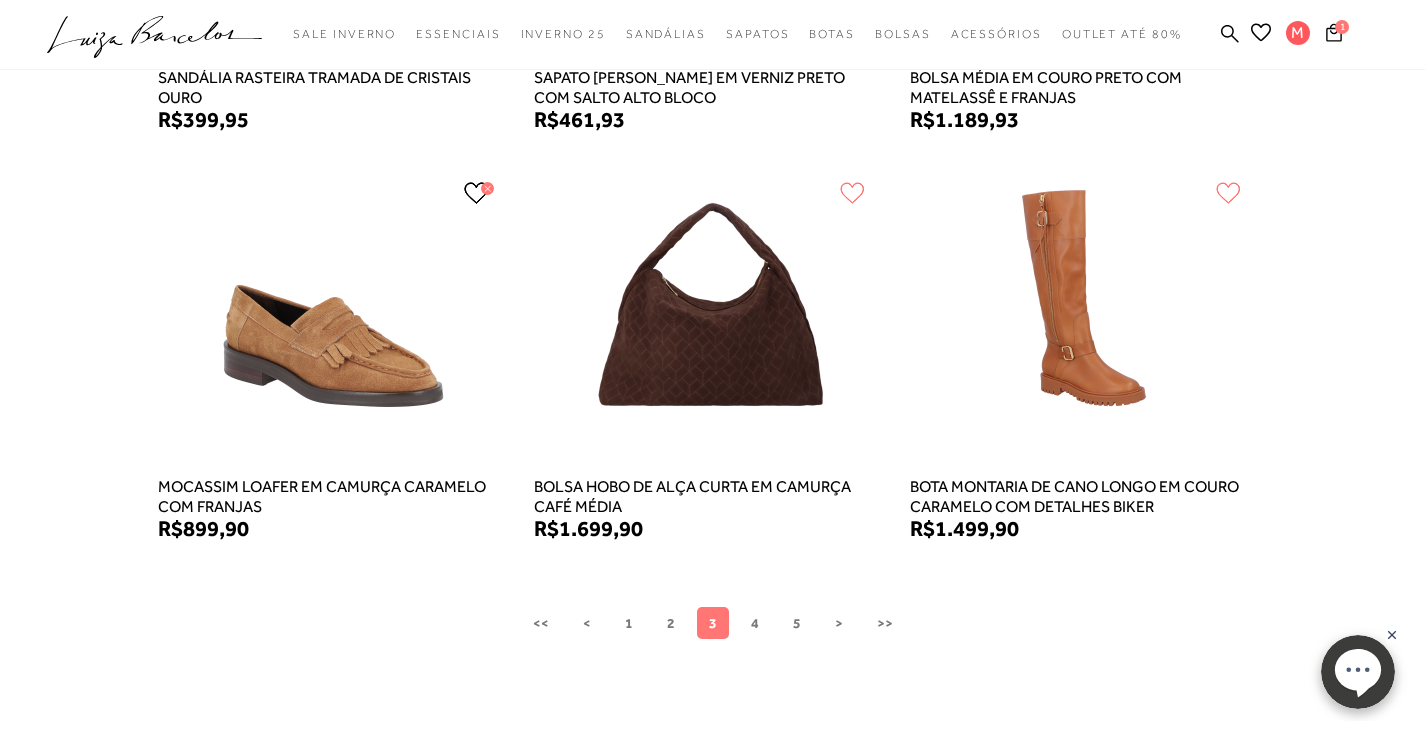 click 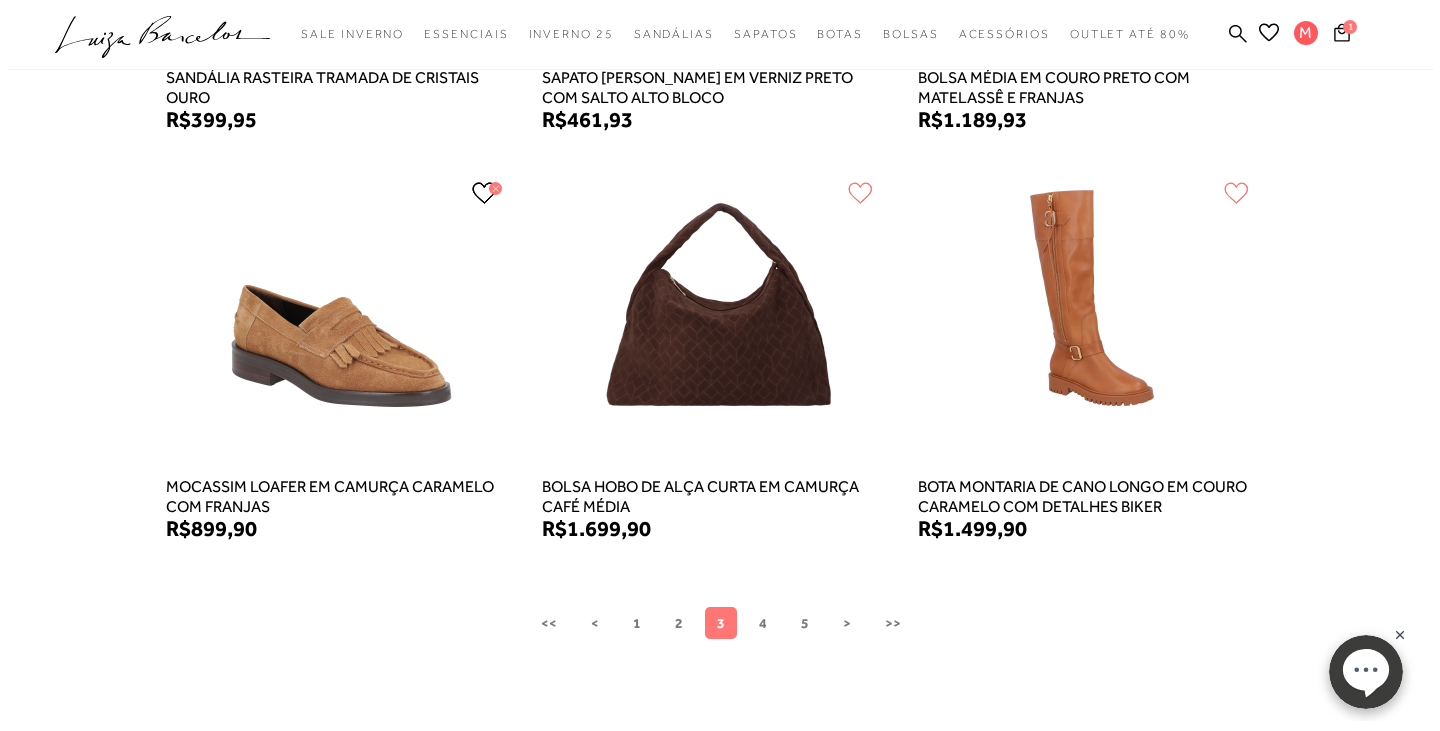 scroll, scrollTop: 1501, scrollLeft: 0, axis: vertical 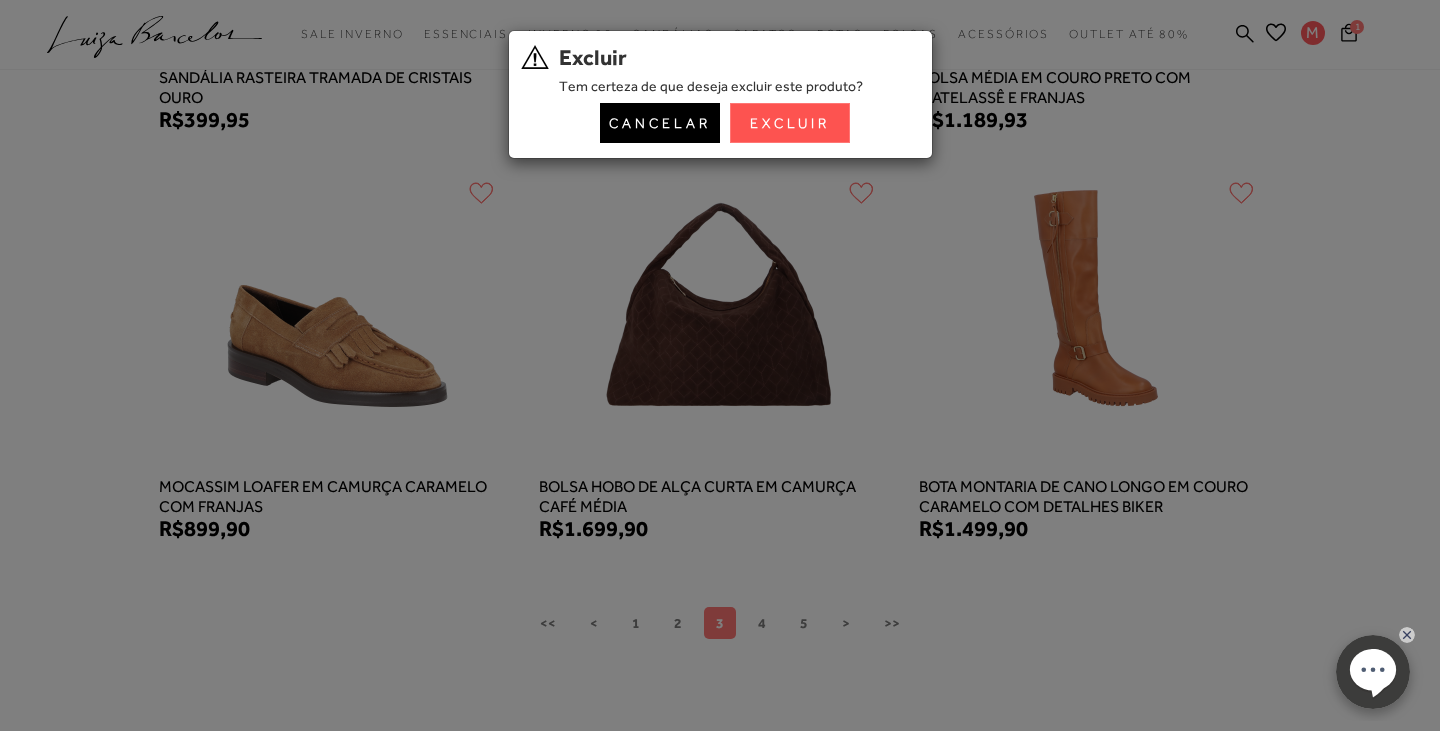 click on "Excluir" at bounding box center [790, 123] 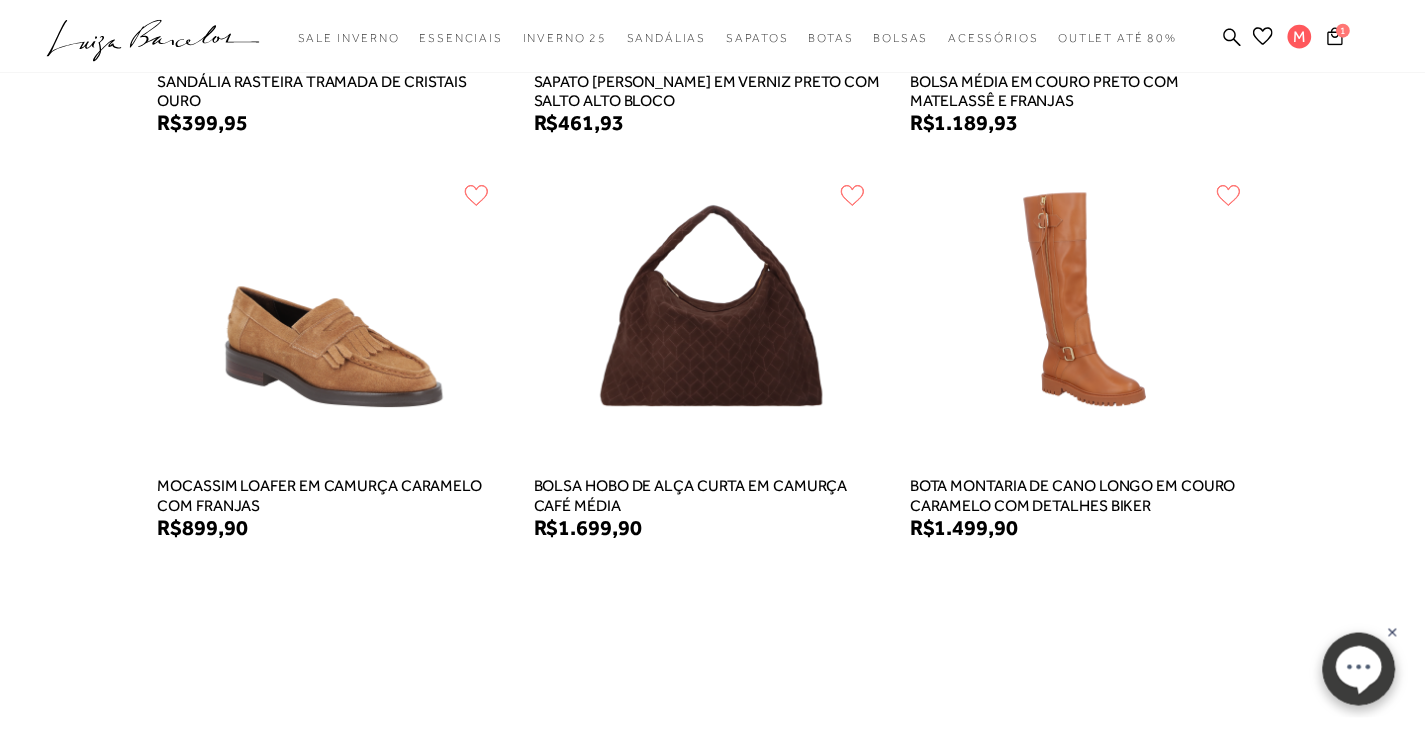scroll, scrollTop: 1500, scrollLeft: 0, axis: vertical 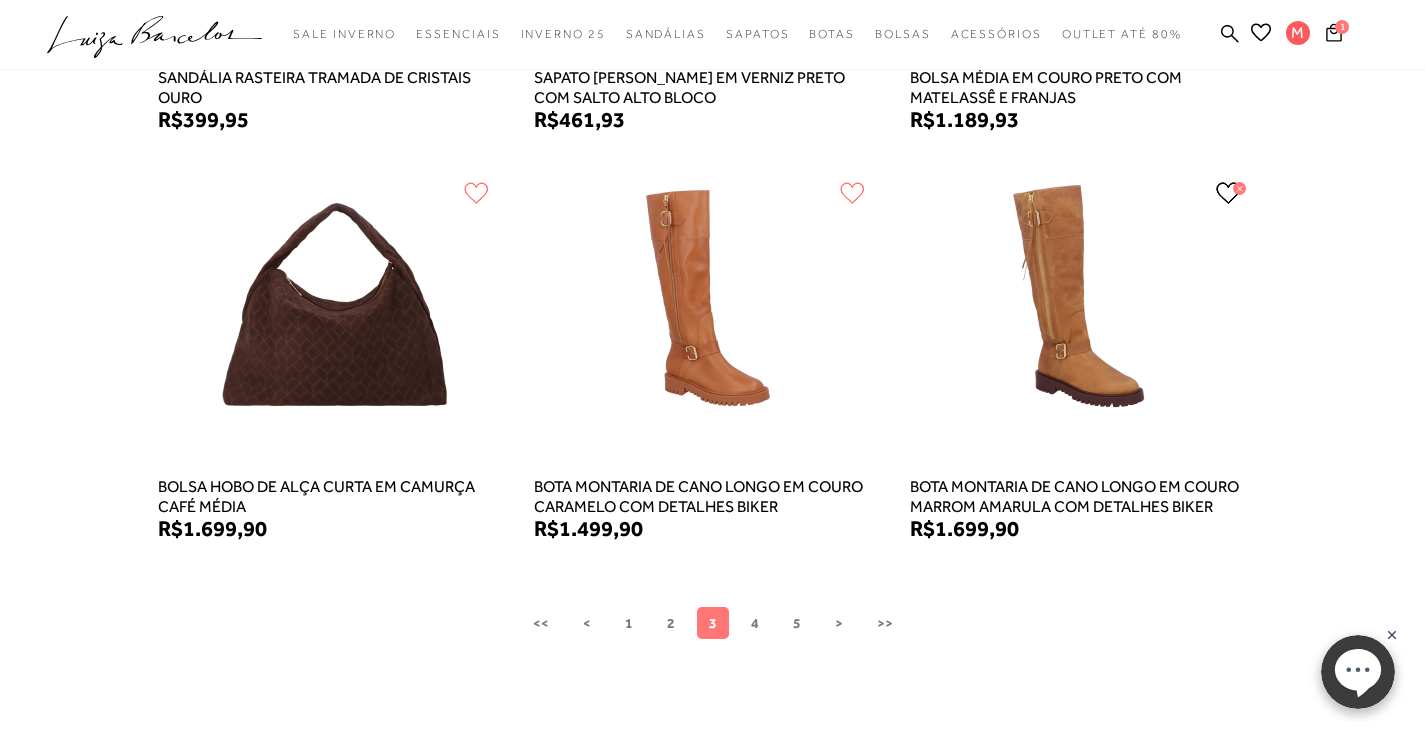 click 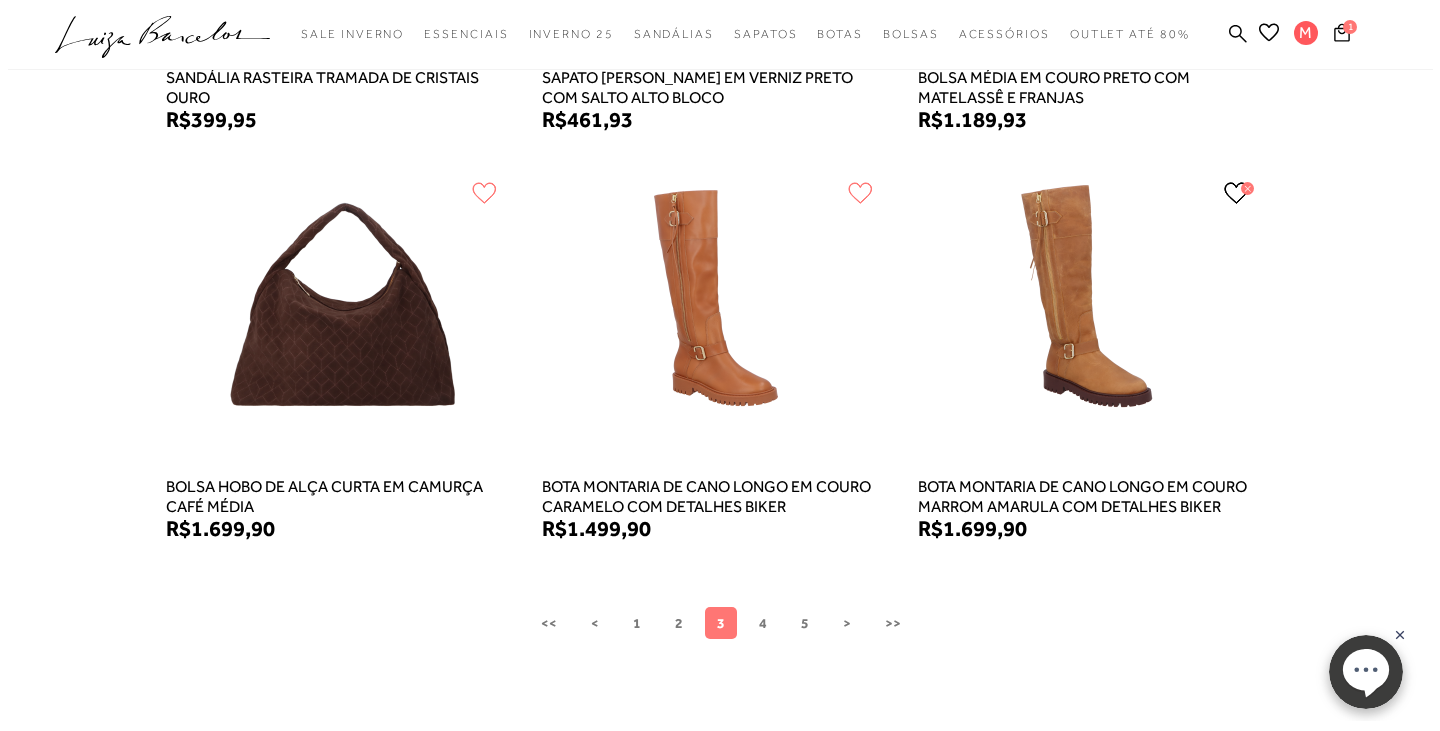 scroll, scrollTop: 1501, scrollLeft: 0, axis: vertical 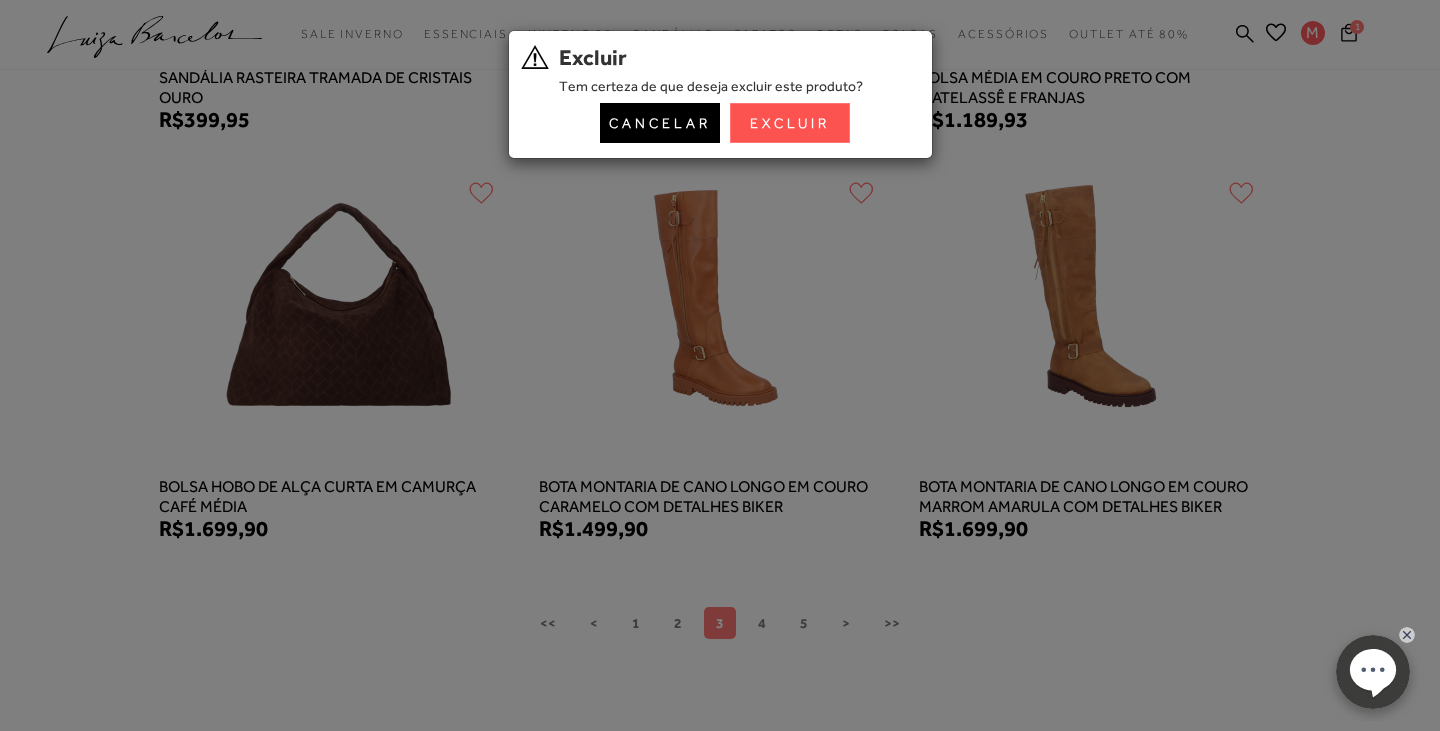 click on "Excluir" at bounding box center (790, 123) 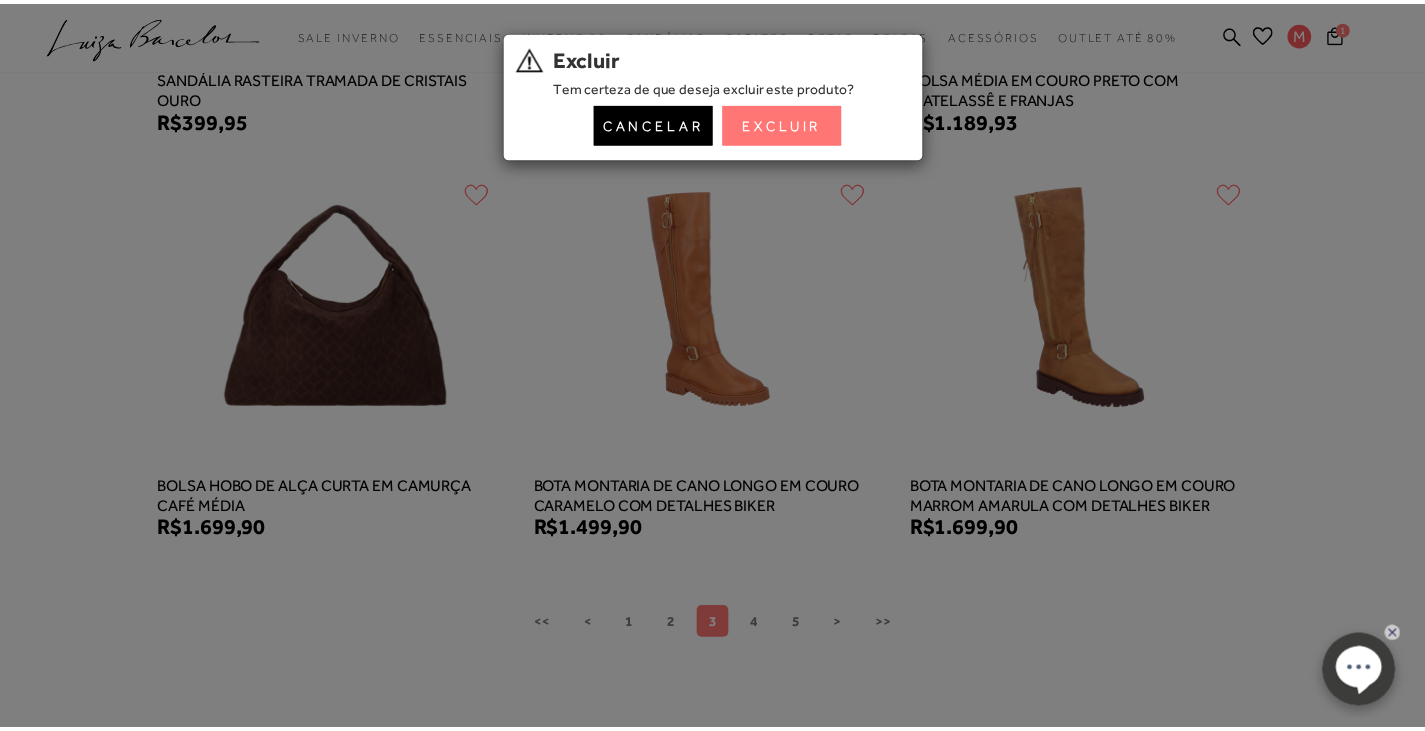 scroll, scrollTop: 1500, scrollLeft: 0, axis: vertical 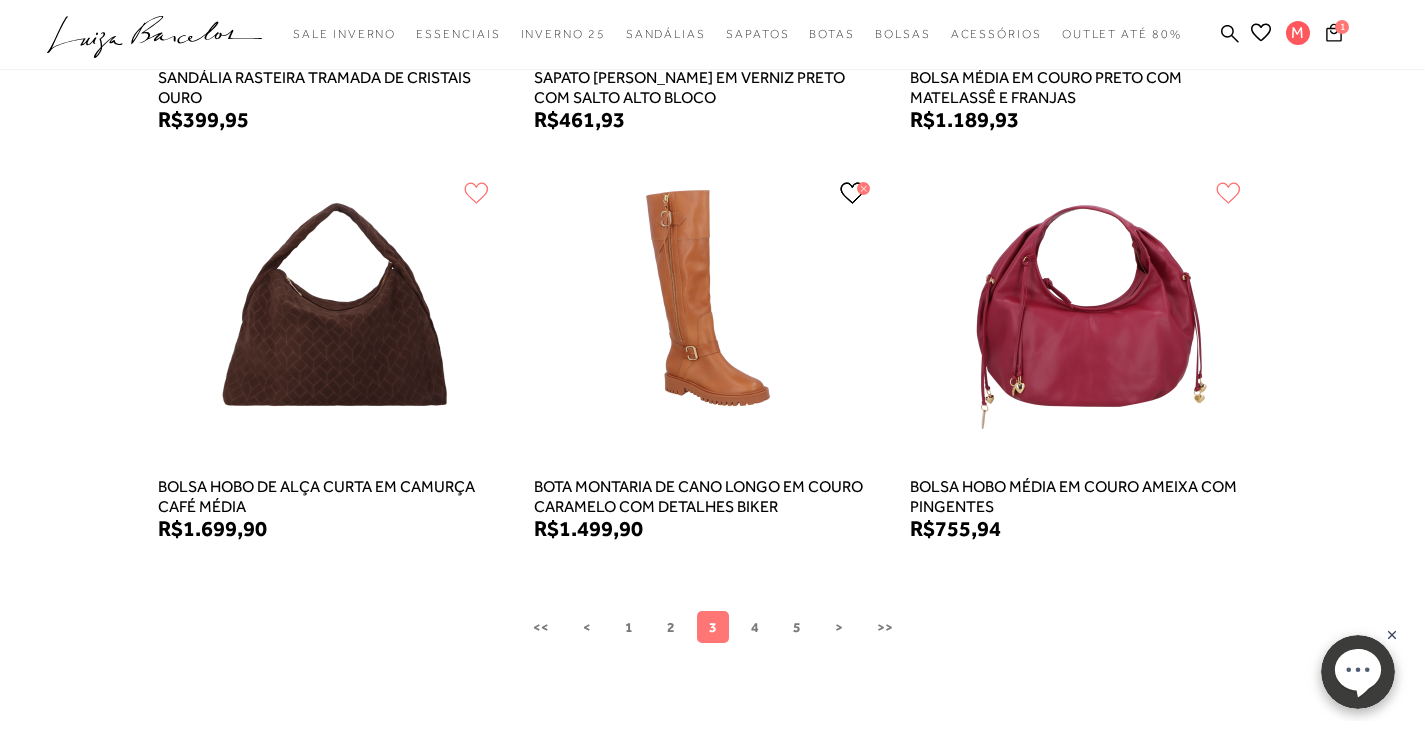 click 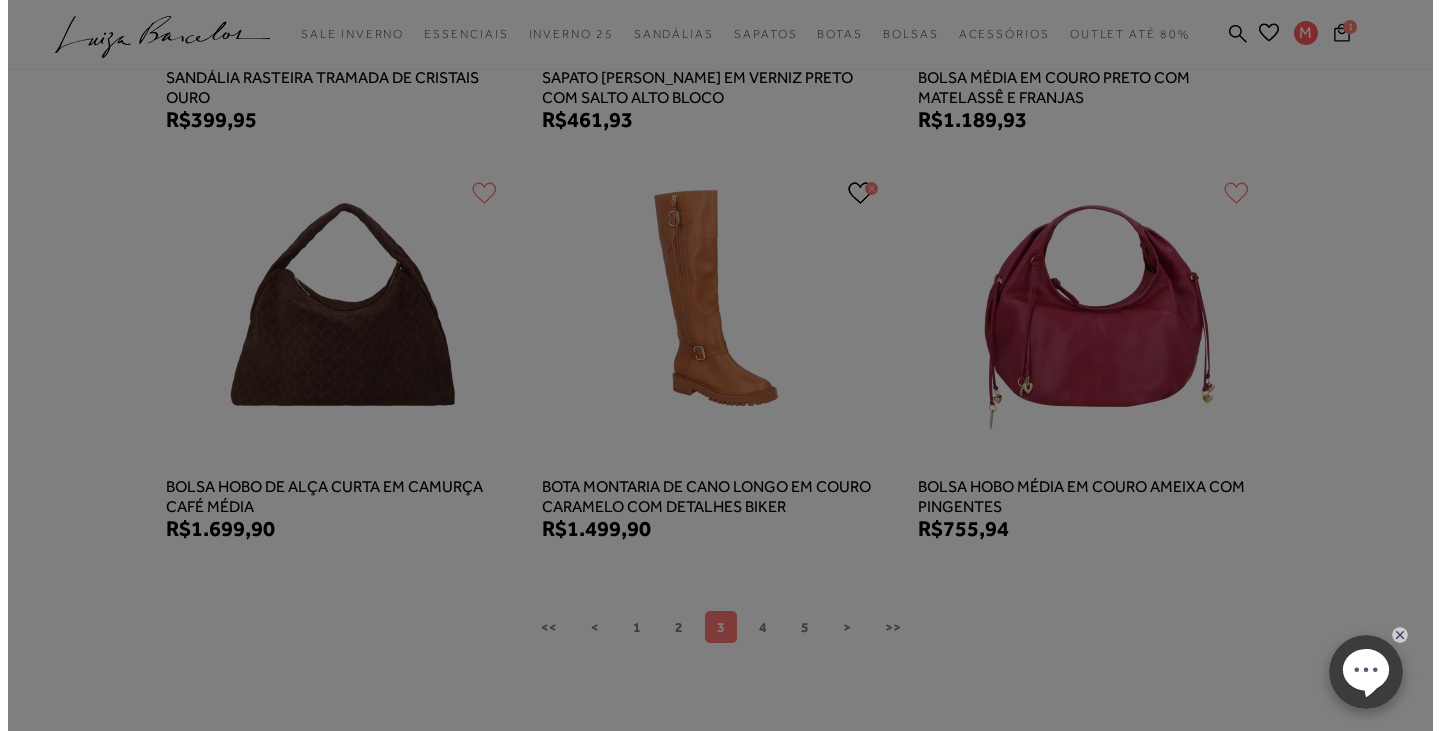scroll, scrollTop: 1501, scrollLeft: 0, axis: vertical 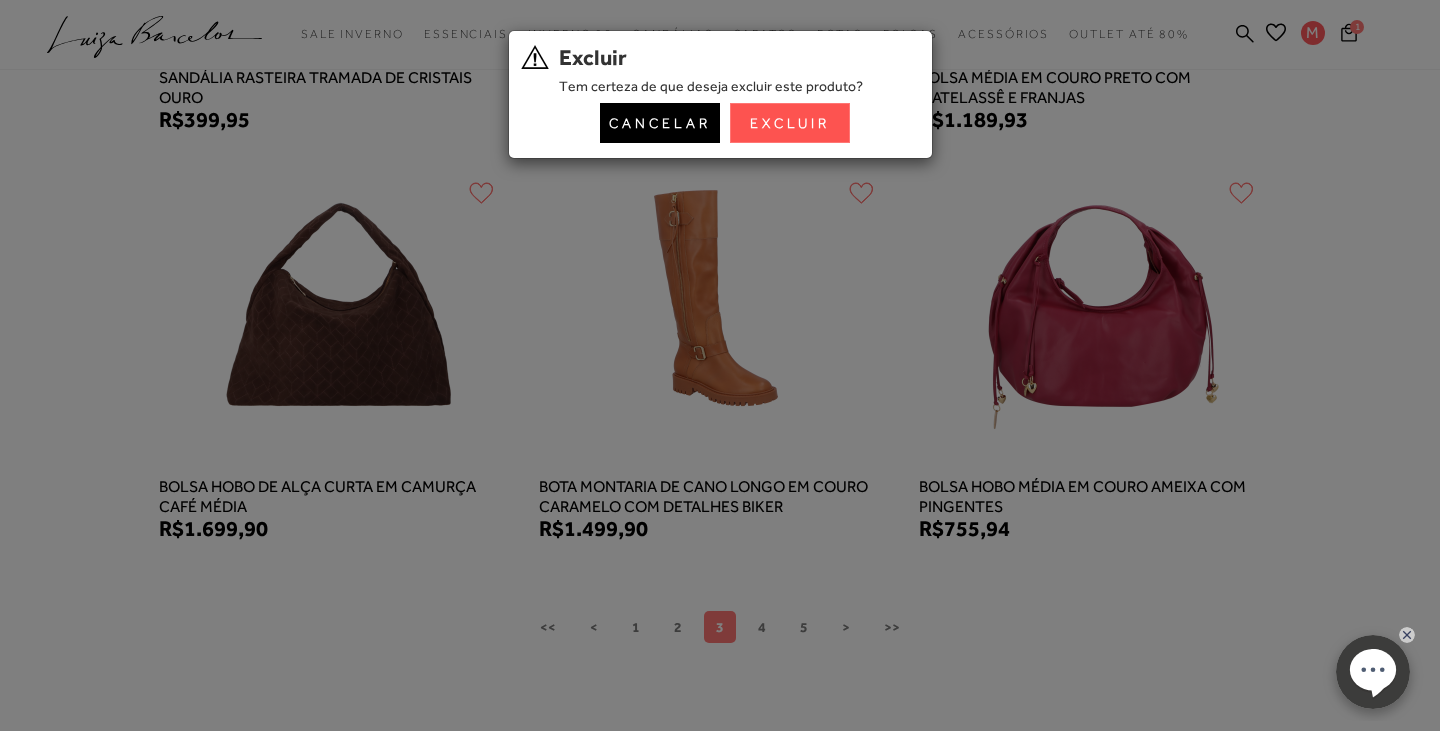 click on "Excluir" at bounding box center (790, 123) 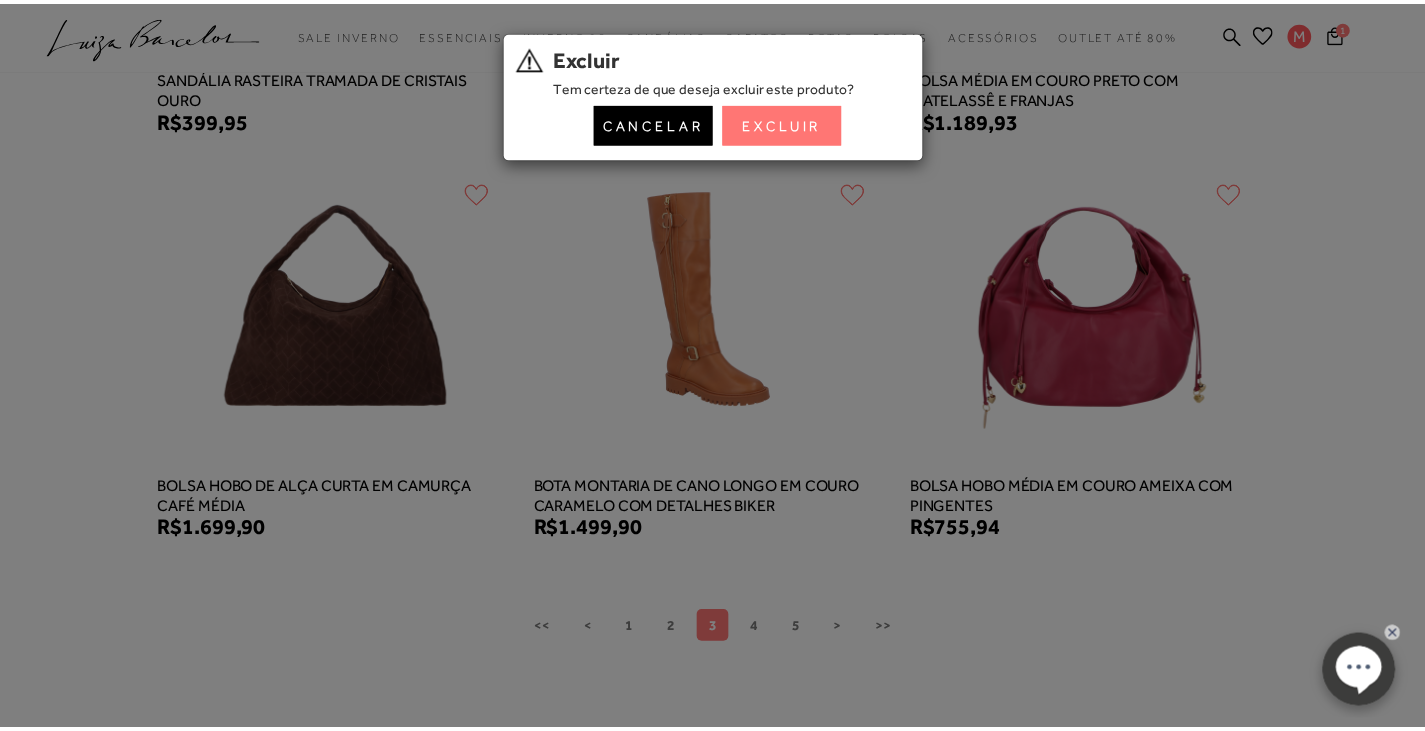 scroll, scrollTop: 1500, scrollLeft: 0, axis: vertical 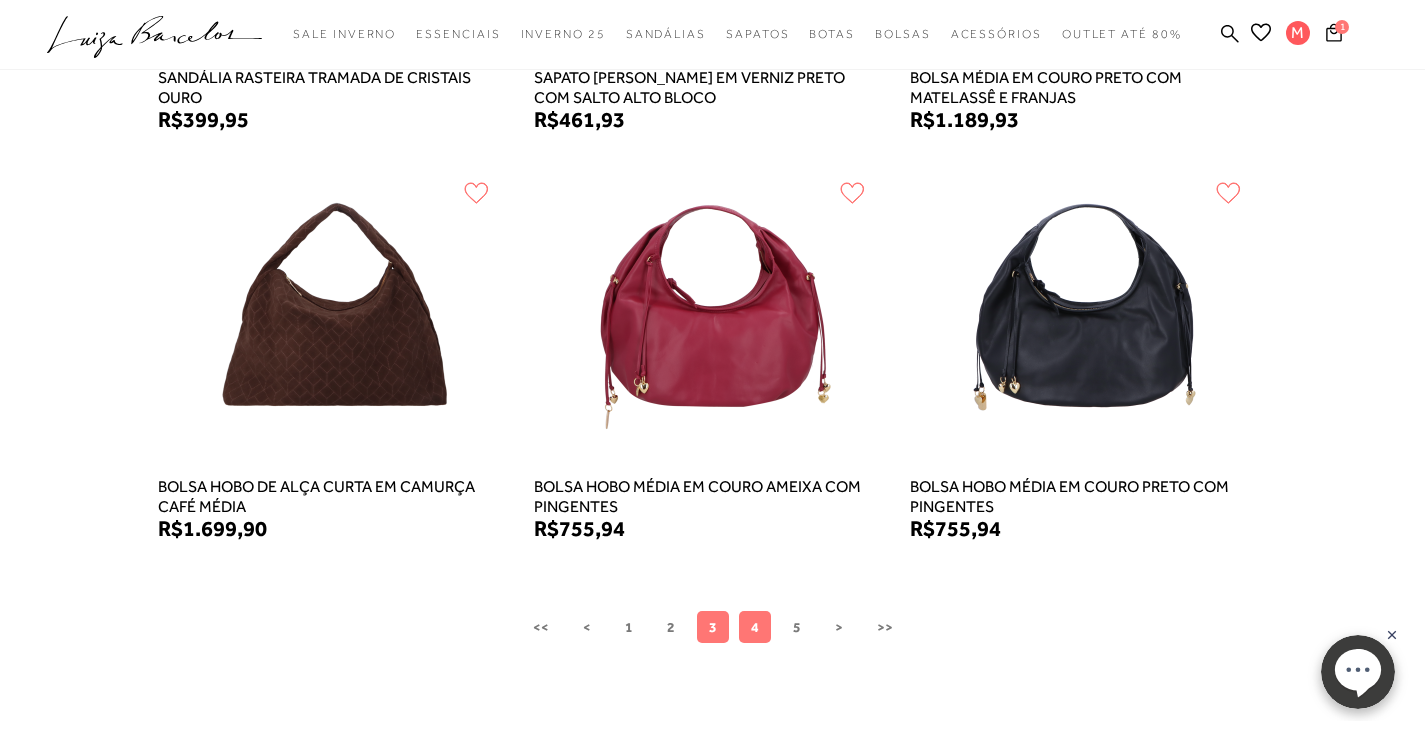 click on "4" at bounding box center [755, 627] 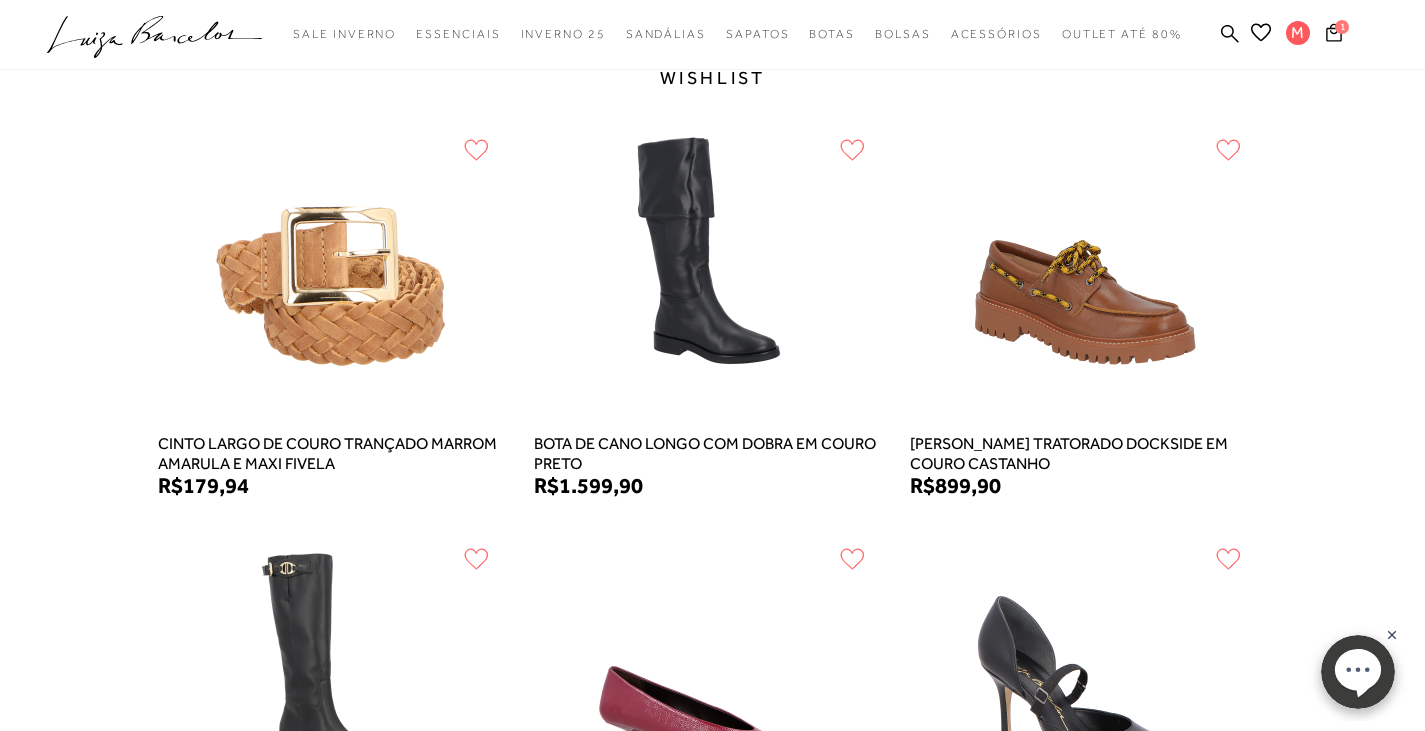 scroll, scrollTop: 300, scrollLeft: 0, axis: vertical 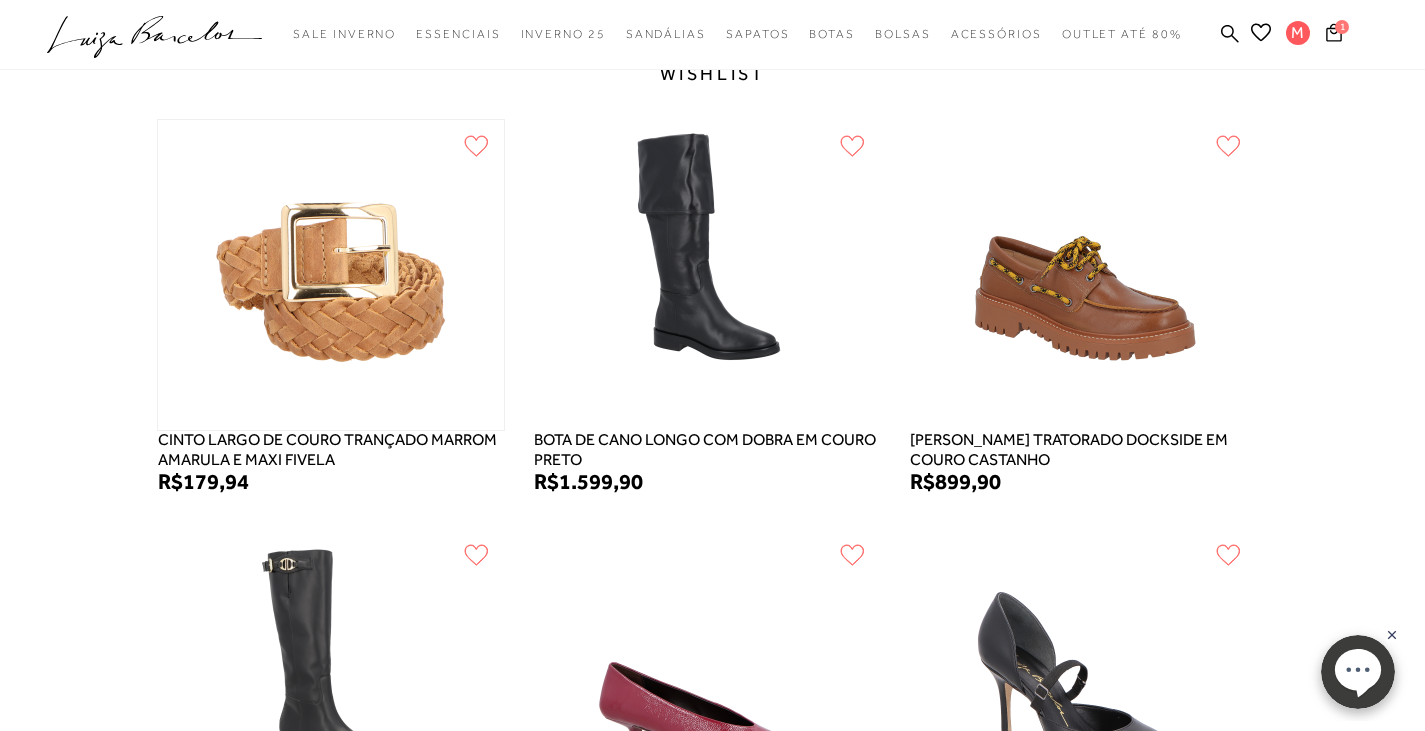 click at bounding box center (330, 275) 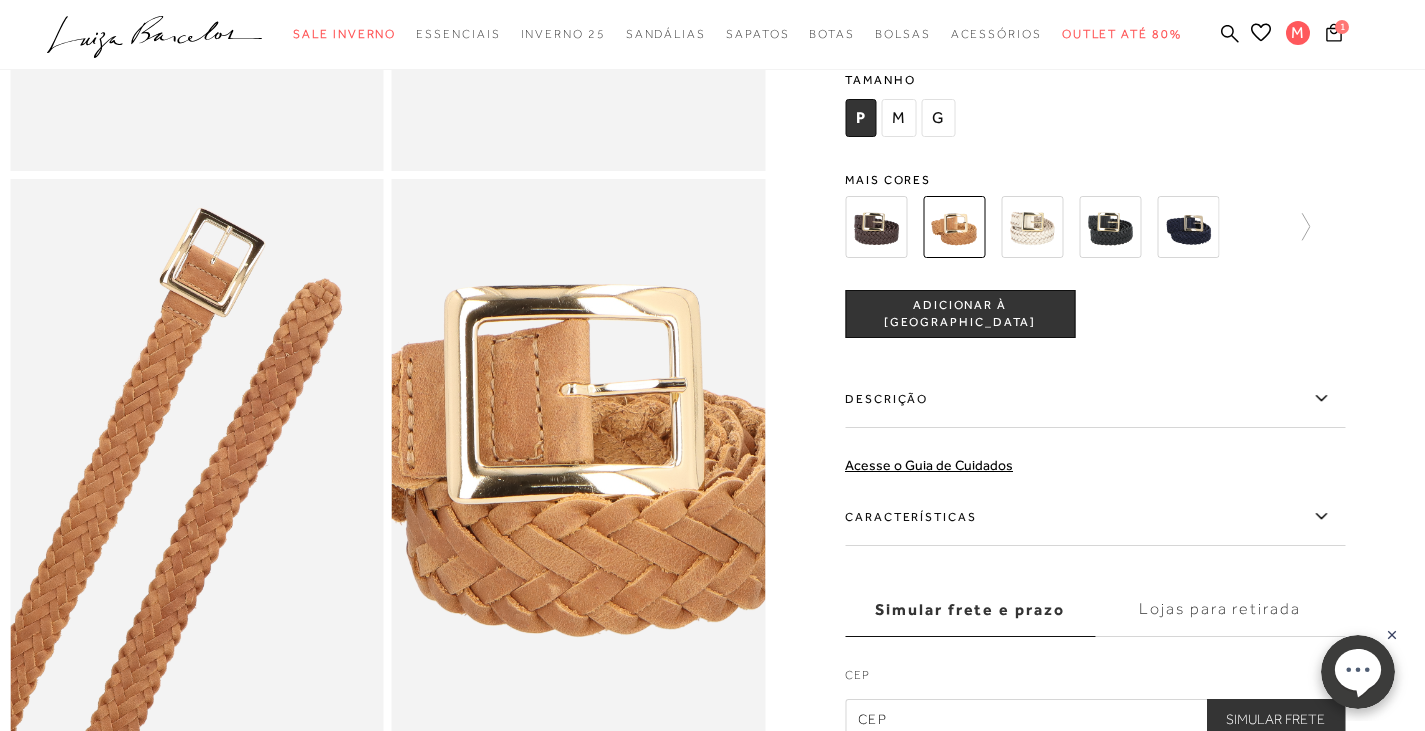 scroll, scrollTop: 600, scrollLeft: 0, axis: vertical 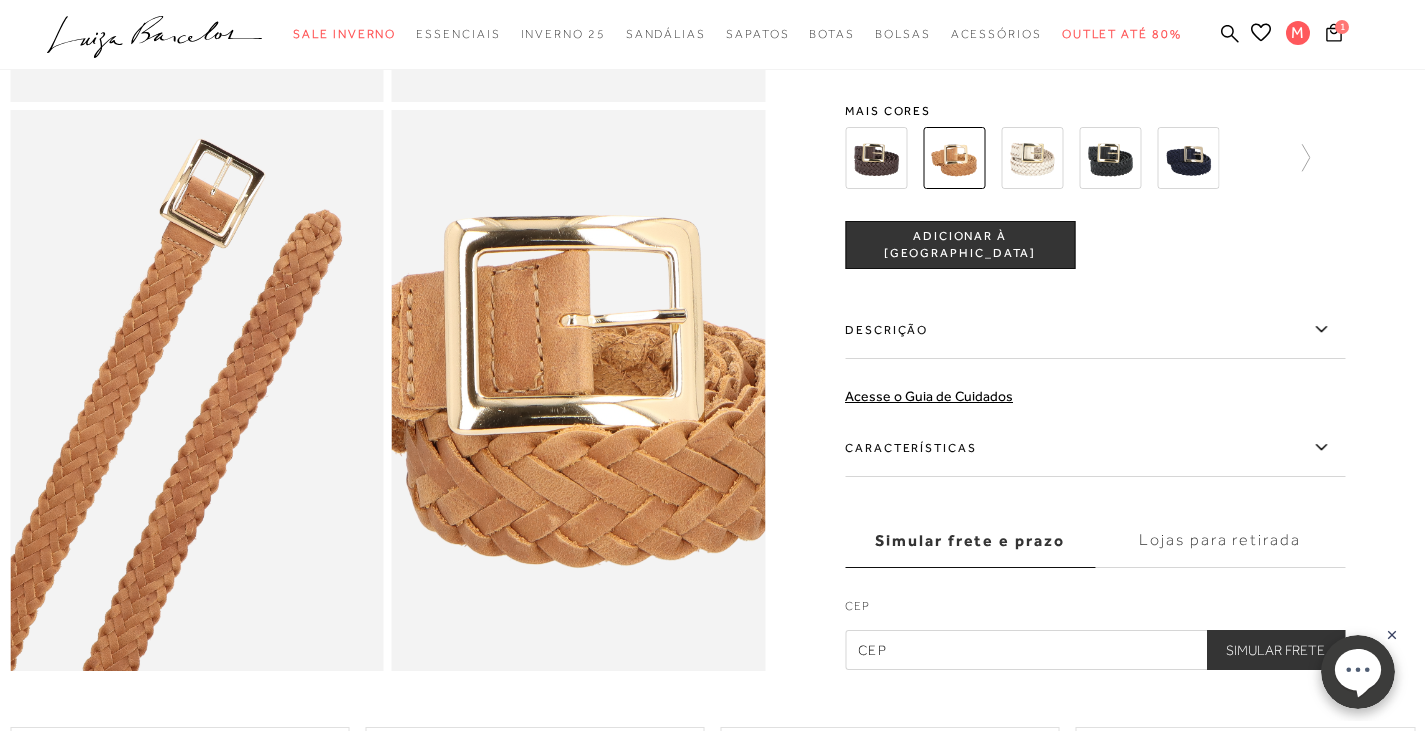 click 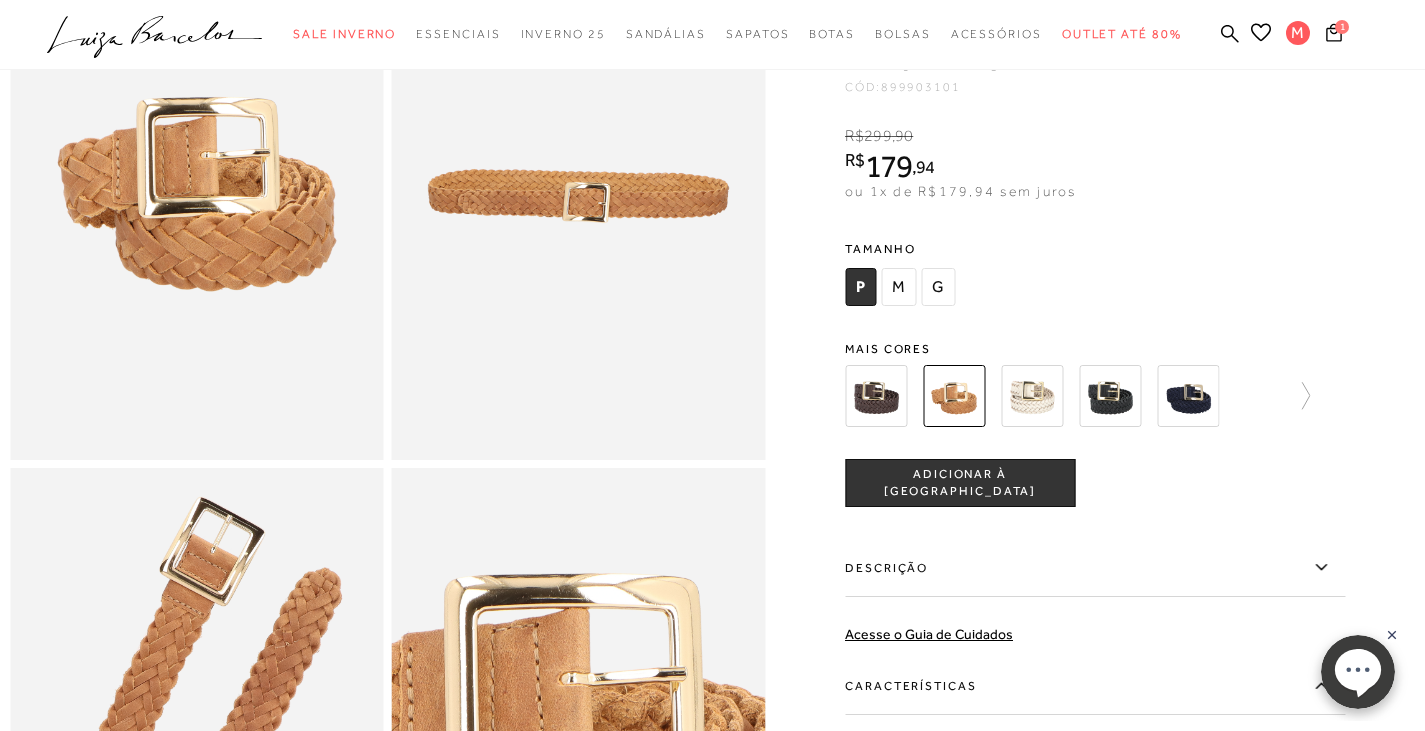 scroll, scrollTop: 200, scrollLeft: 0, axis: vertical 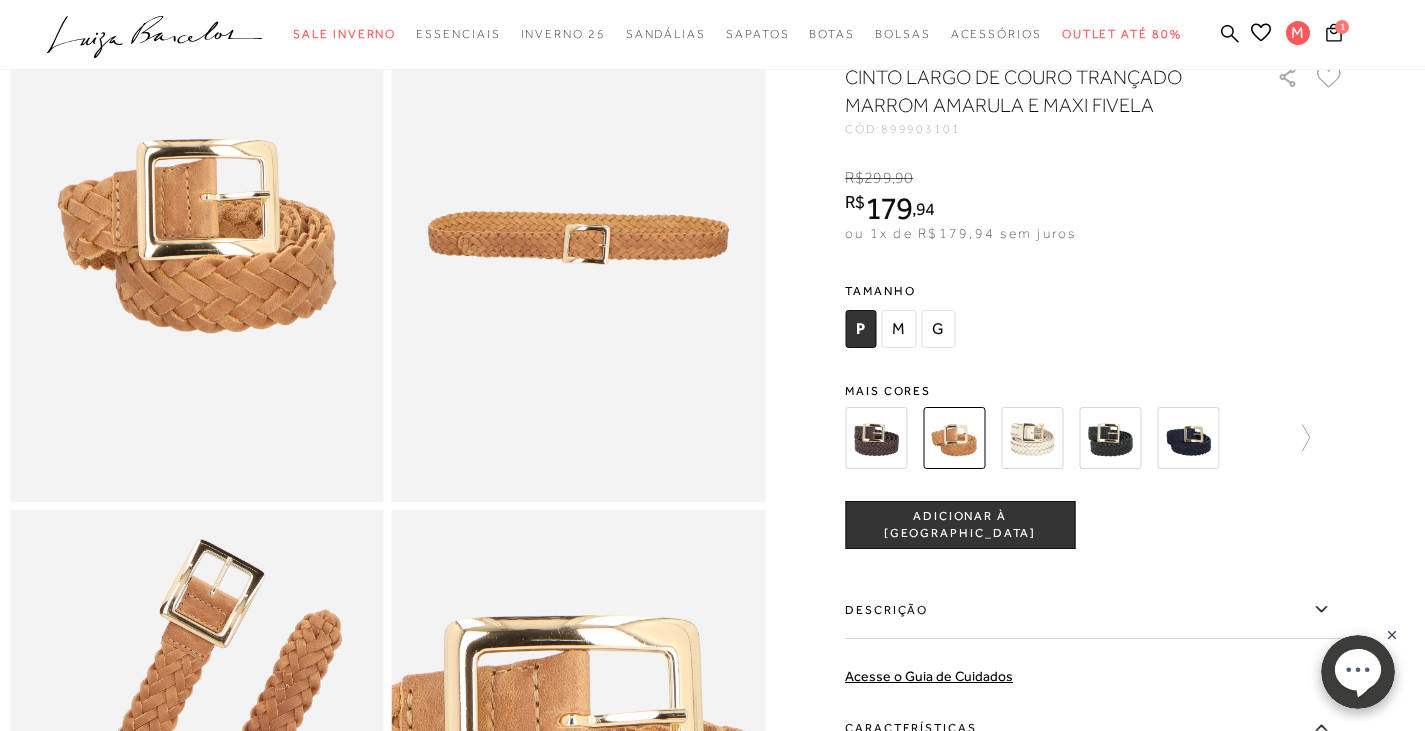 click on "M" at bounding box center (898, 329) 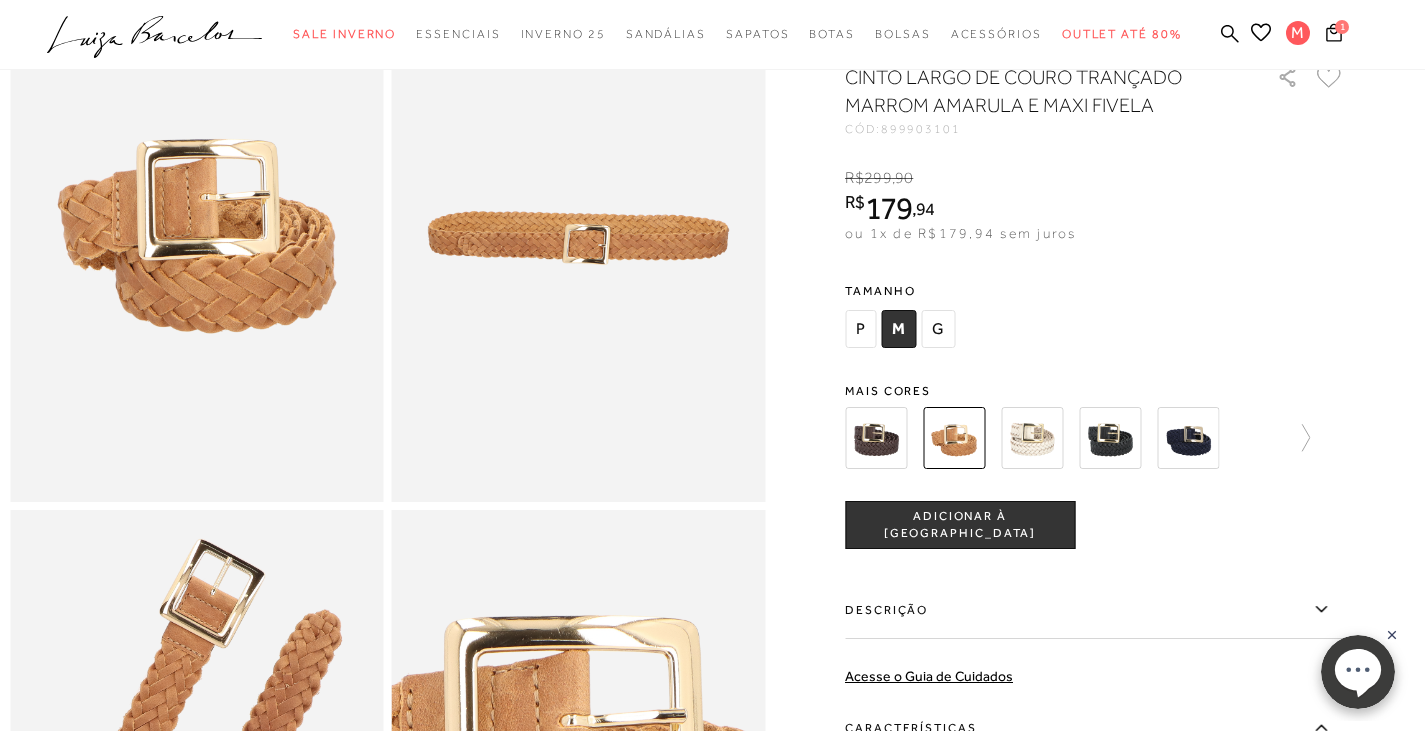 click on "ADICIONAR À SACOLA" at bounding box center [960, 525] 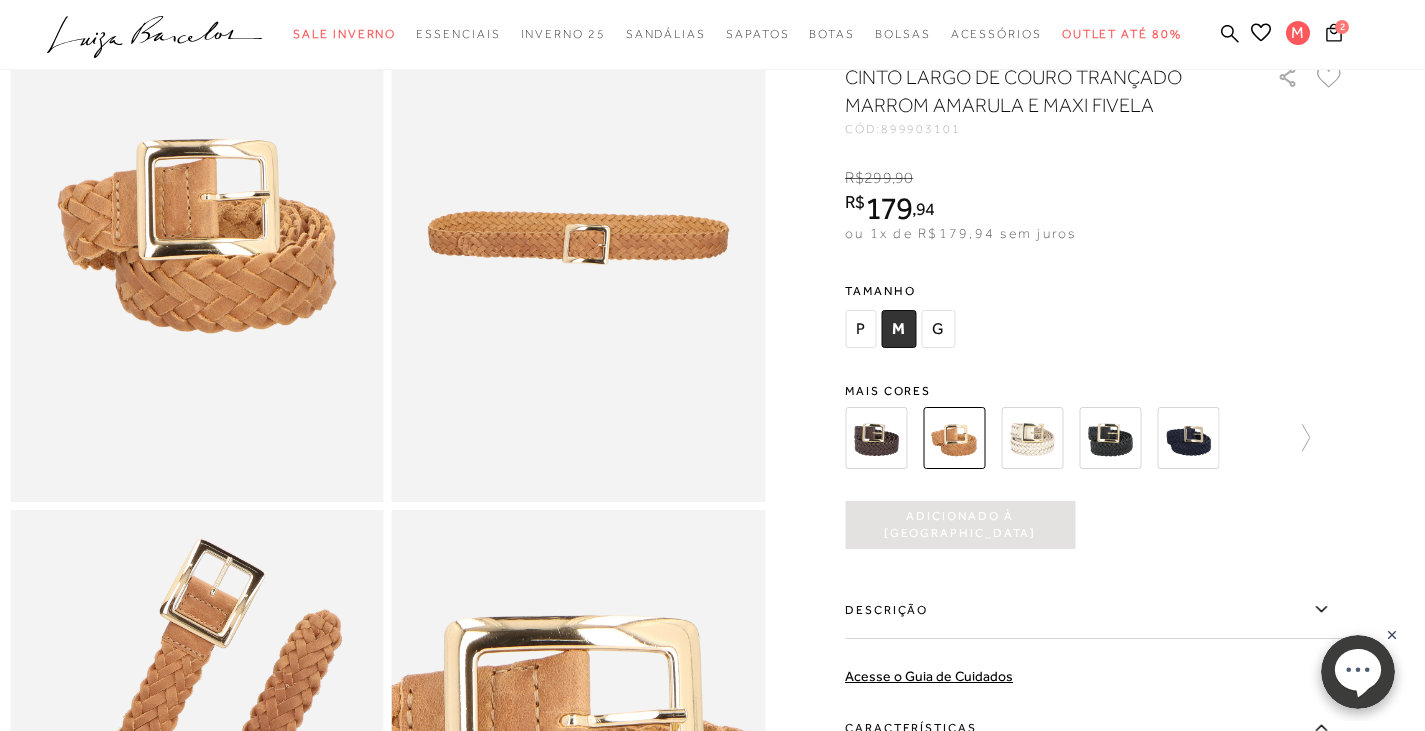 scroll, scrollTop: 0, scrollLeft: 0, axis: both 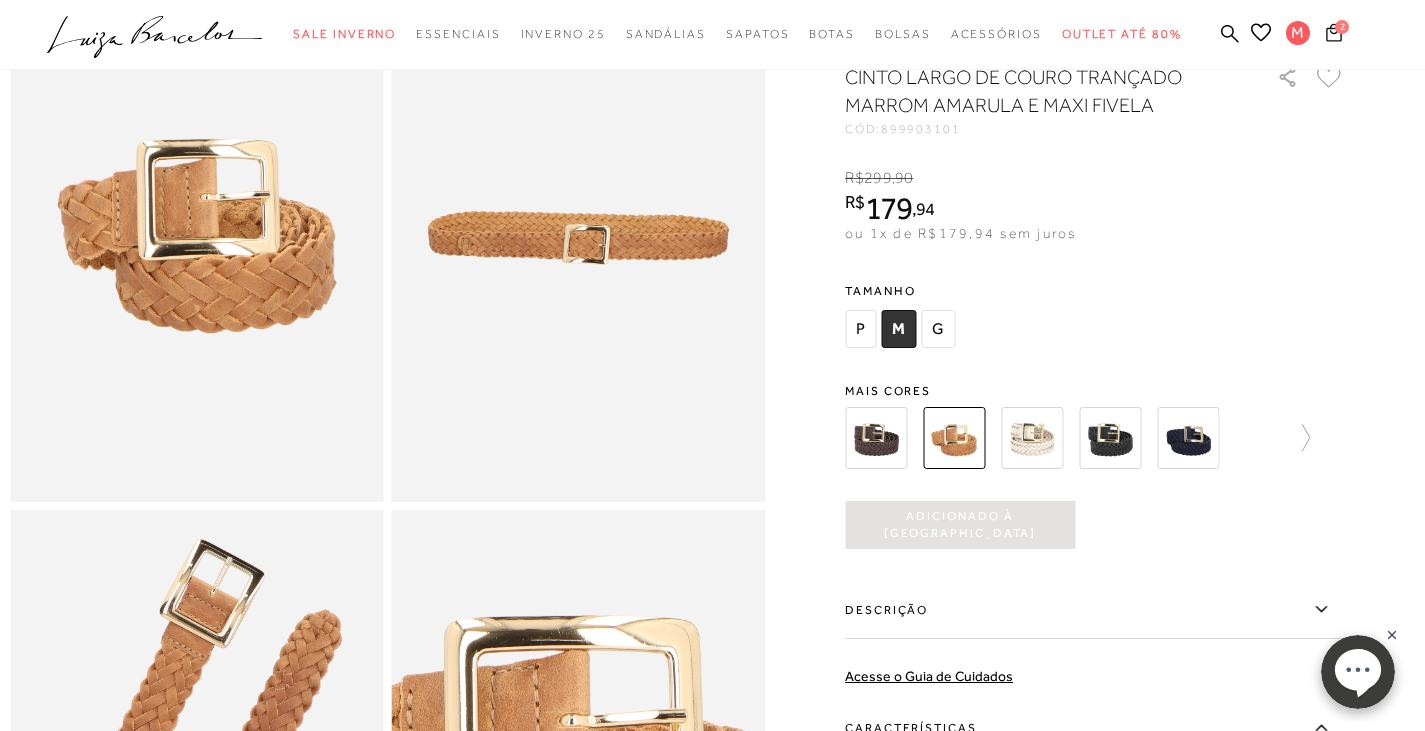 click on "2" at bounding box center (1342, 26) 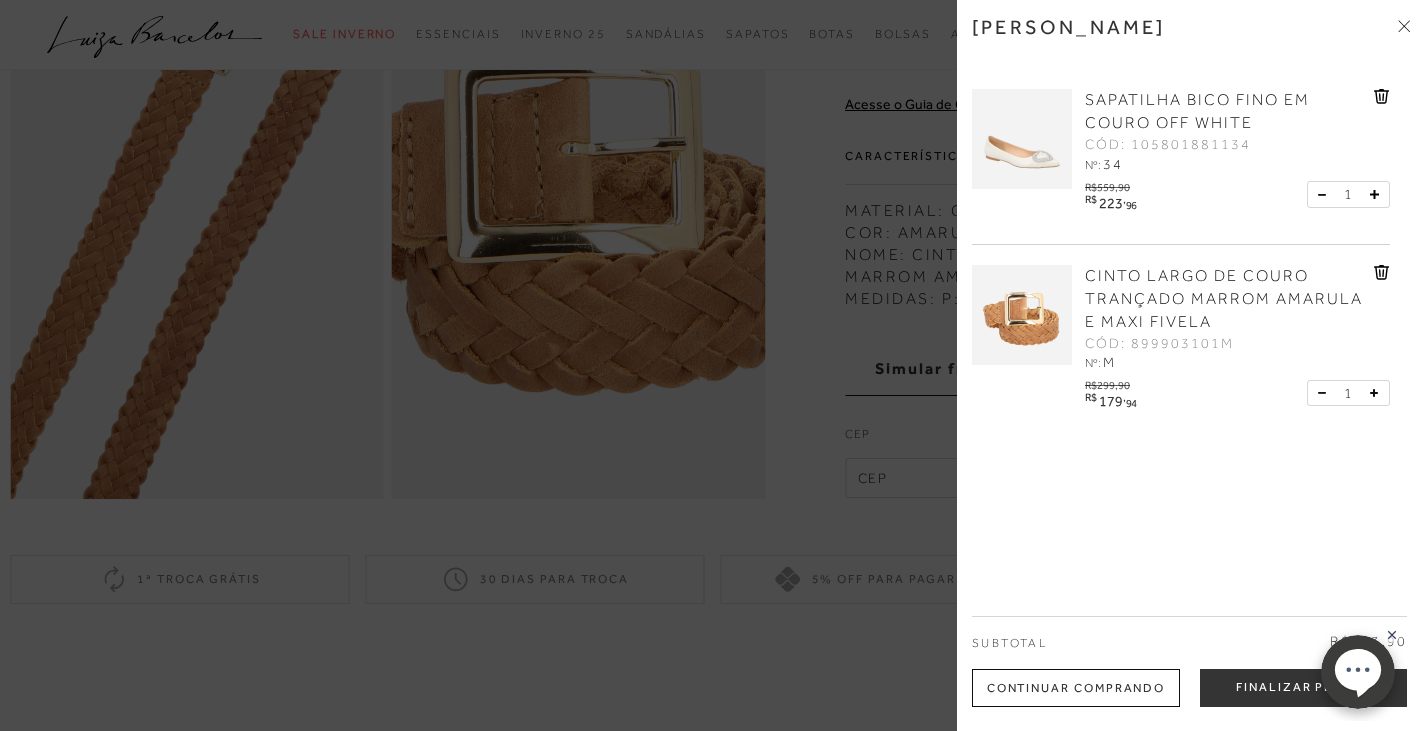 scroll, scrollTop: 800, scrollLeft: 0, axis: vertical 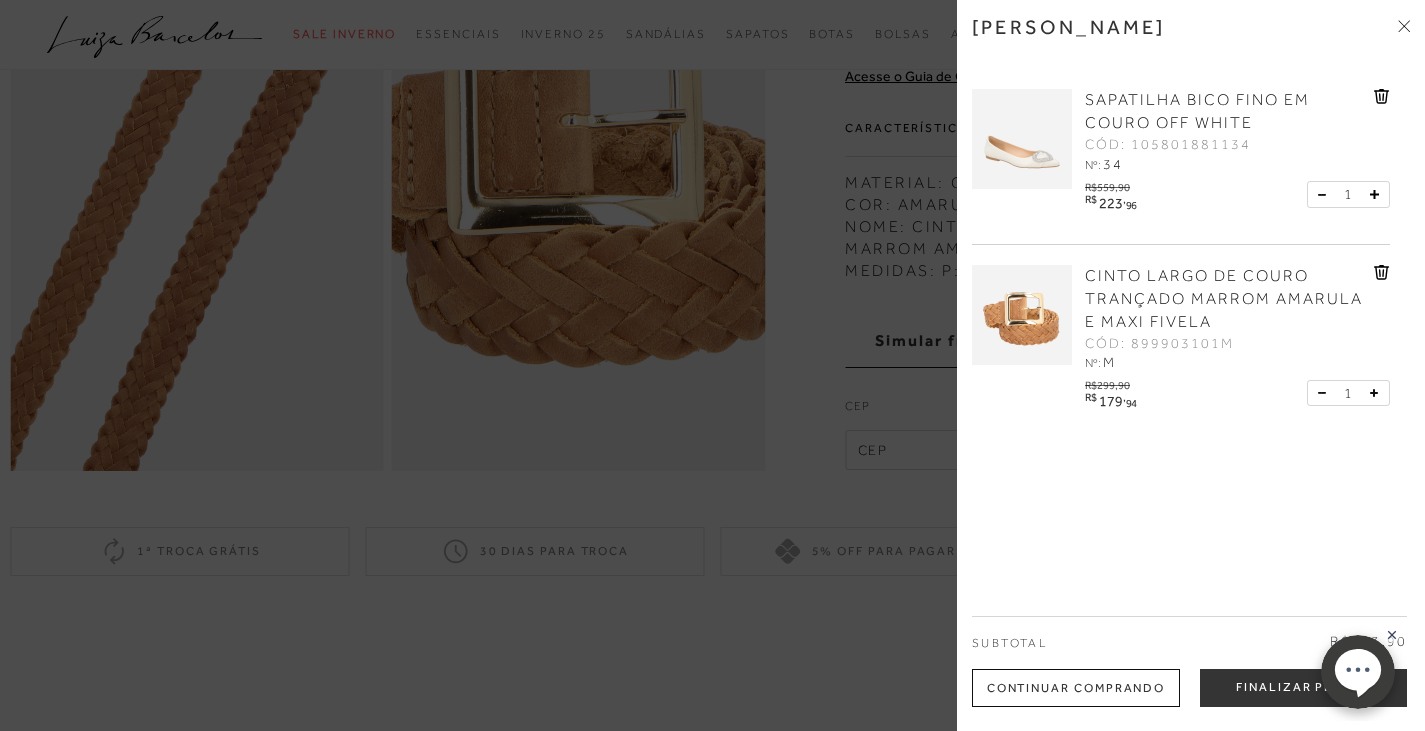 click 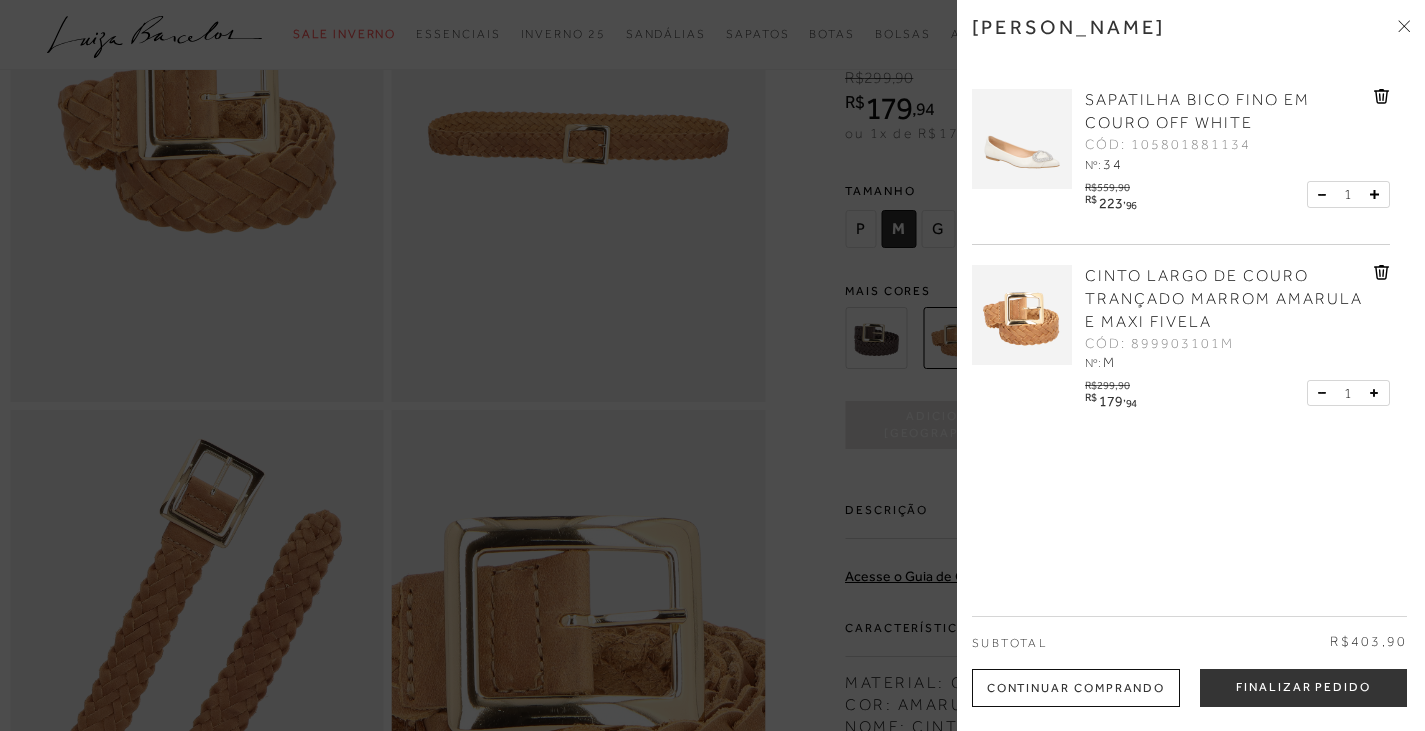 scroll, scrollTop: 200, scrollLeft: 0, axis: vertical 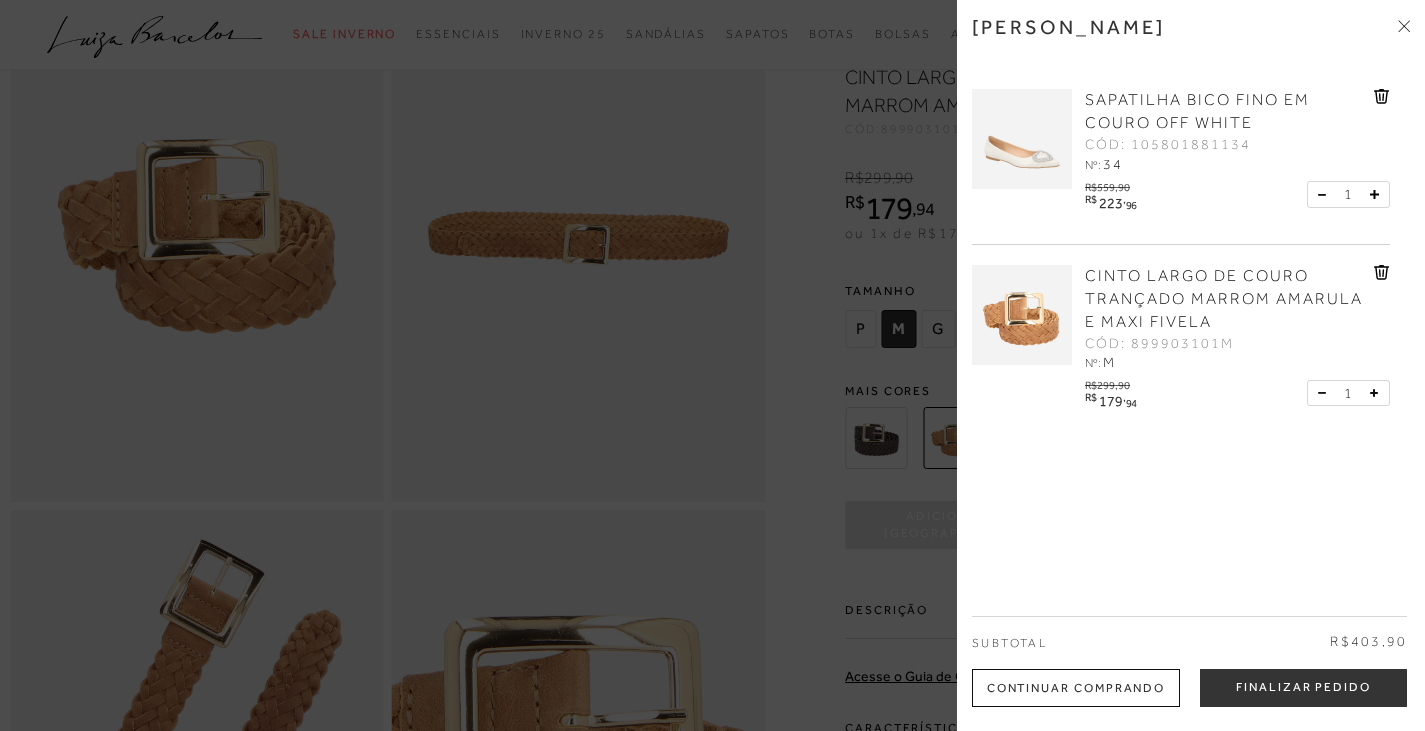 click at bounding box center (712, 365) 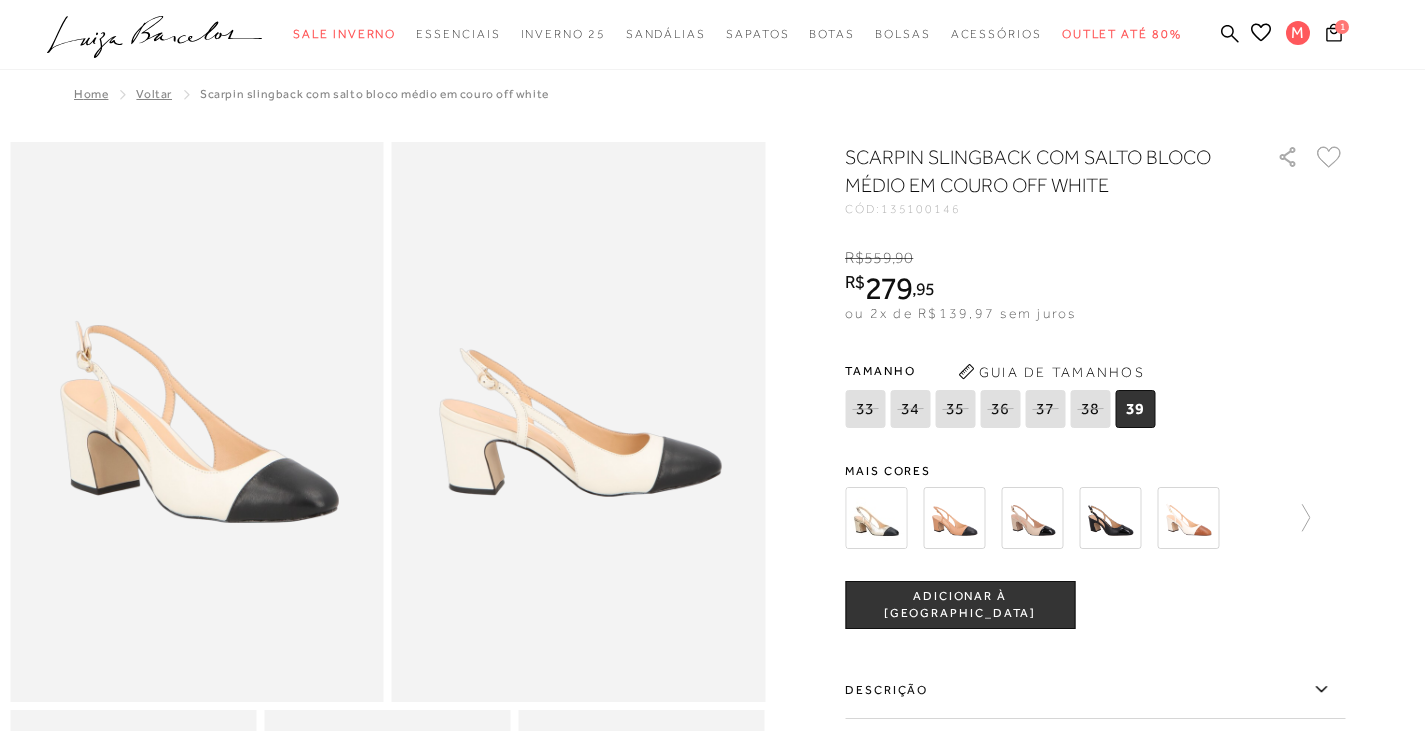 scroll, scrollTop: 0, scrollLeft: 0, axis: both 